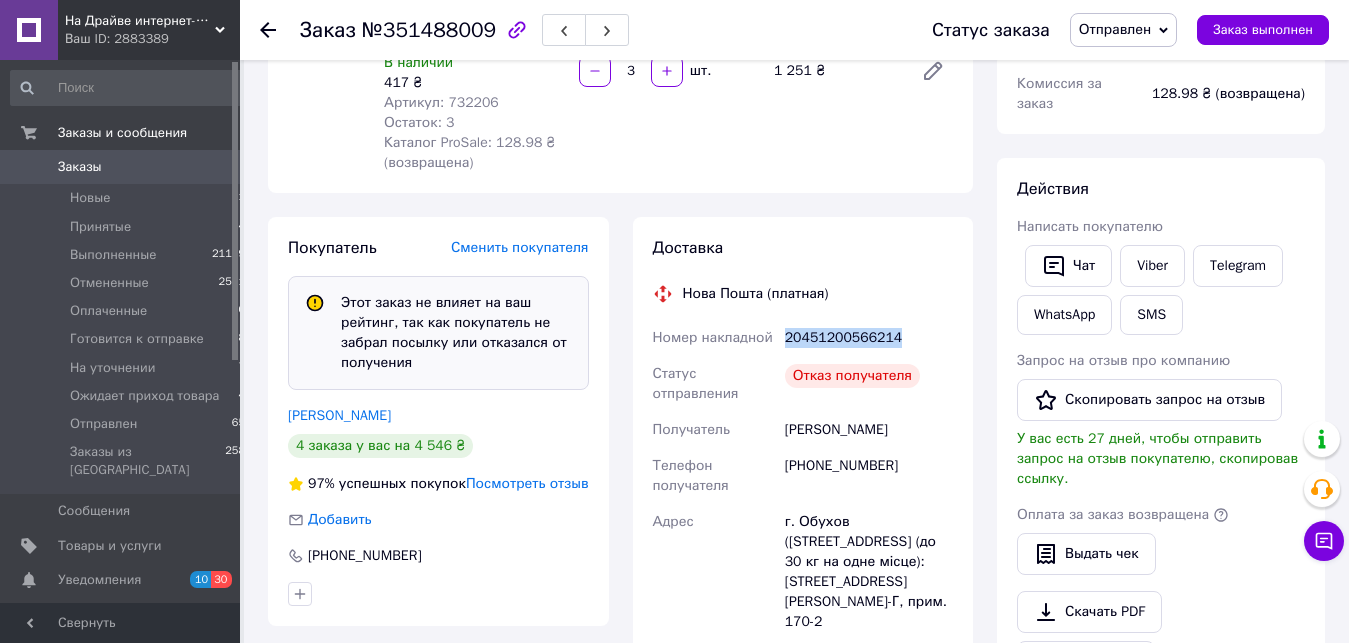 scroll, scrollTop: 306, scrollLeft: 0, axis: vertical 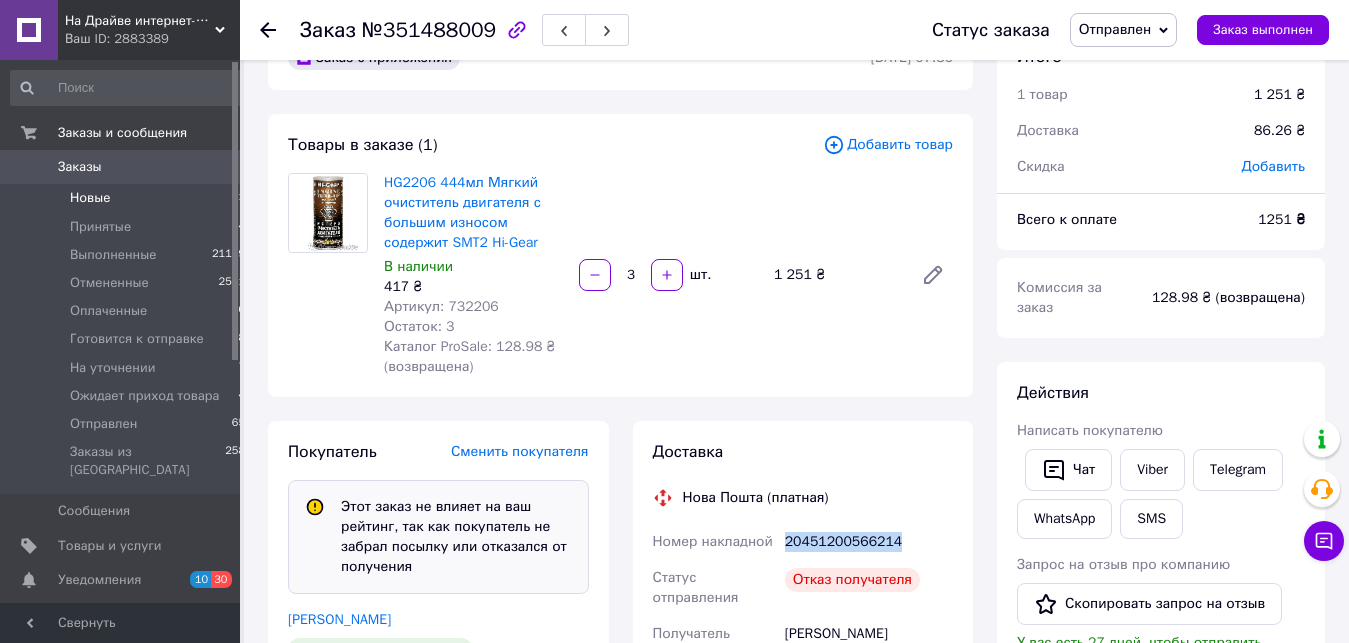 click on "Новые" at bounding box center [90, 198] 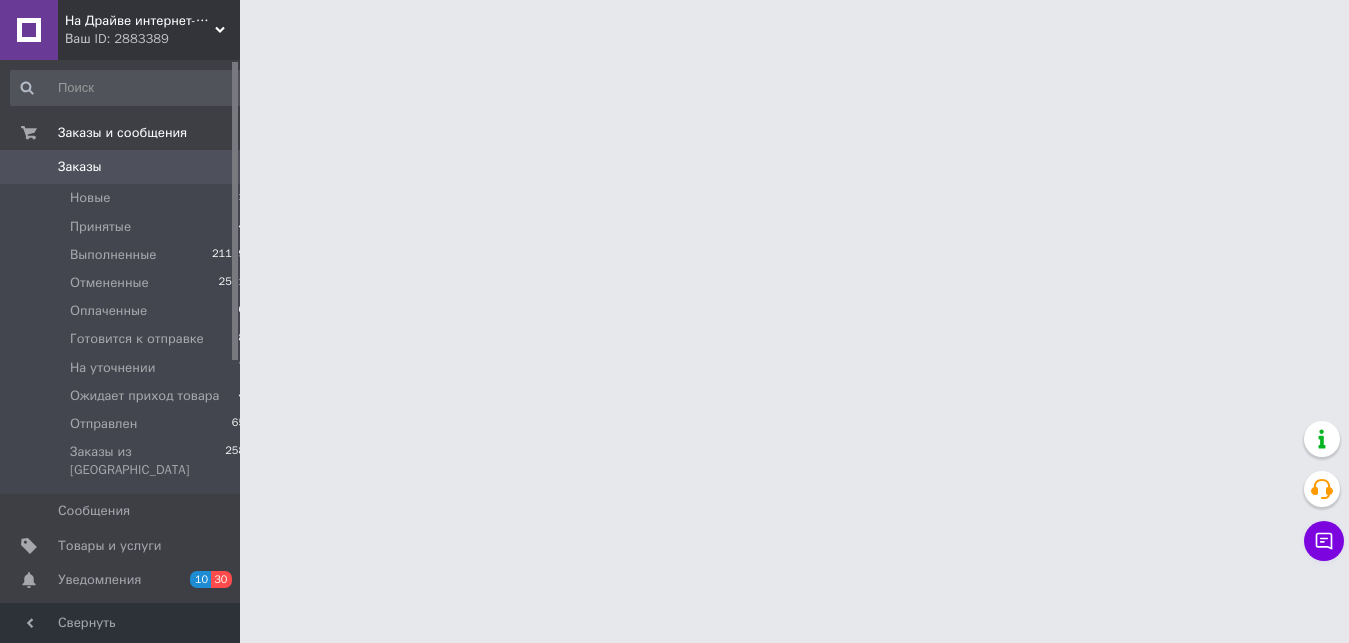 scroll, scrollTop: 0, scrollLeft: 0, axis: both 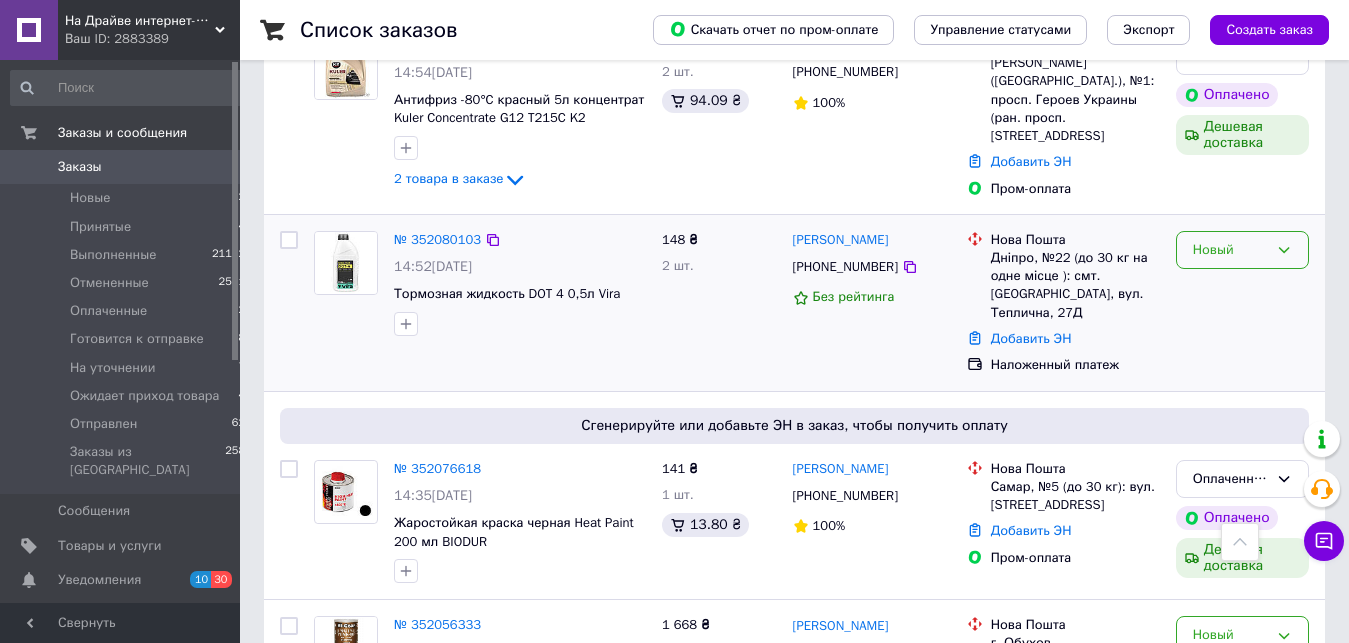 click on "Новый" at bounding box center [1230, 250] 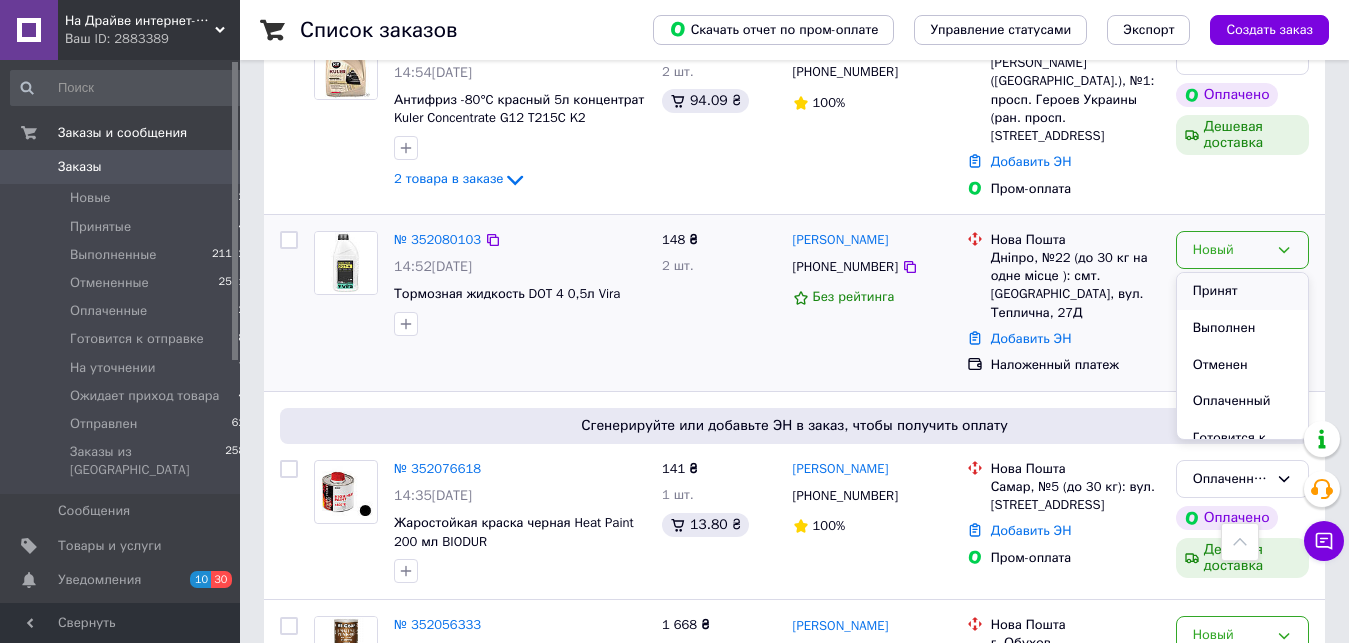 click on "Принят" at bounding box center (1242, 291) 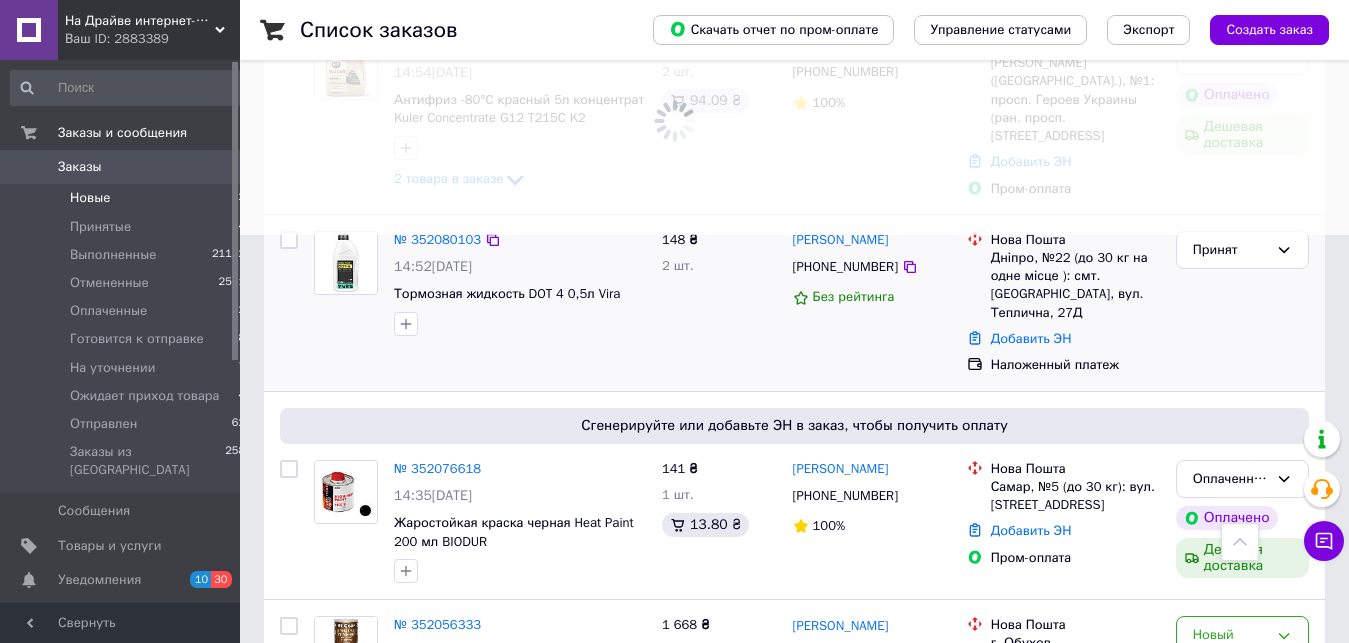 click on "Новые" at bounding box center [90, 198] 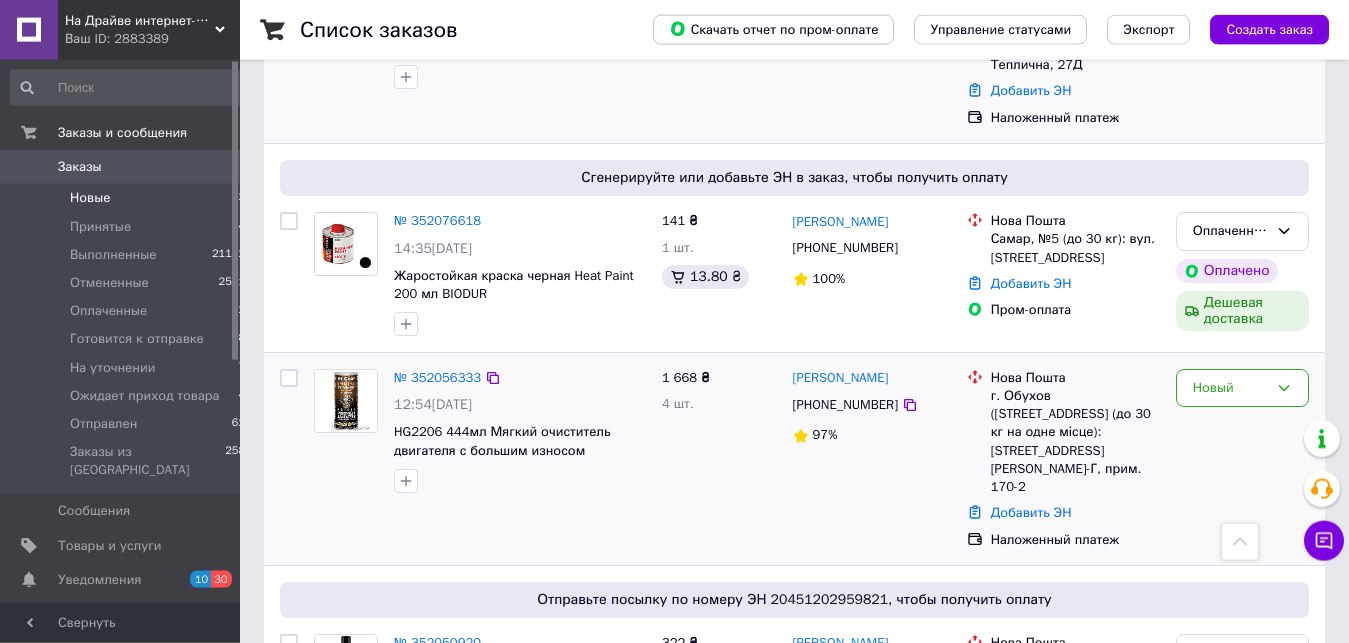 scroll, scrollTop: 793, scrollLeft: 0, axis: vertical 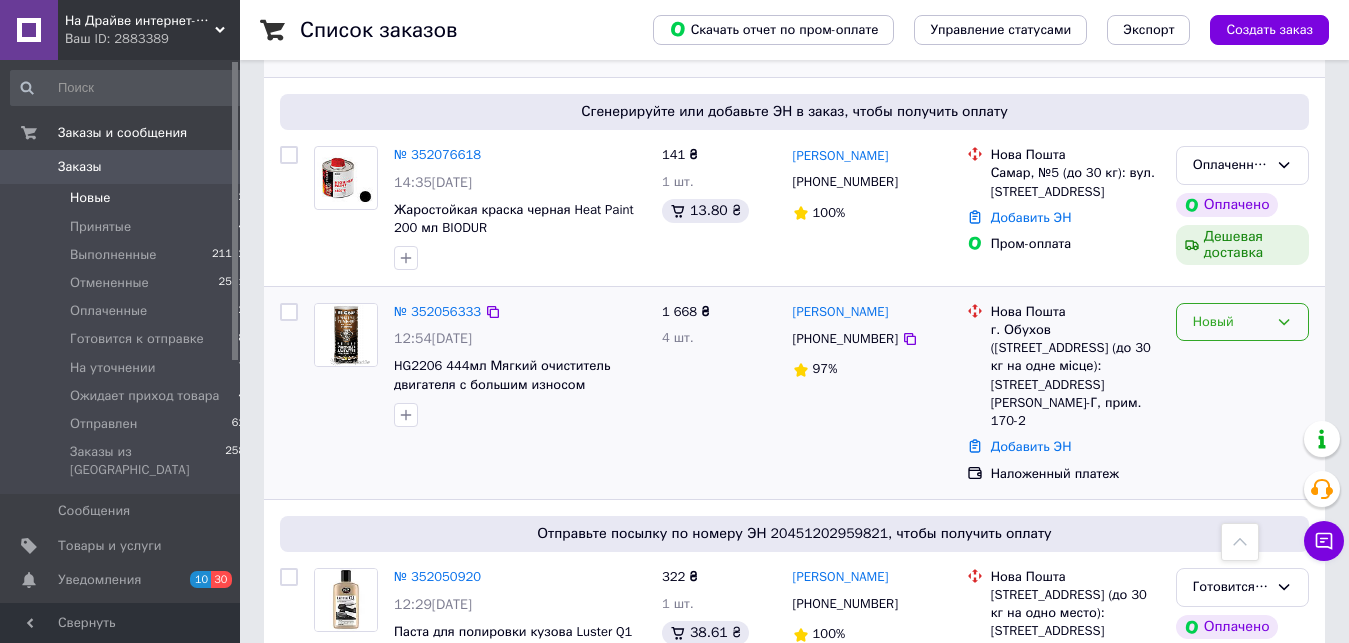 click 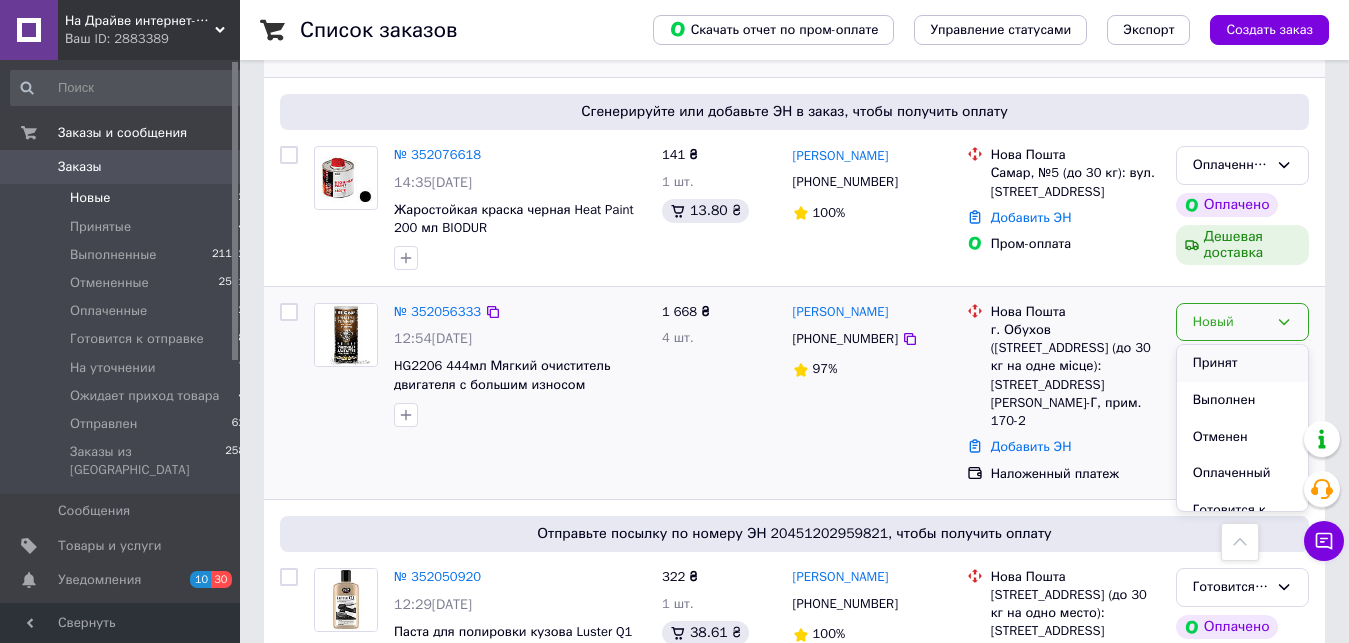 click on "Принят" at bounding box center (1242, 363) 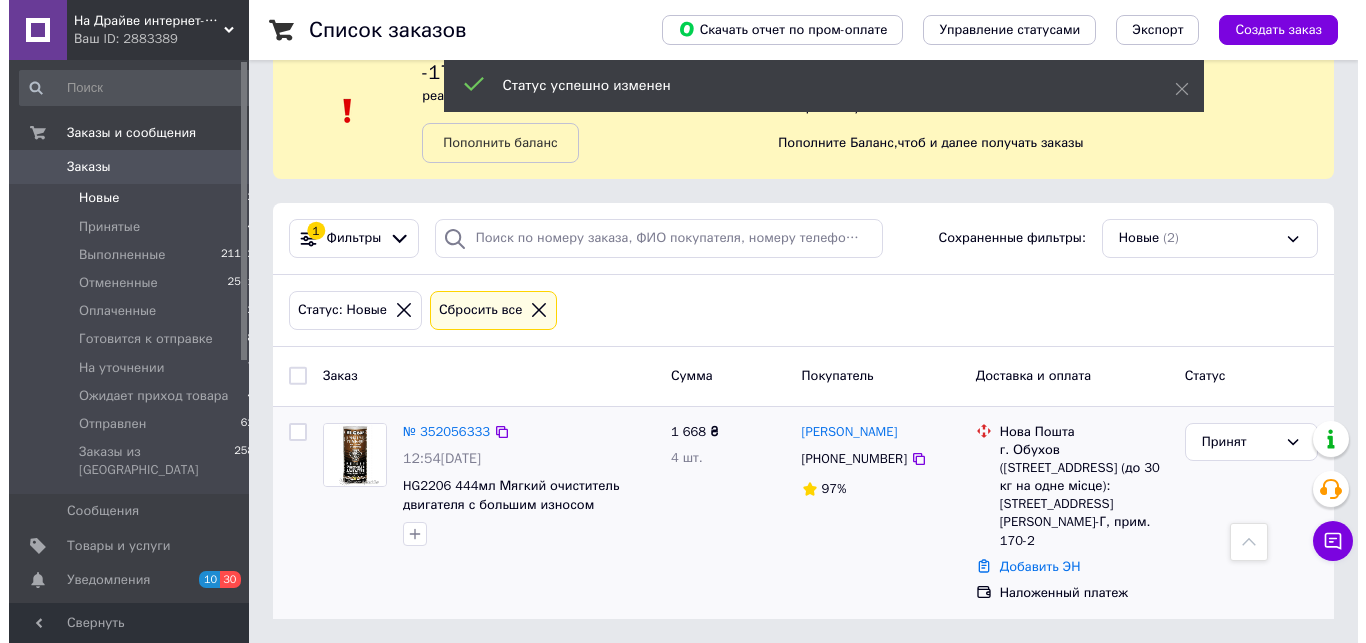 scroll, scrollTop: 4, scrollLeft: 0, axis: vertical 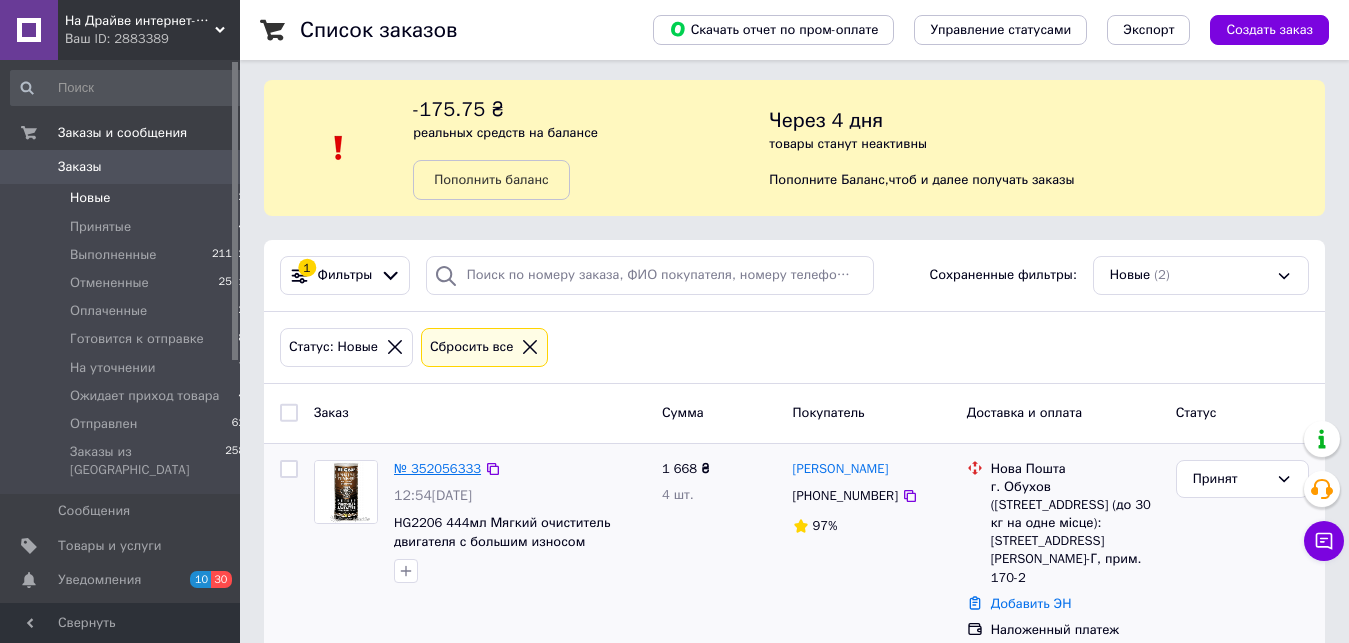 click on "№ 352056333" at bounding box center [437, 468] 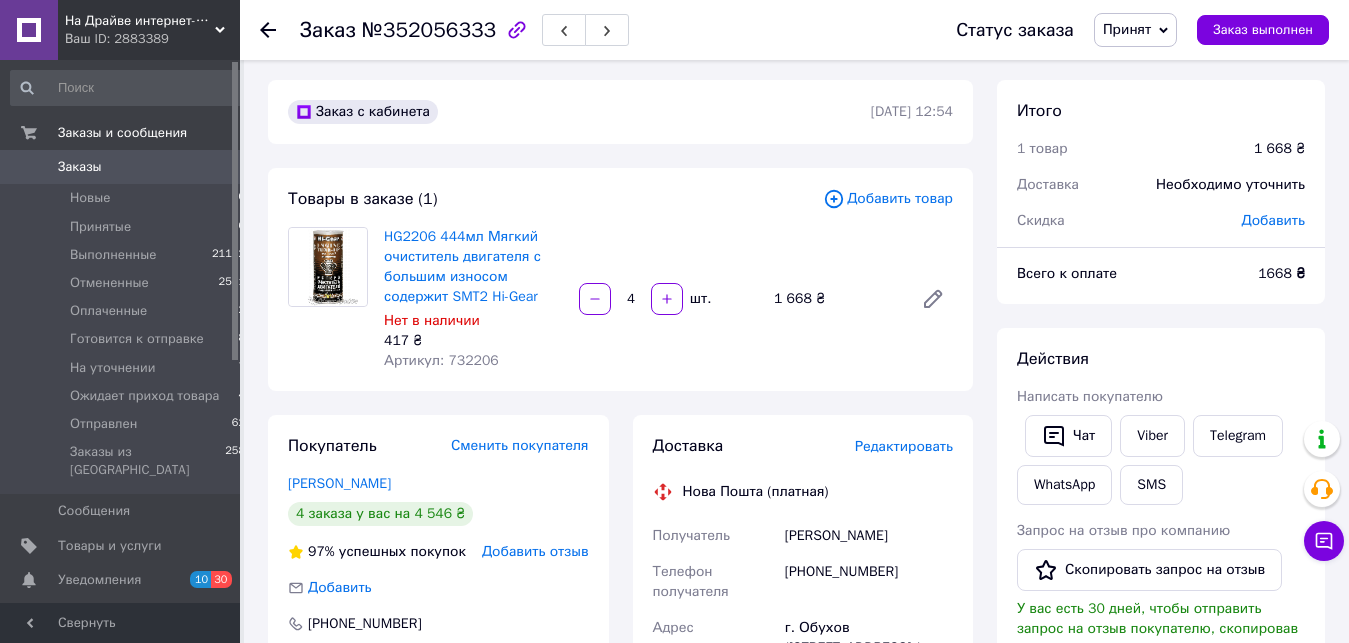 click on "Редактировать" at bounding box center (904, 446) 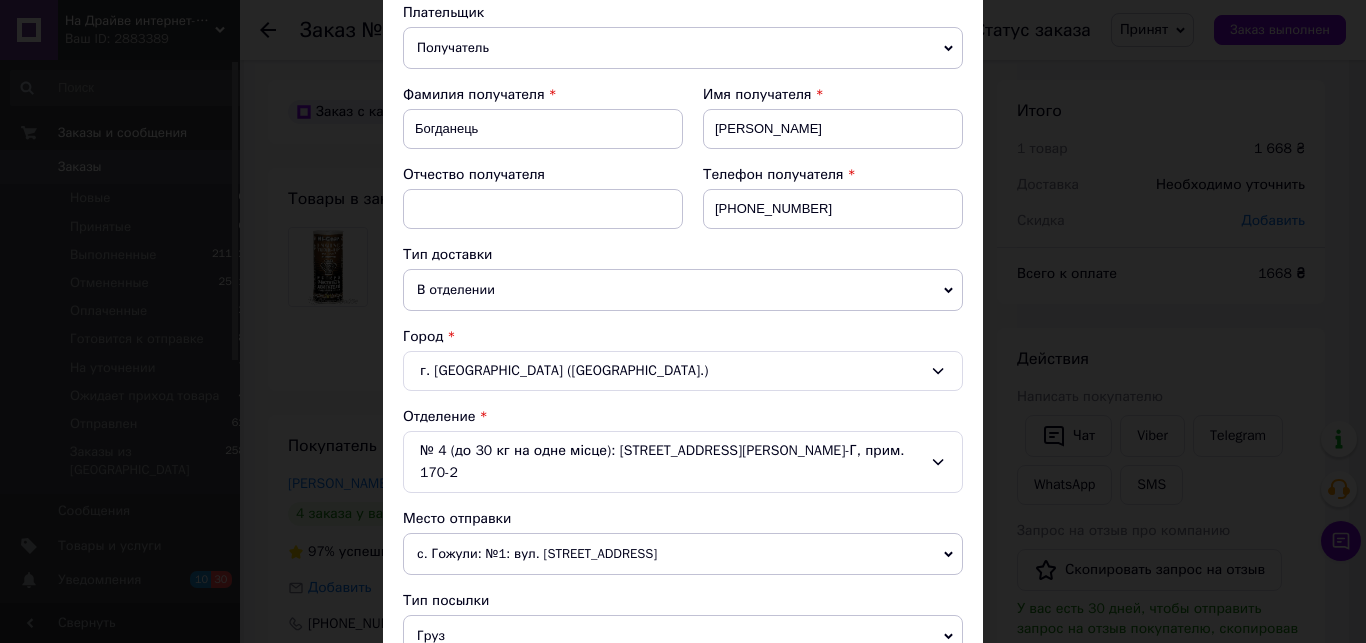 scroll, scrollTop: 456, scrollLeft: 0, axis: vertical 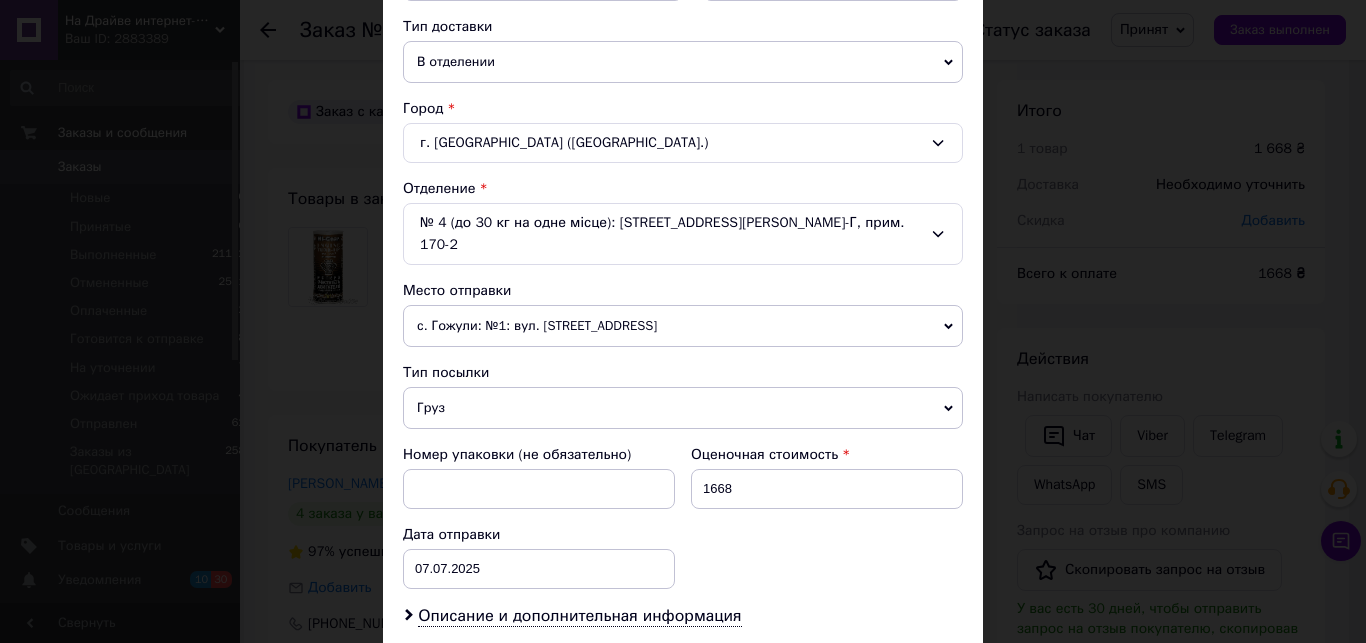 click on "с. Гожули: №1: вул. [STREET_ADDRESS]" at bounding box center (683, 326) 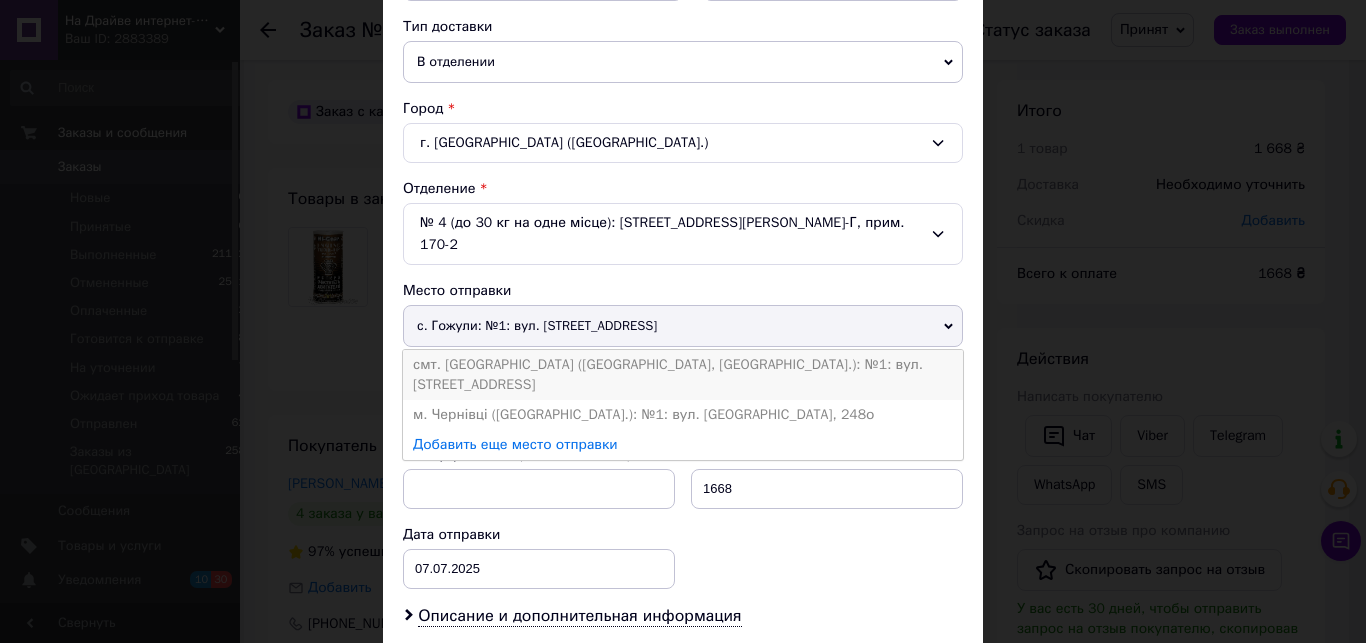 click on "смт. [GEOGRAPHIC_DATA] ([GEOGRAPHIC_DATA], [GEOGRAPHIC_DATA].): №1: вул. [STREET_ADDRESS]" at bounding box center (683, 375) 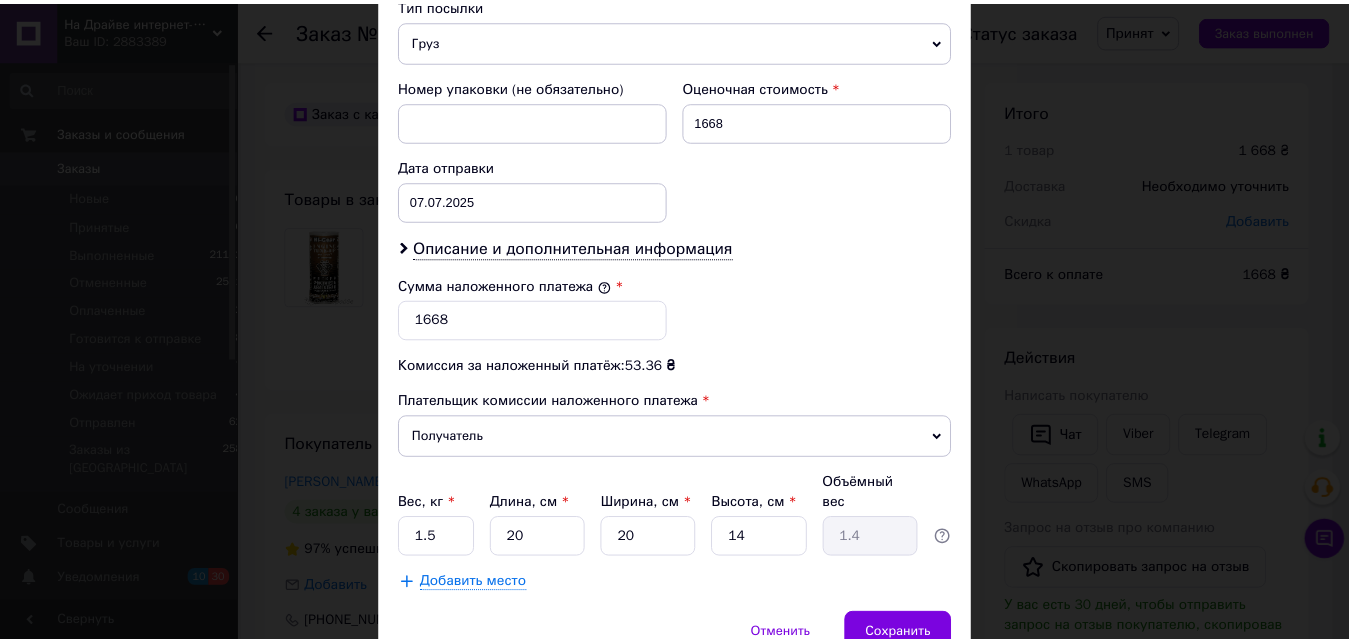 scroll, scrollTop: 883, scrollLeft: 0, axis: vertical 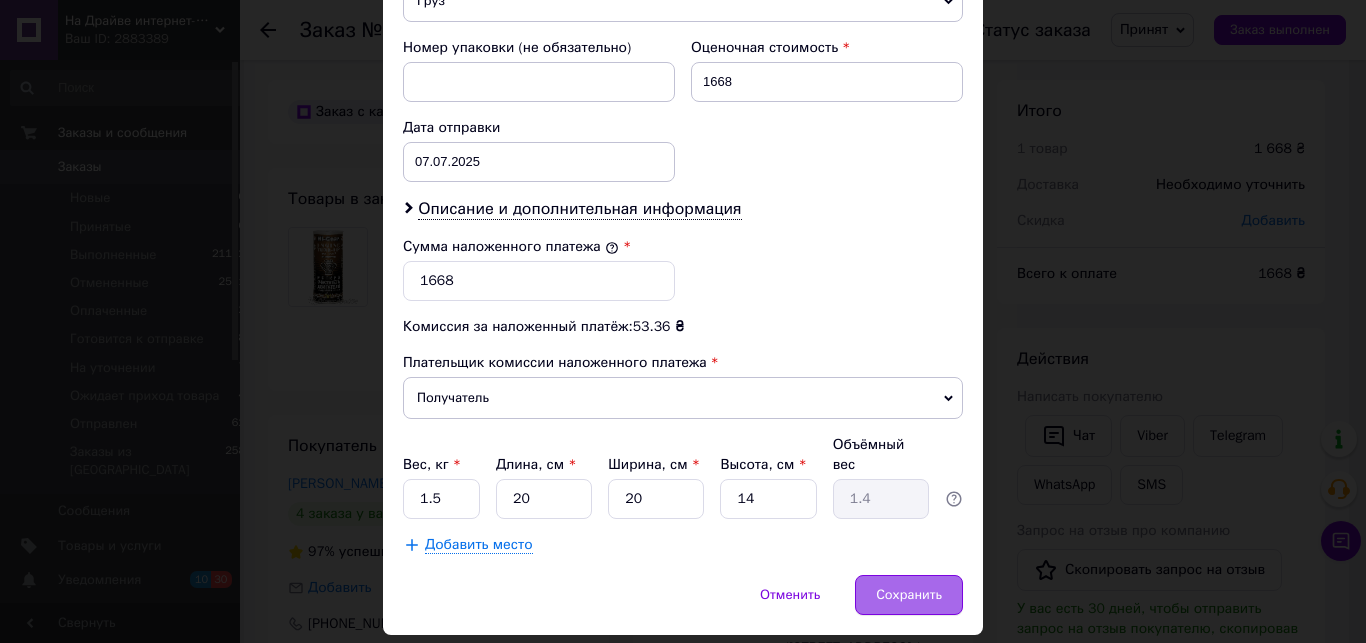 click on "Сохранить" at bounding box center [909, 595] 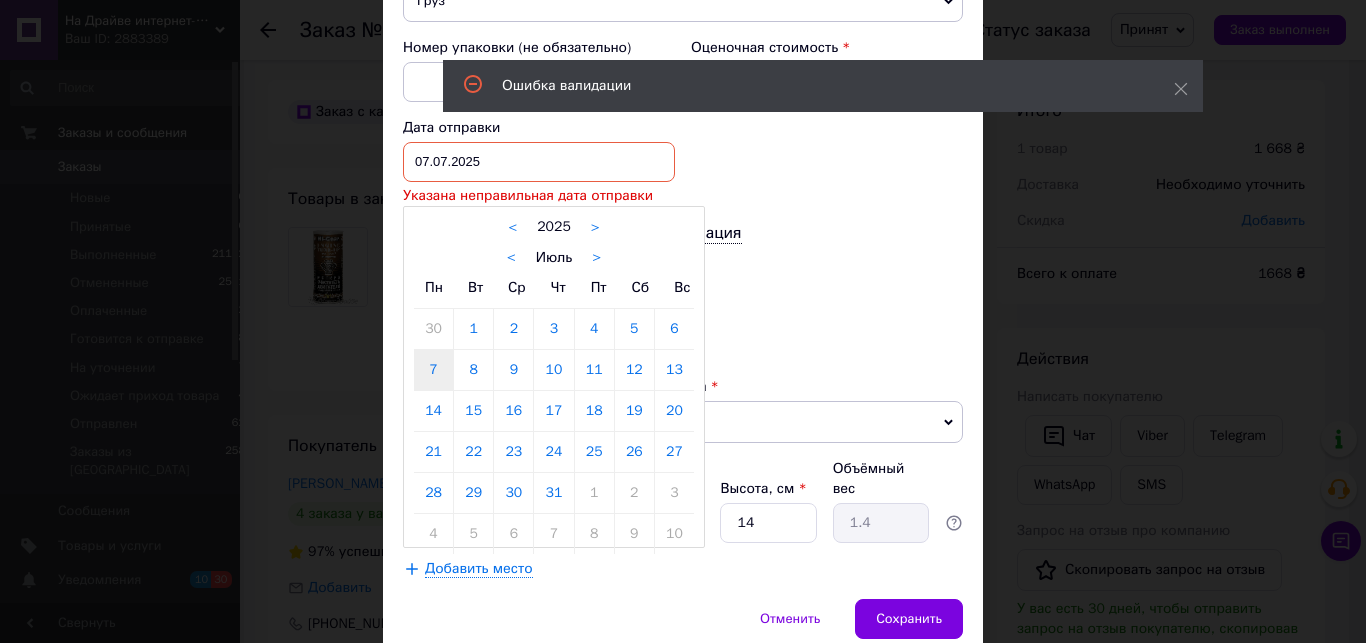 click on "07.07.2025" at bounding box center [539, 162] 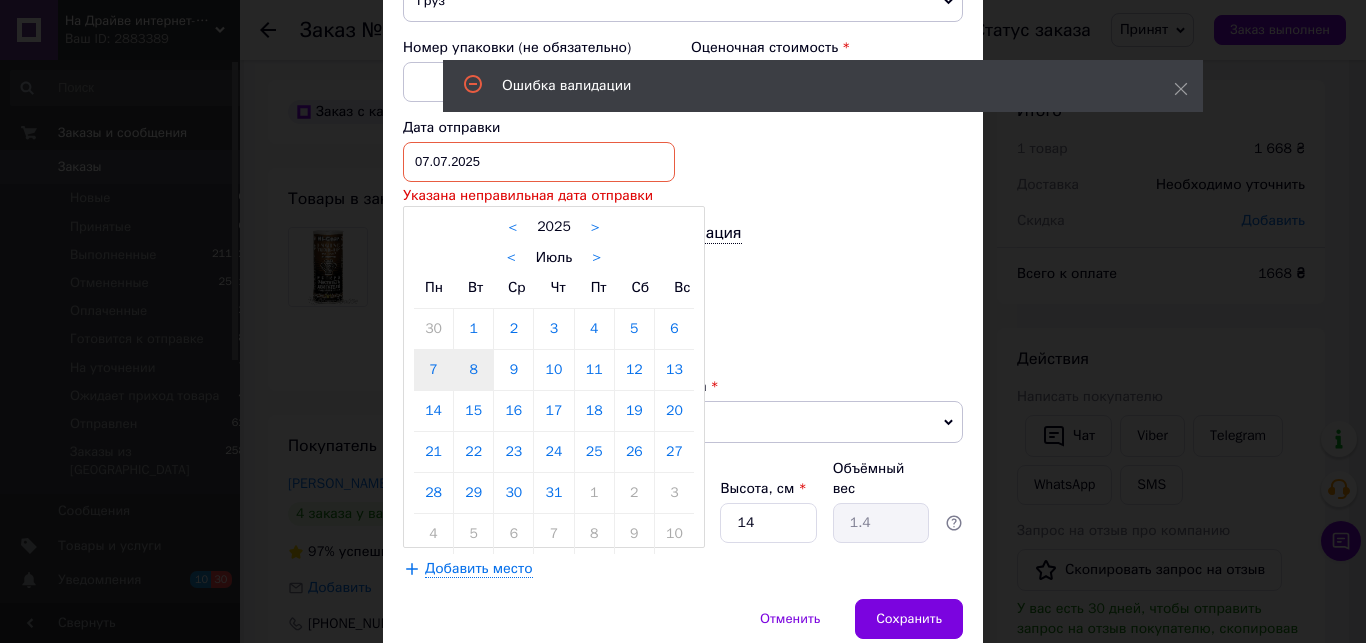 click on "8" at bounding box center (473, 370) 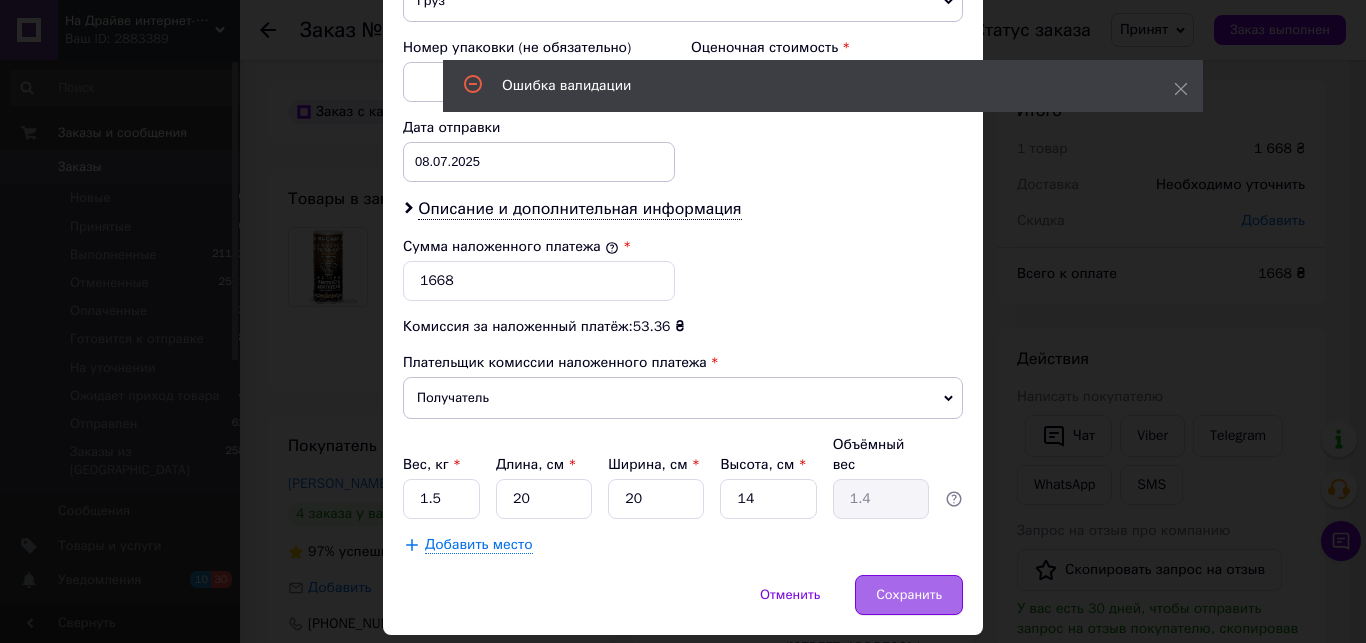 click on "Сохранить" at bounding box center (909, 595) 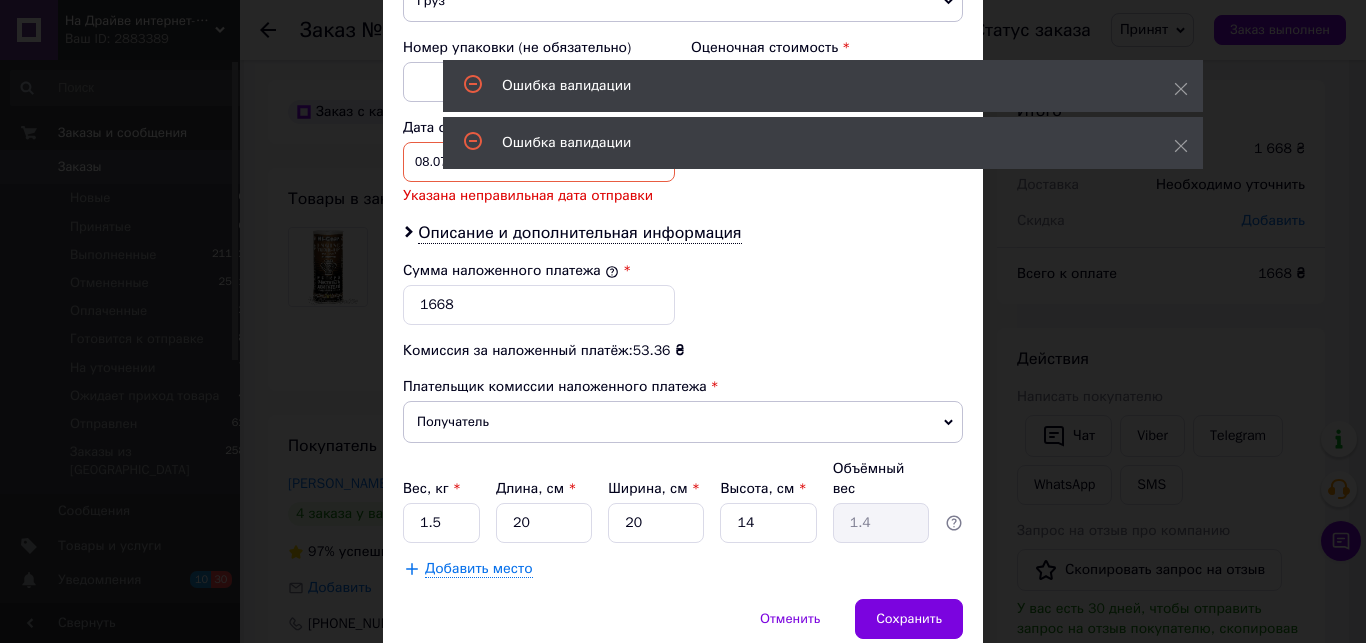 click on "08.07.2025" at bounding box center (539, 162) 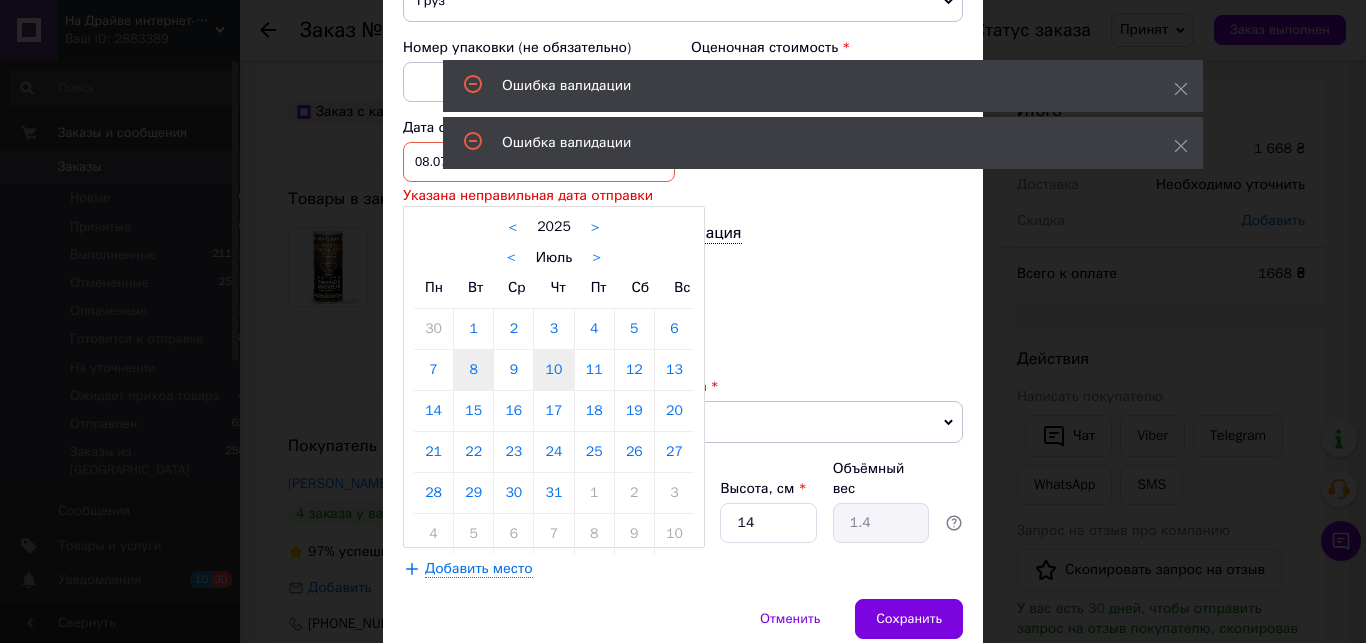 click on "10" at bounding box center (553, 370) 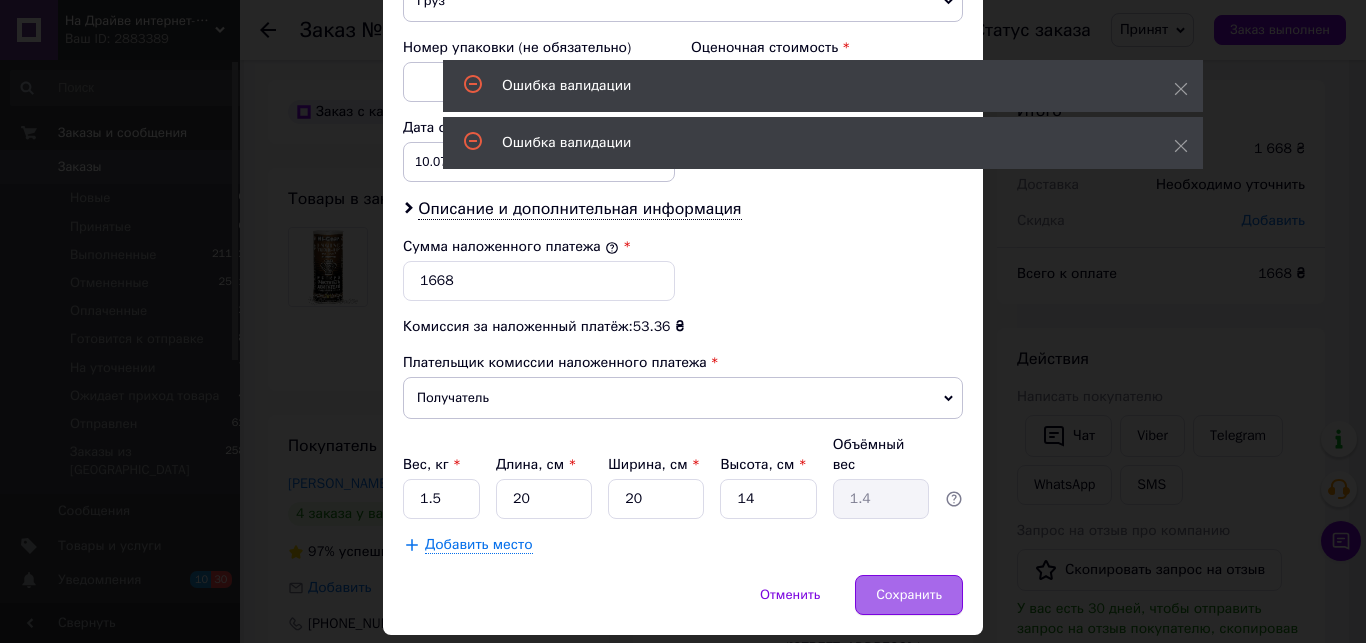click on "Сохранить" at bounding box center (909, 595) 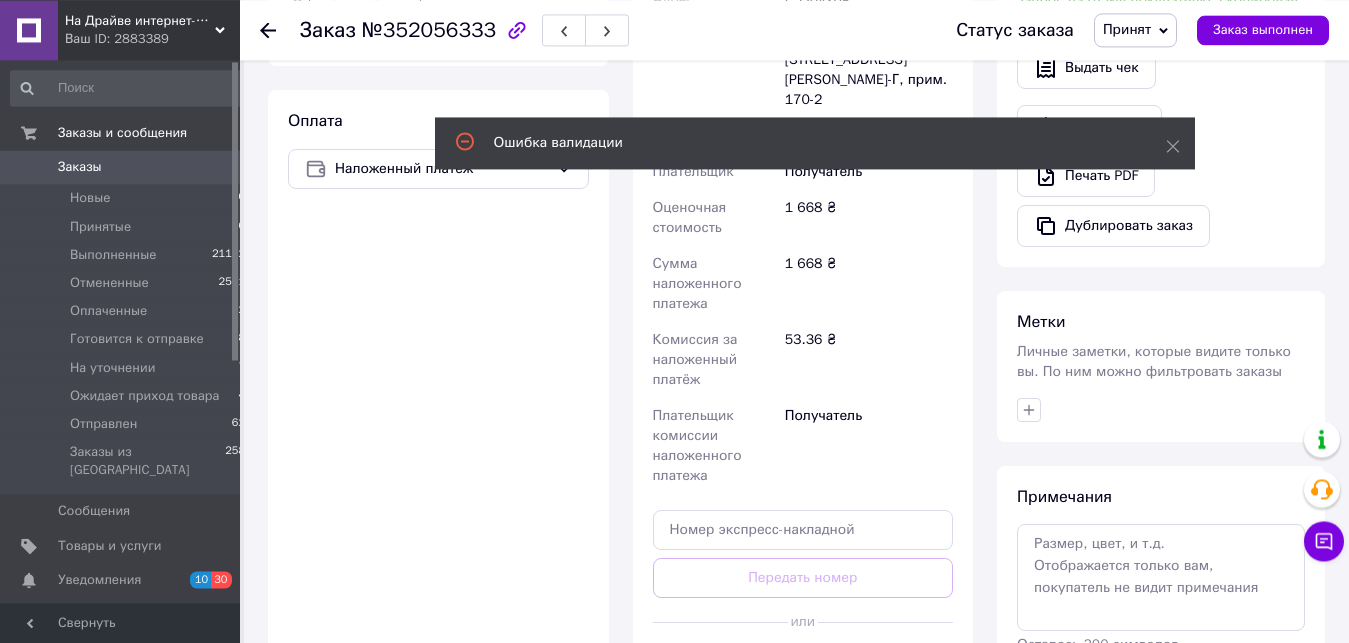 scroll, scrollTop: 718, scrollLeft: 0, axis: vertical 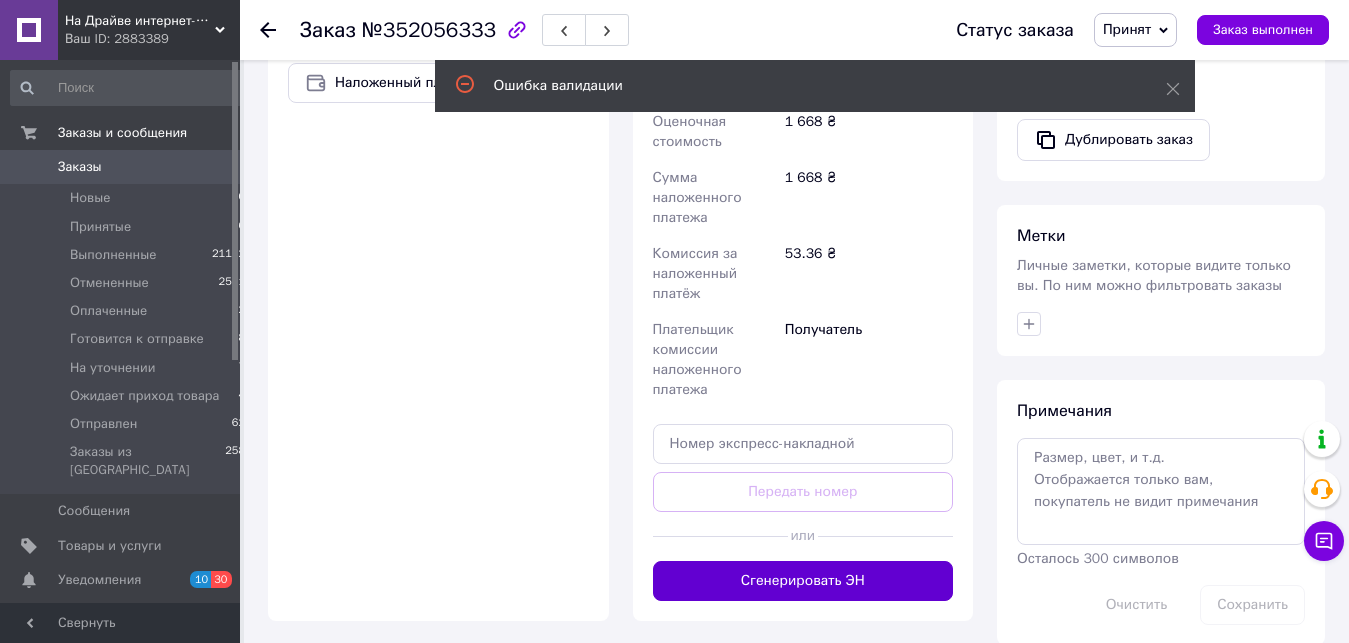 click on "Сгенерировать ЭН" at bounding box center (803, 581) 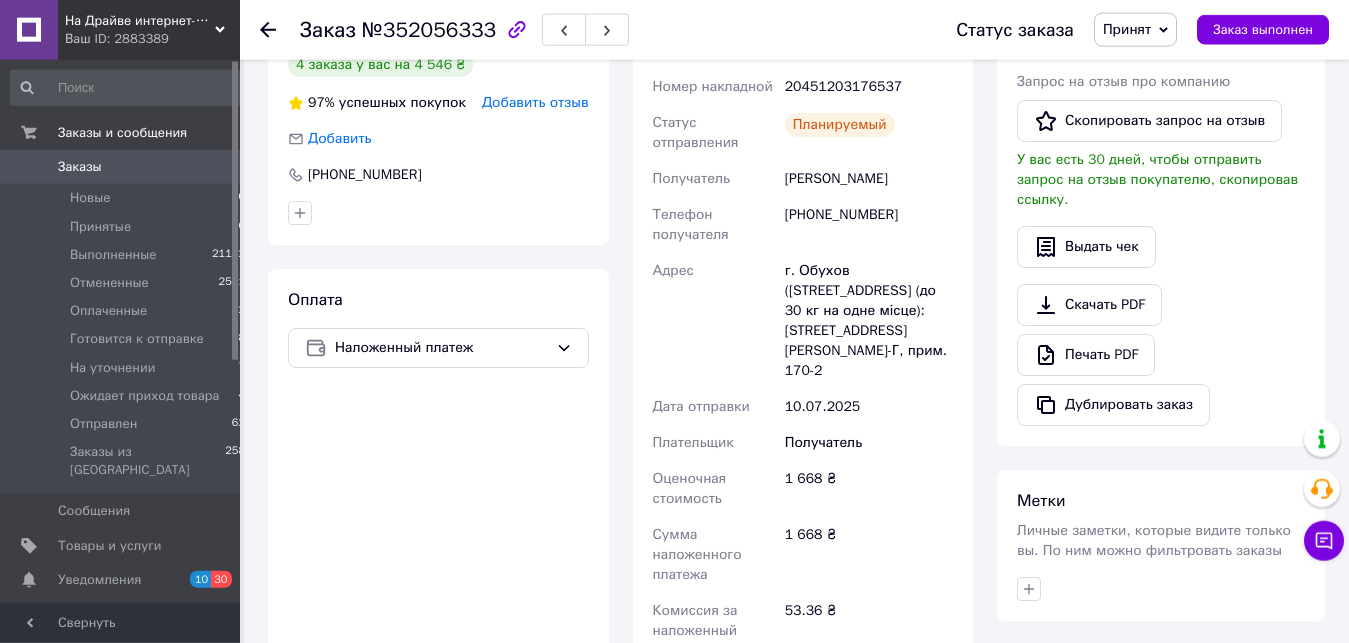 scroll, scrollTop: 412, scrollLeft: 0, axis: vertical 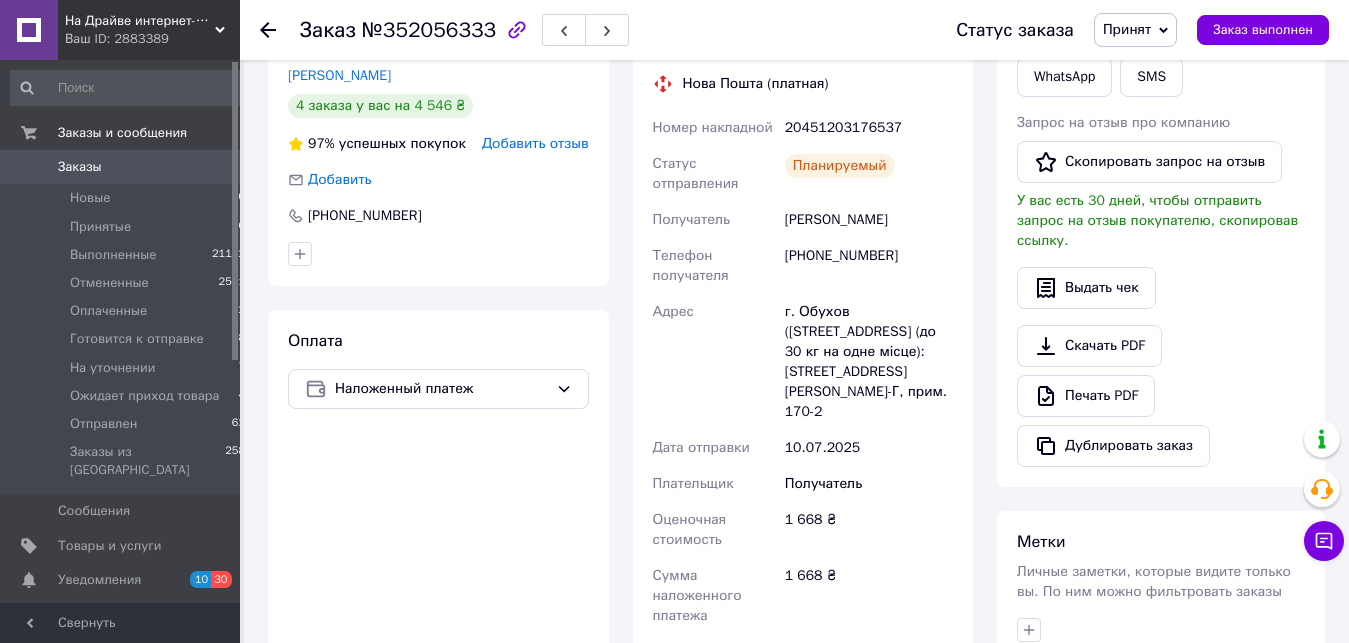 click on "20451203176537" at bounding box center (869, 128) 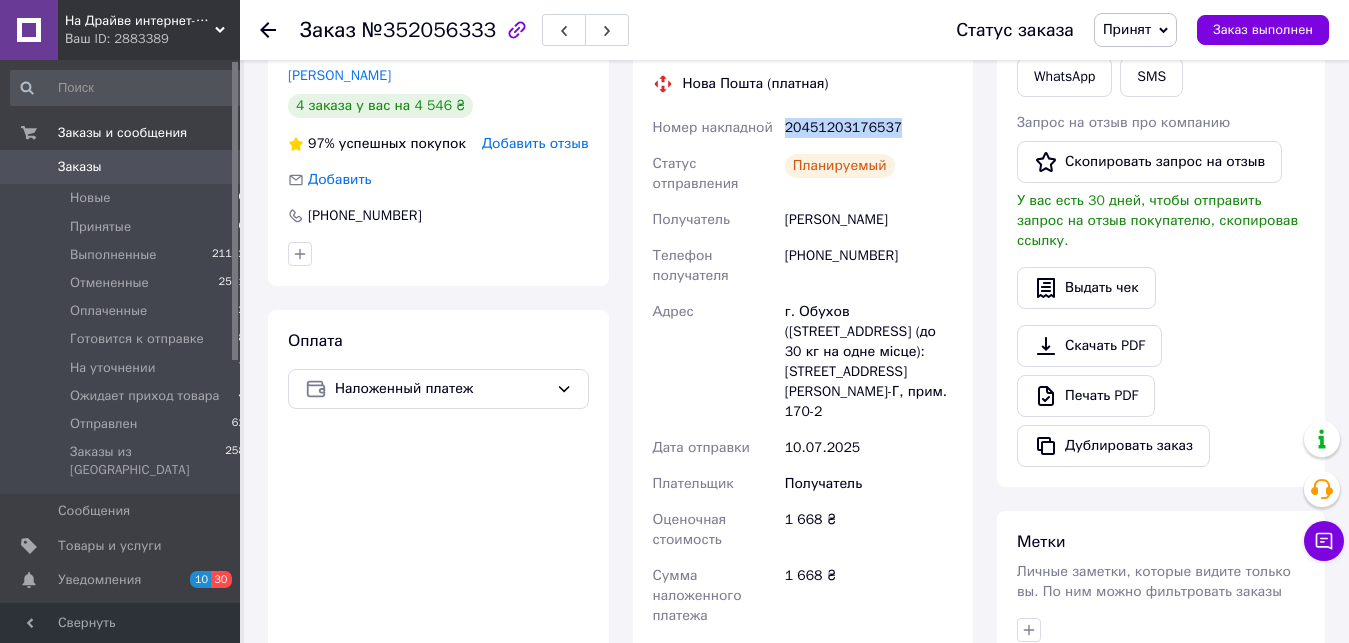 click on "20451203176537" at bounding box center (869, 128) 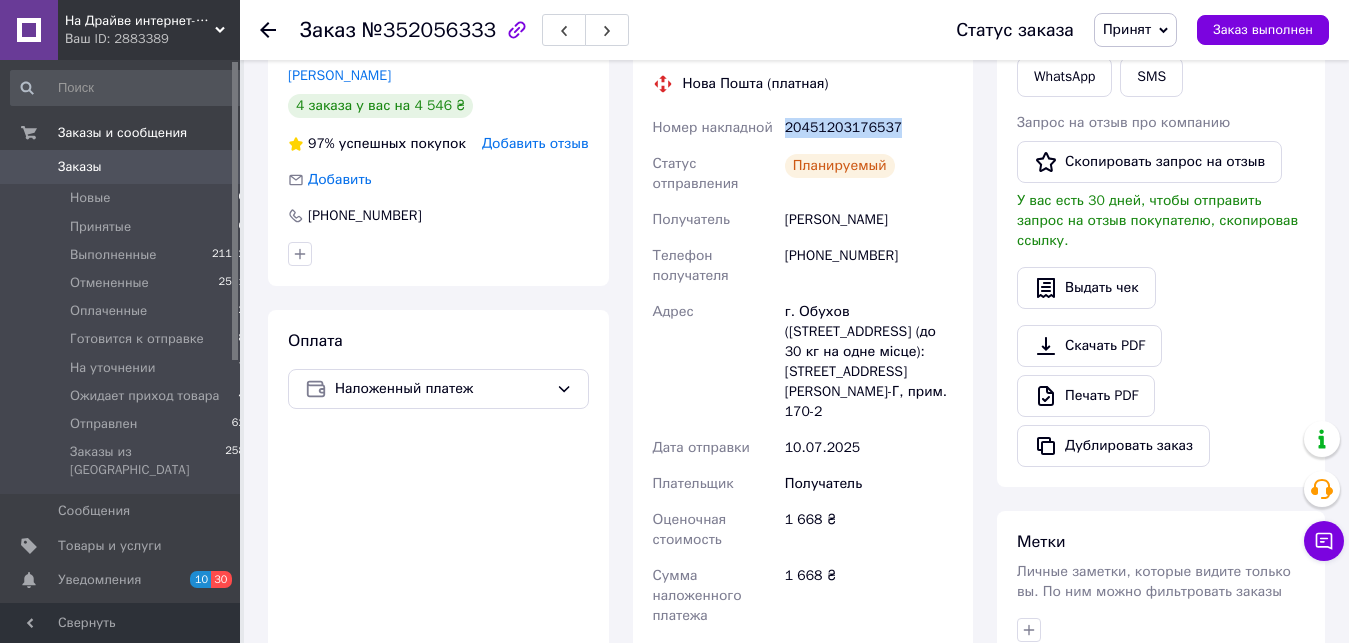 click on "Принят" at bounding box center [1127, 29] 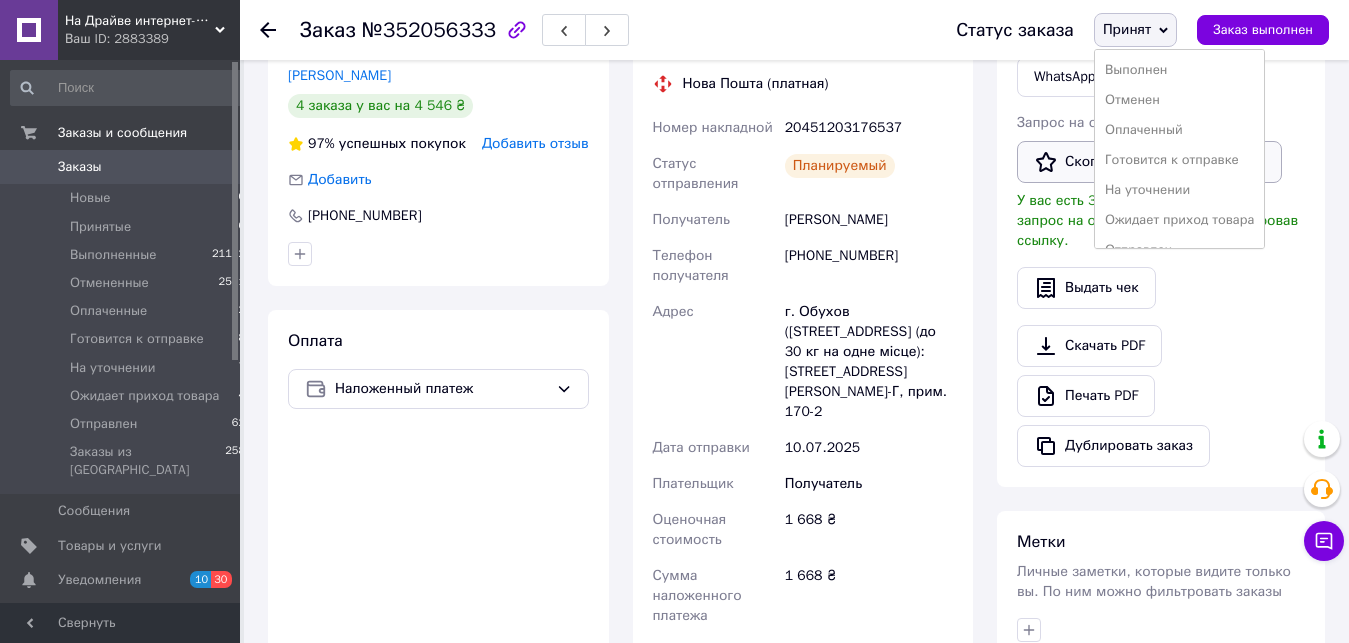 drag, startPoint x: 1150, startPoint y: 160, endPoint x: 1157, endPoint y: 171, distance: 13.038404 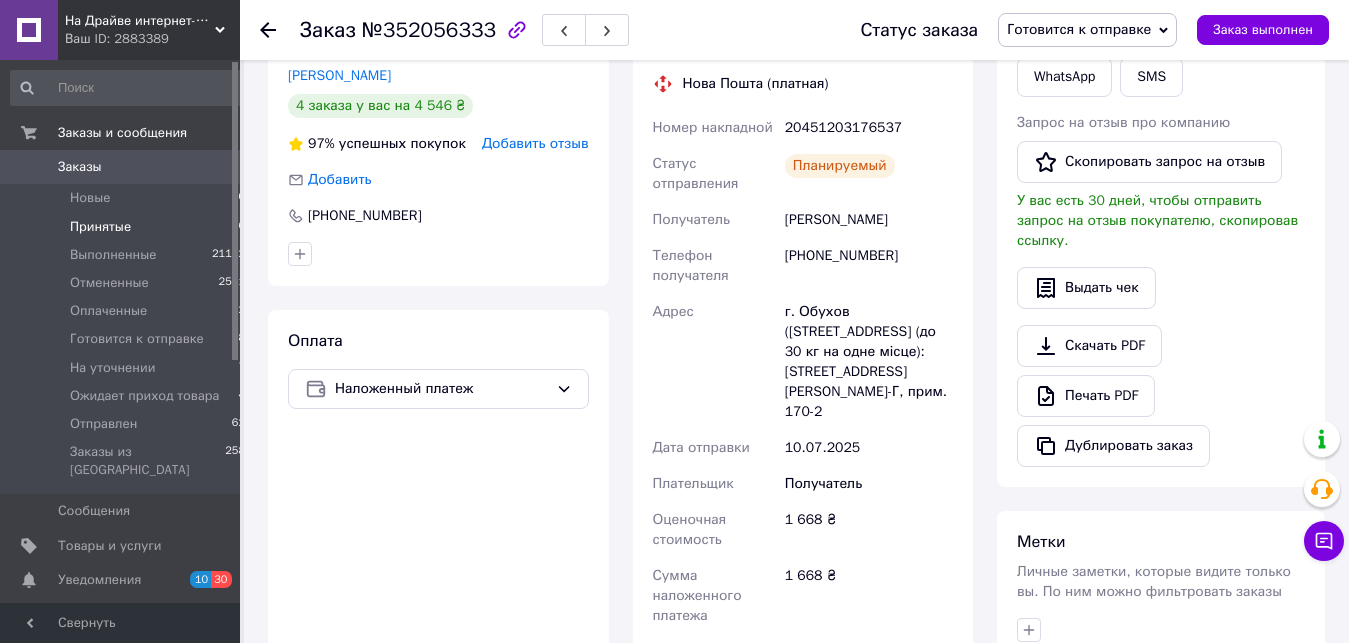 click on "Принятые" at bounding box center [100, 227] 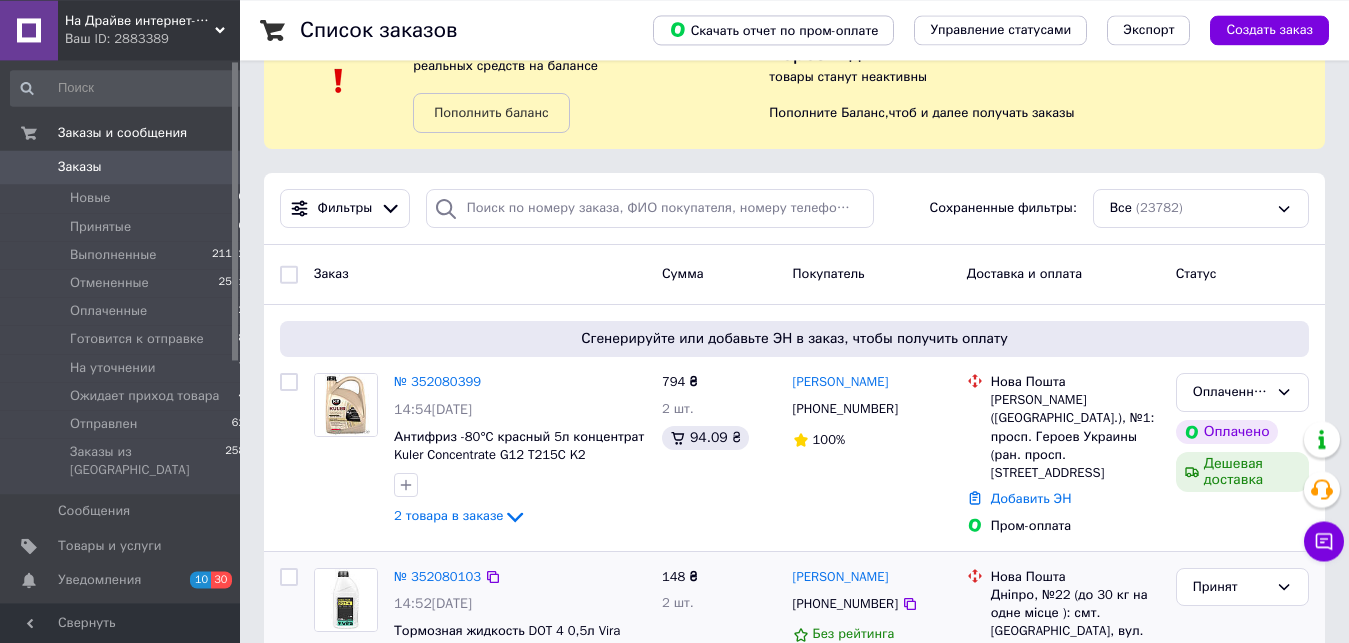 scroll, scrollTop: 102, scrollLeft: 0, axis: vertical 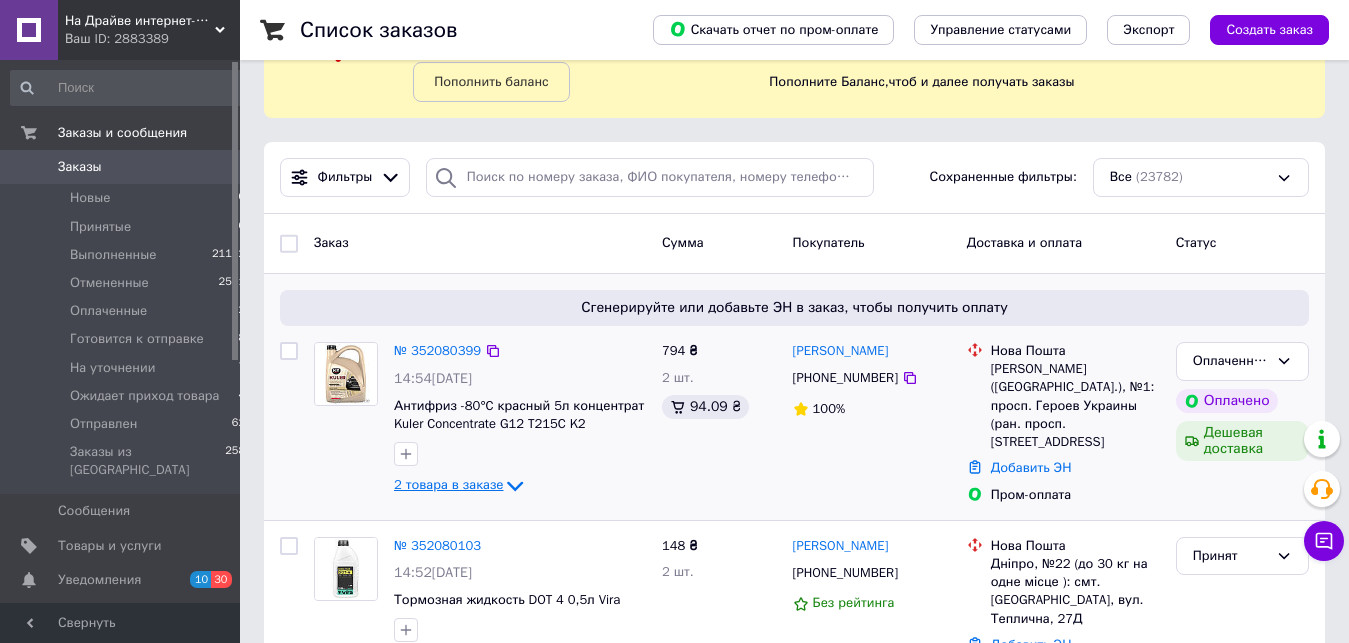 click 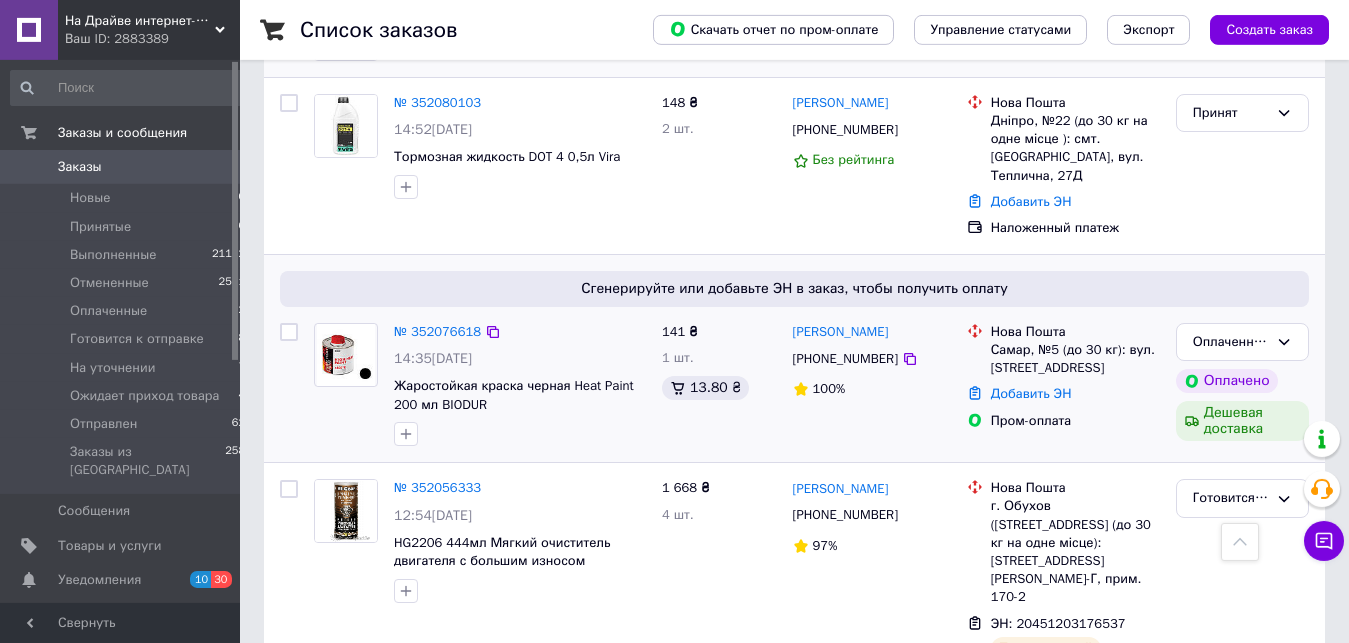scroll, scrollTop: 714, scrollLeft: 0, axis: vertical 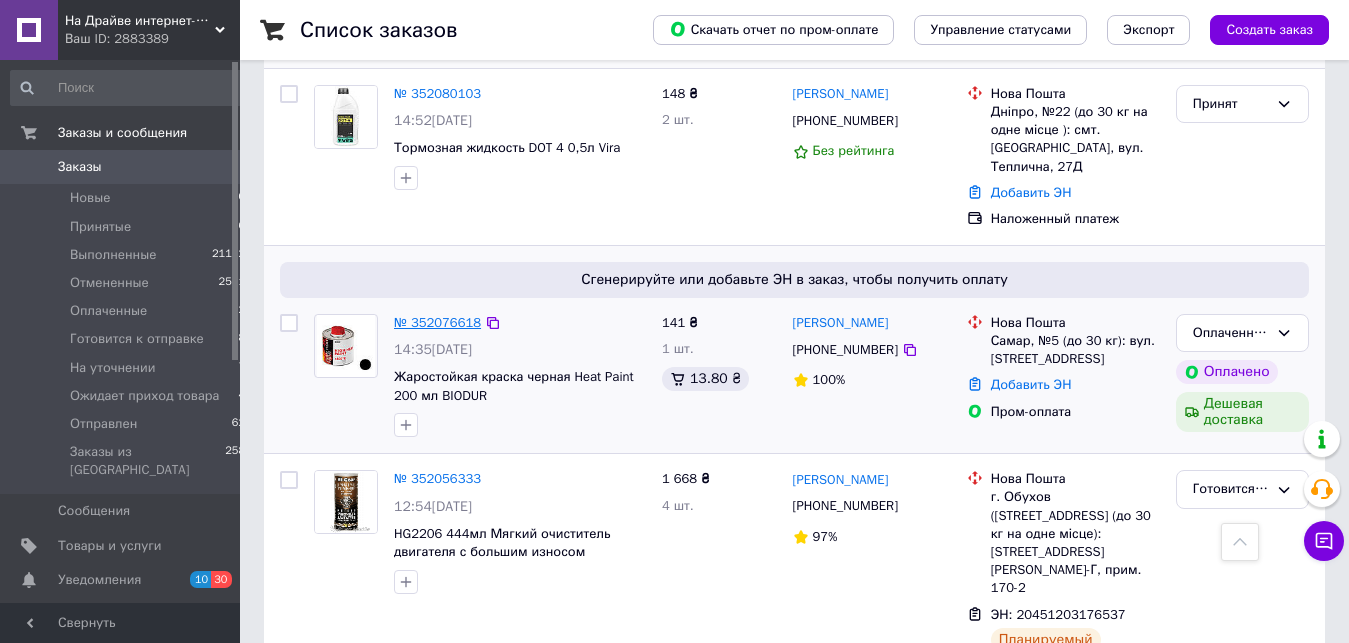 click on "№ 352076618" at bounding box center [437, 322] 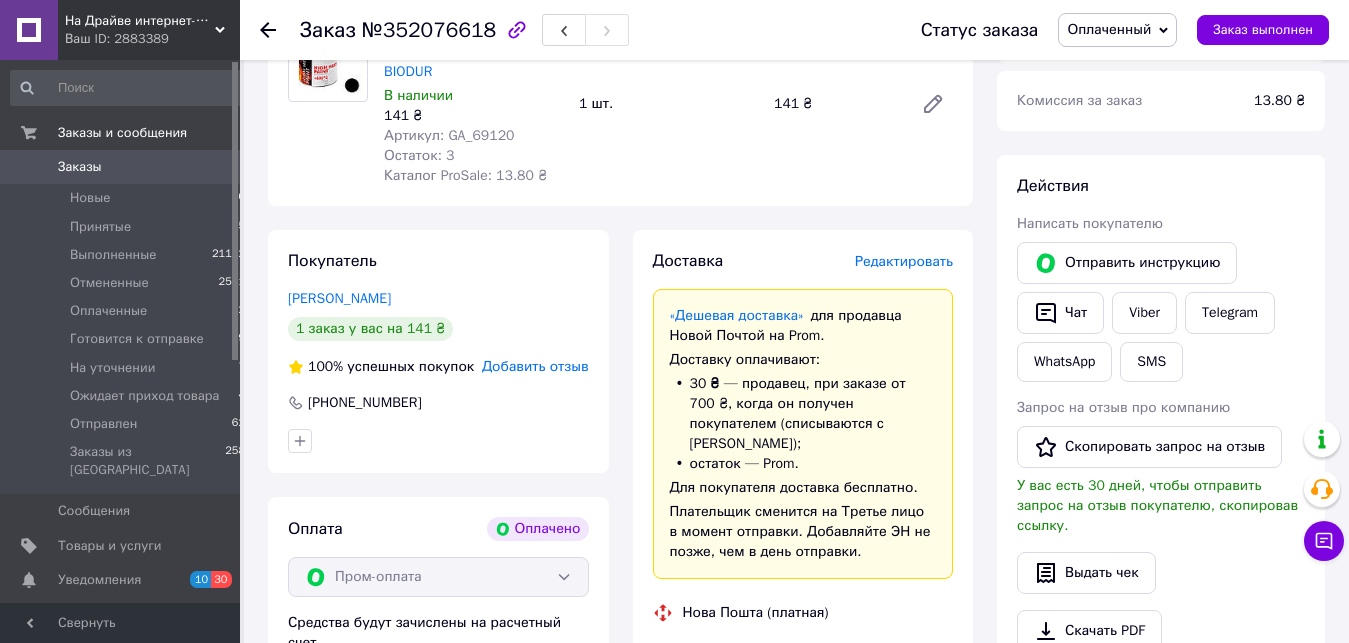 scroll, scrollTop: 169, scrollLeft: 0, axis: vertical 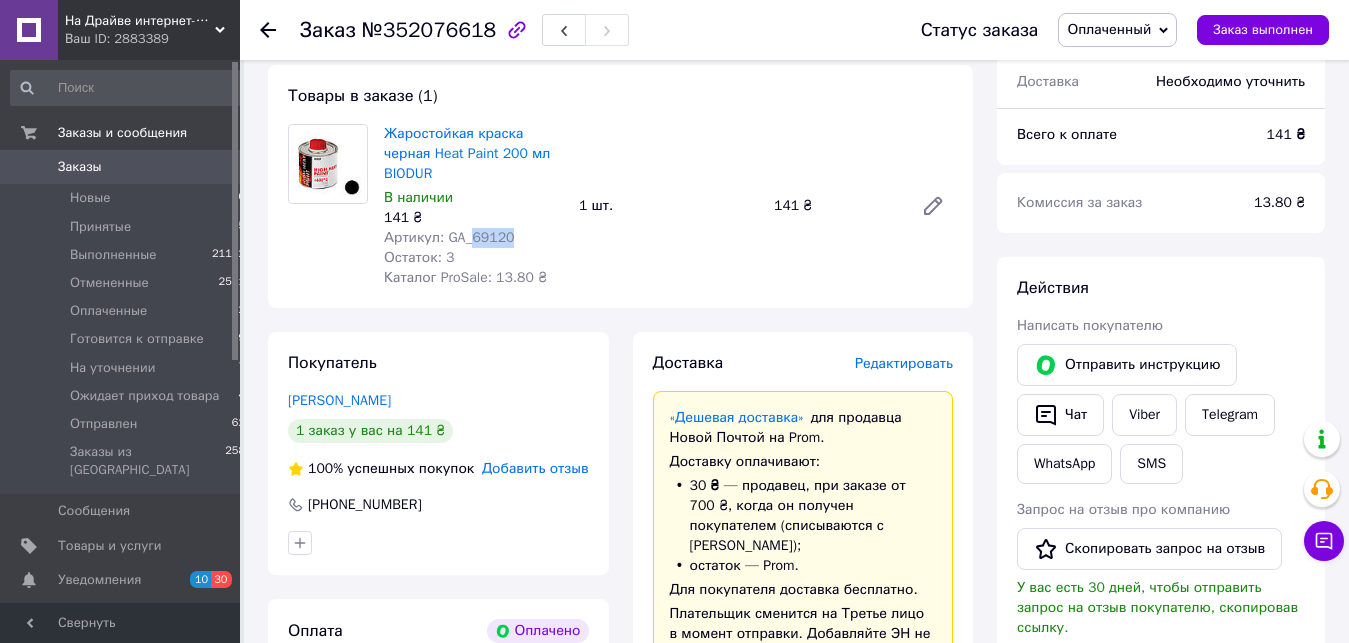 drag, startPoint x: 504, startPoint y: 241, endPoint x: 471, endPoint y: 241, distance: 33 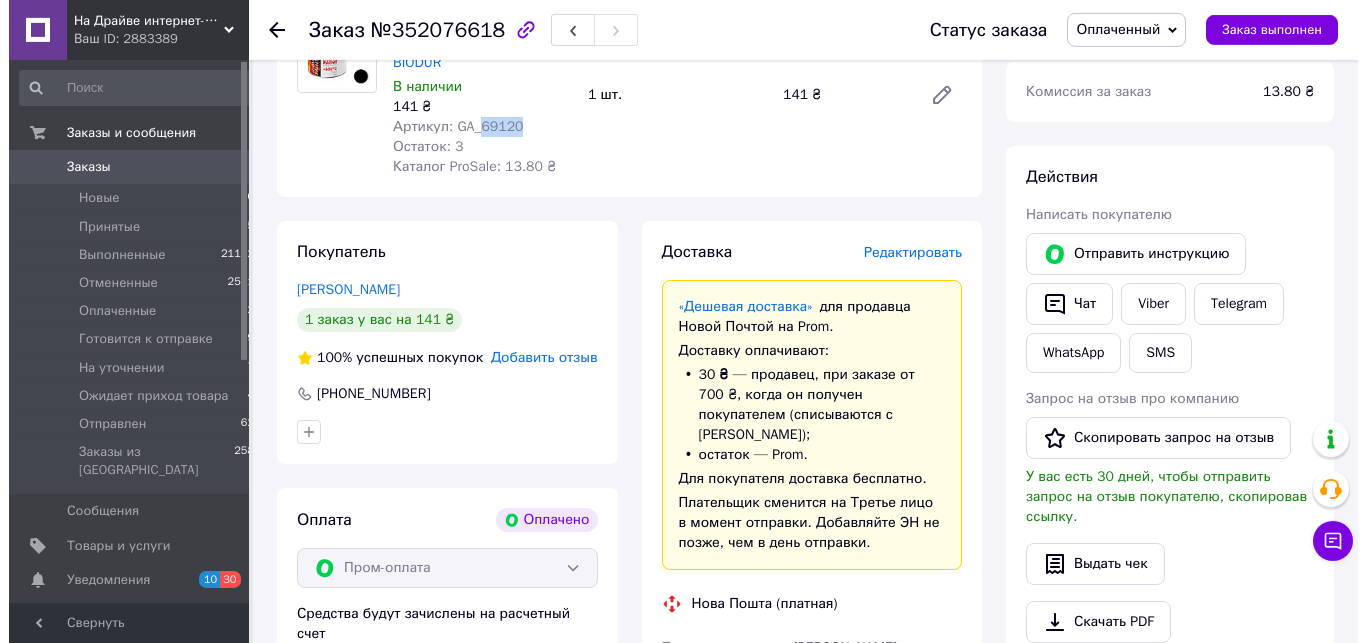 scroll, scrollTop: 373, scrollLeft: 0, axis: vertical 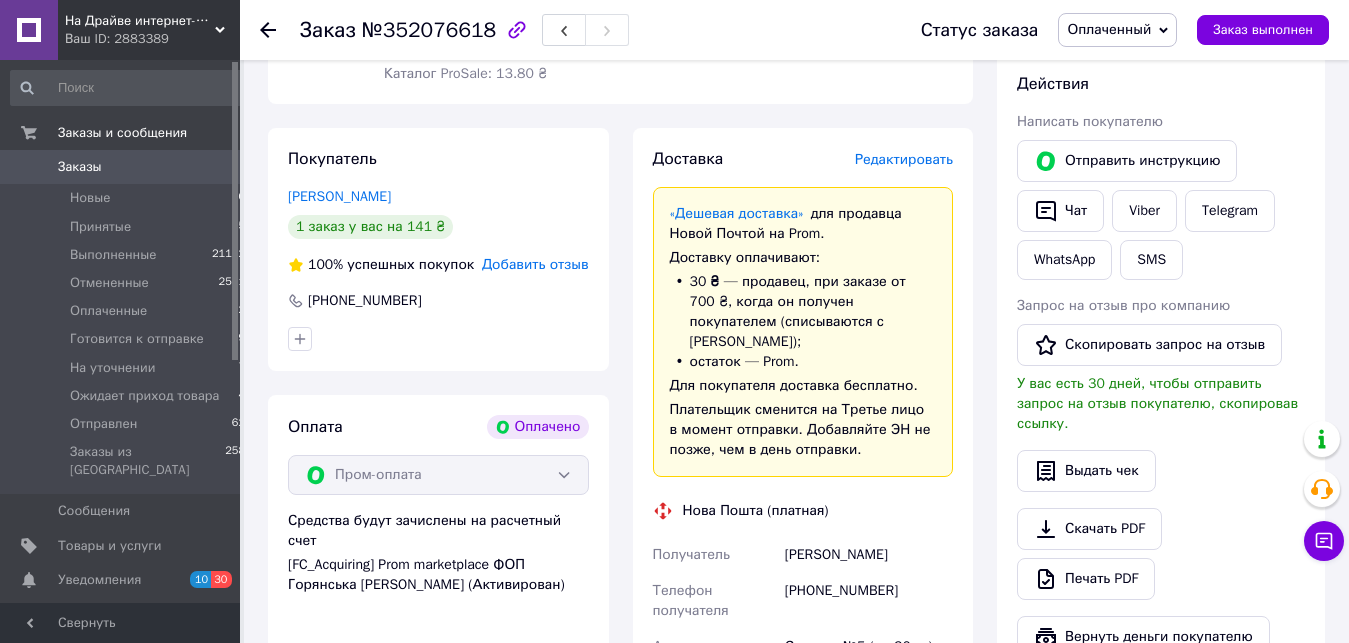 click on "Редактировать" at bounding box center [904, 159] 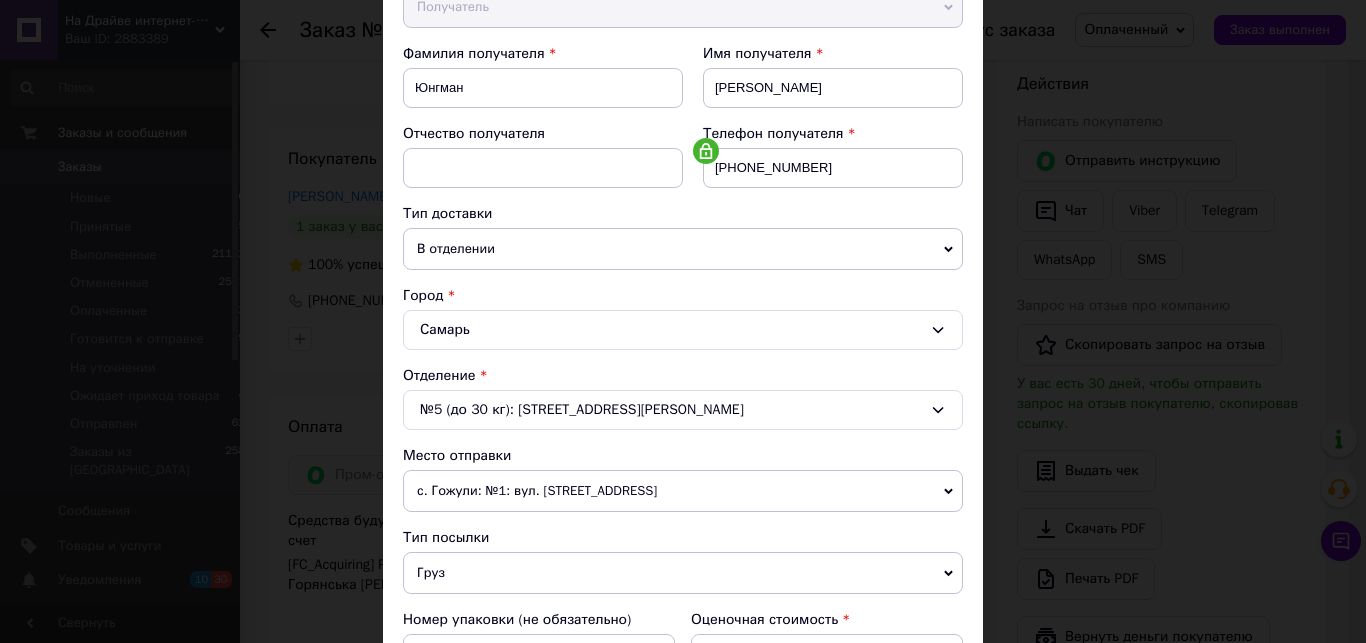scroll, scrollTop: 342, scrollLeft: 0, axis: vertical 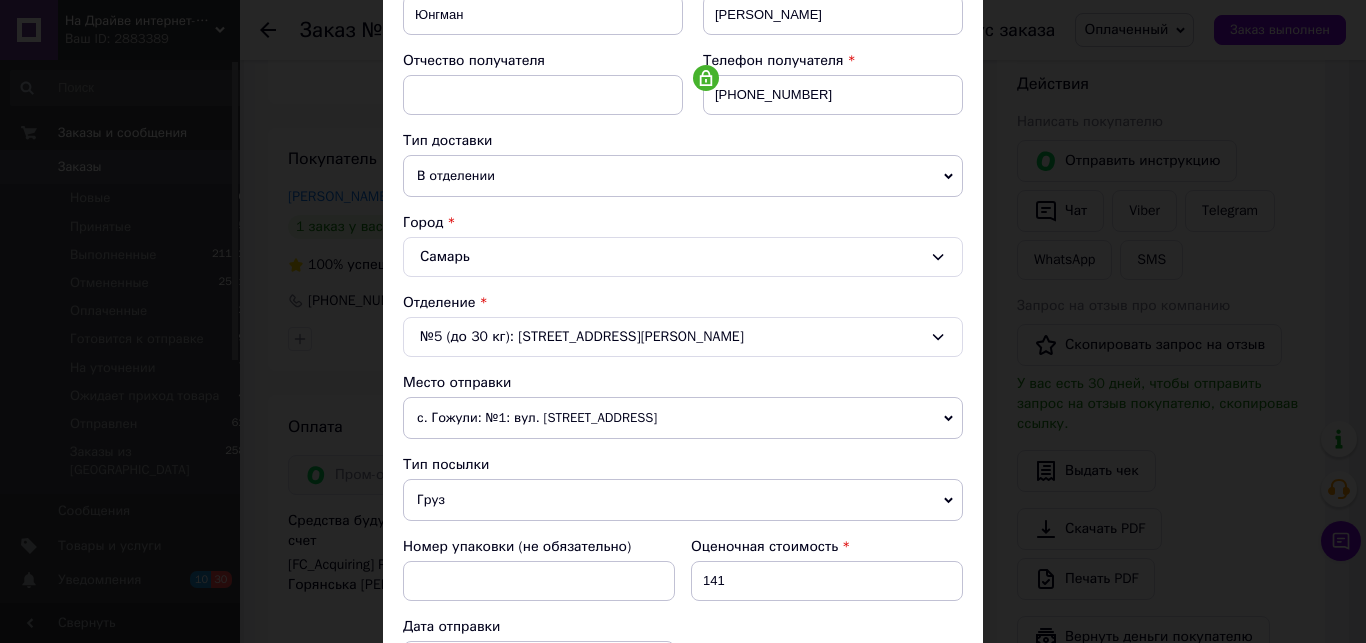 click on "с. Гожули: №1: вул. [STREET_ADDRESS]" at bounding box center (683, 418) 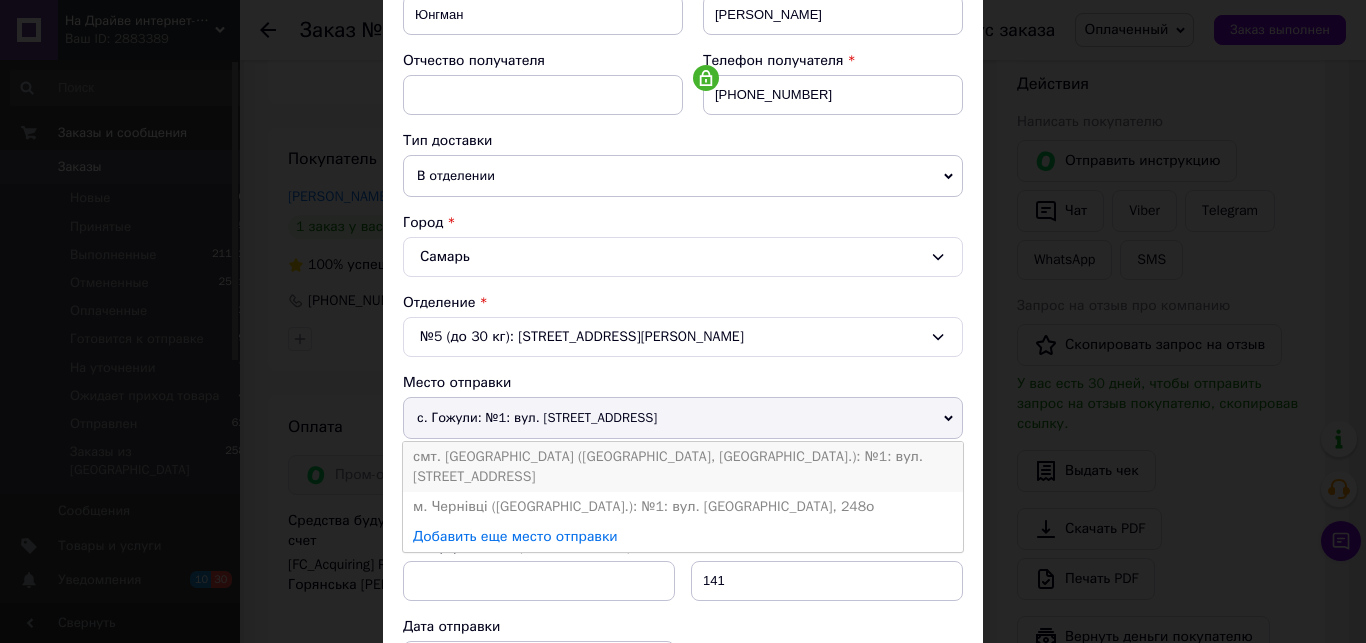 click on "смт. [GEOGRAPHIC_DATA] ([GEOGRAPHIC_DATA], [GEOGRAPHIC_DATA].): №1: вул. [STREET_ADDRESS]" at bounding box center (683, 467) 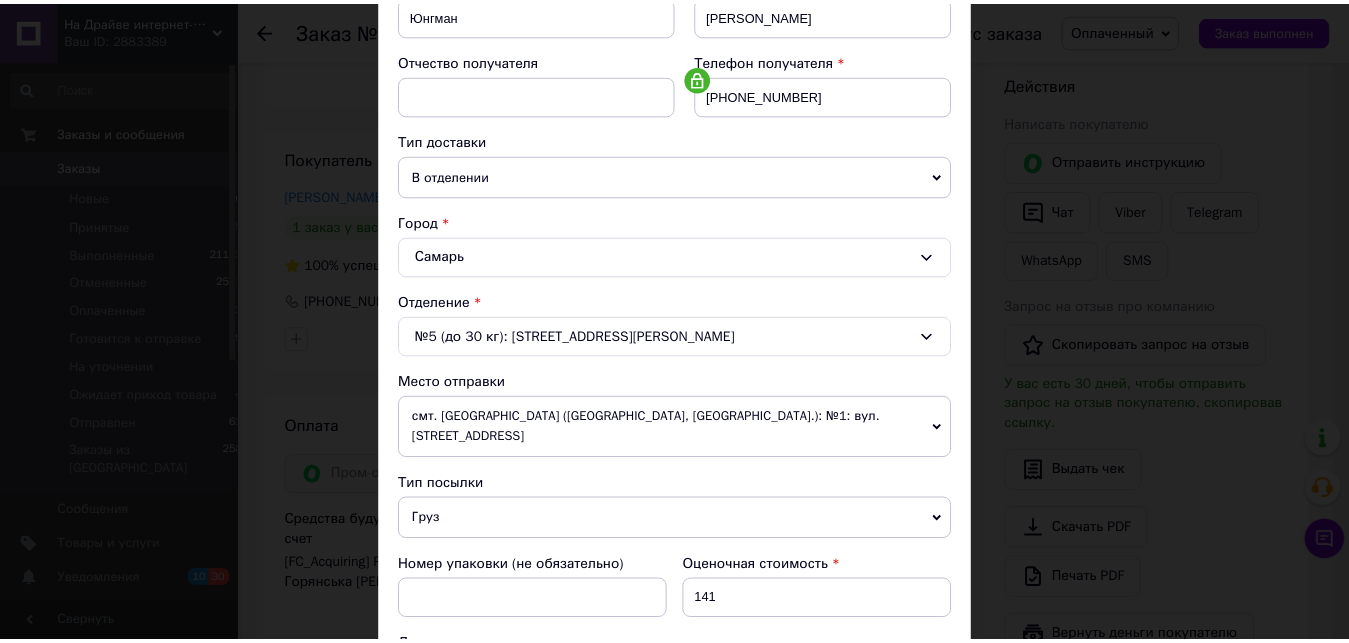 scroll, scrollTop: 684, scrollLeft: 0, axis: vertical 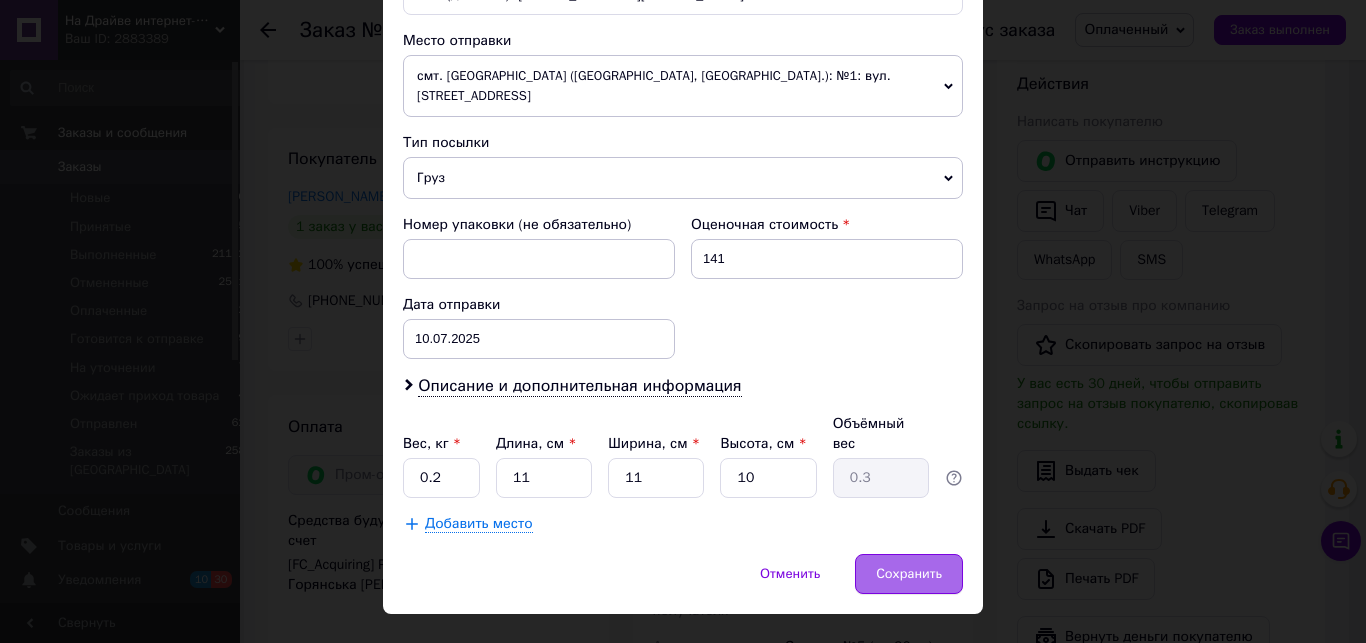 click on "Сохранить" at bounding box center (909, 574) 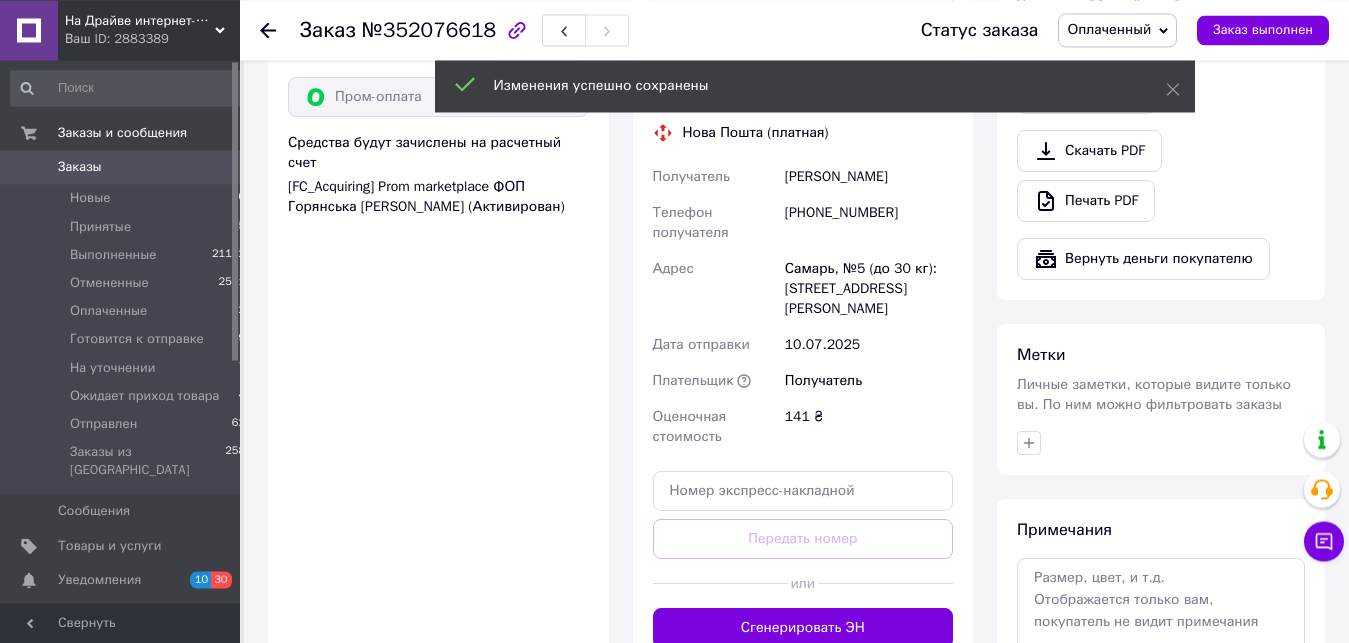 scroll, scrollTop: 781, scrollLeft: 0, axis: vertical 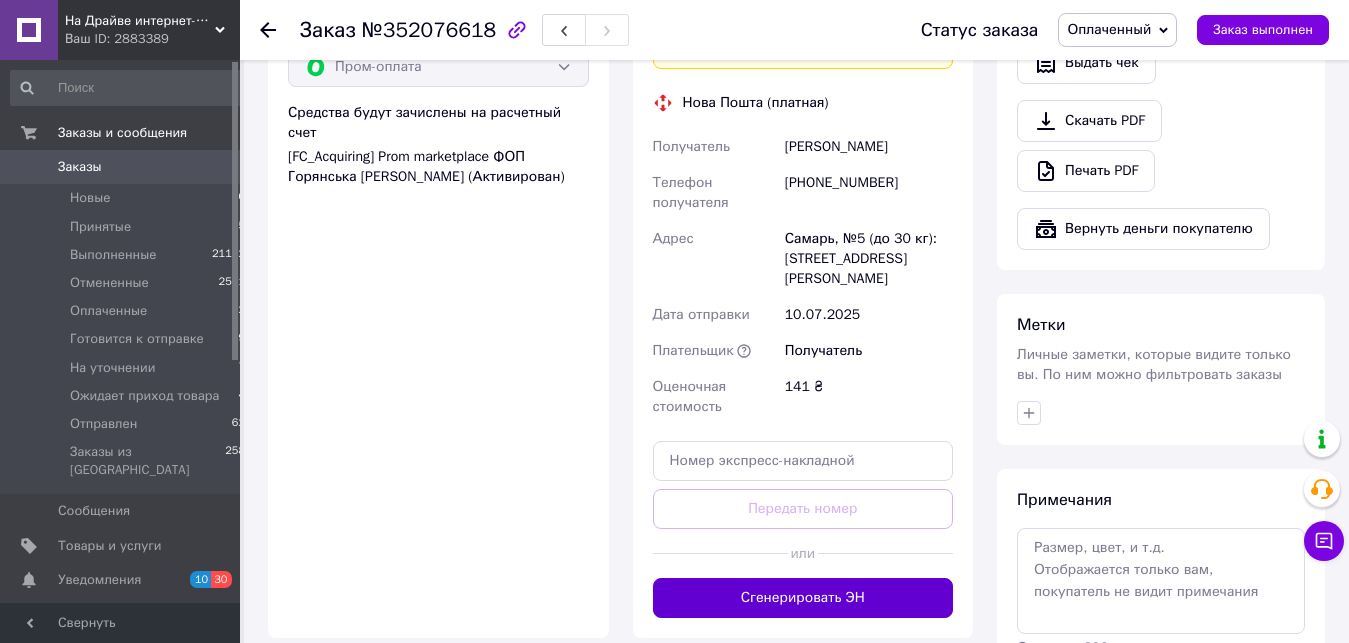 click on "Сгенерировать ЭН" at bounding box center (803, 598) 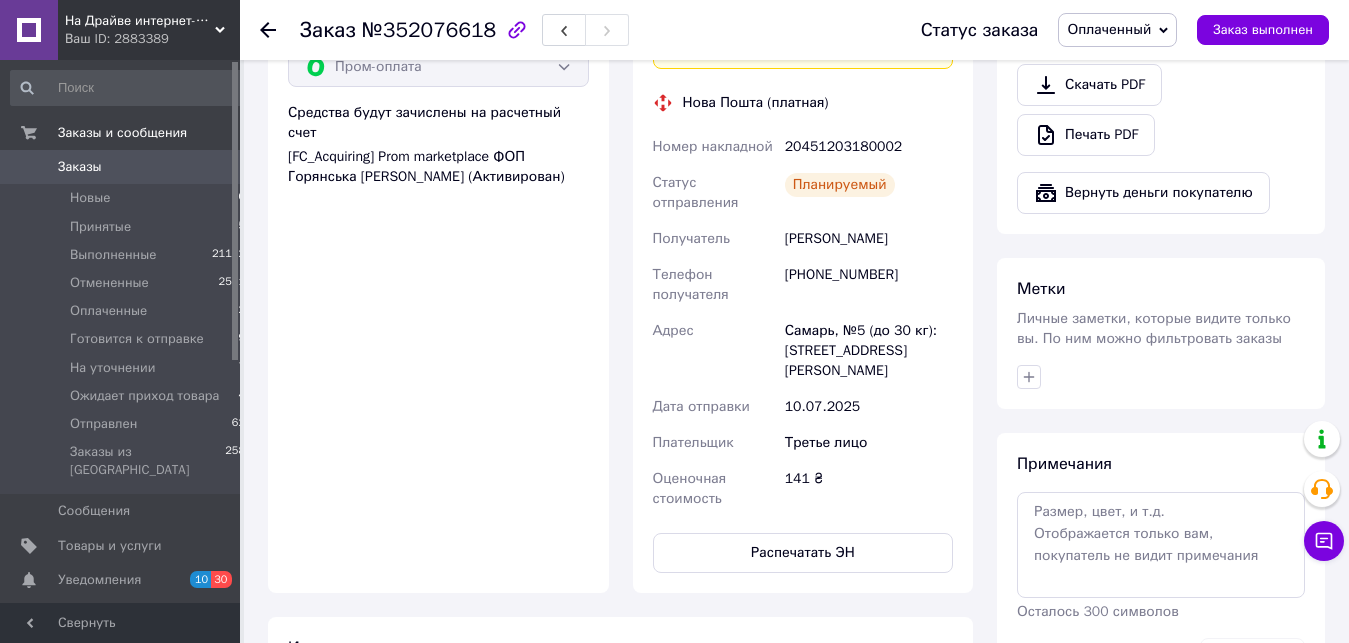 click on "20451203180002" at bounding box center [869, 147] 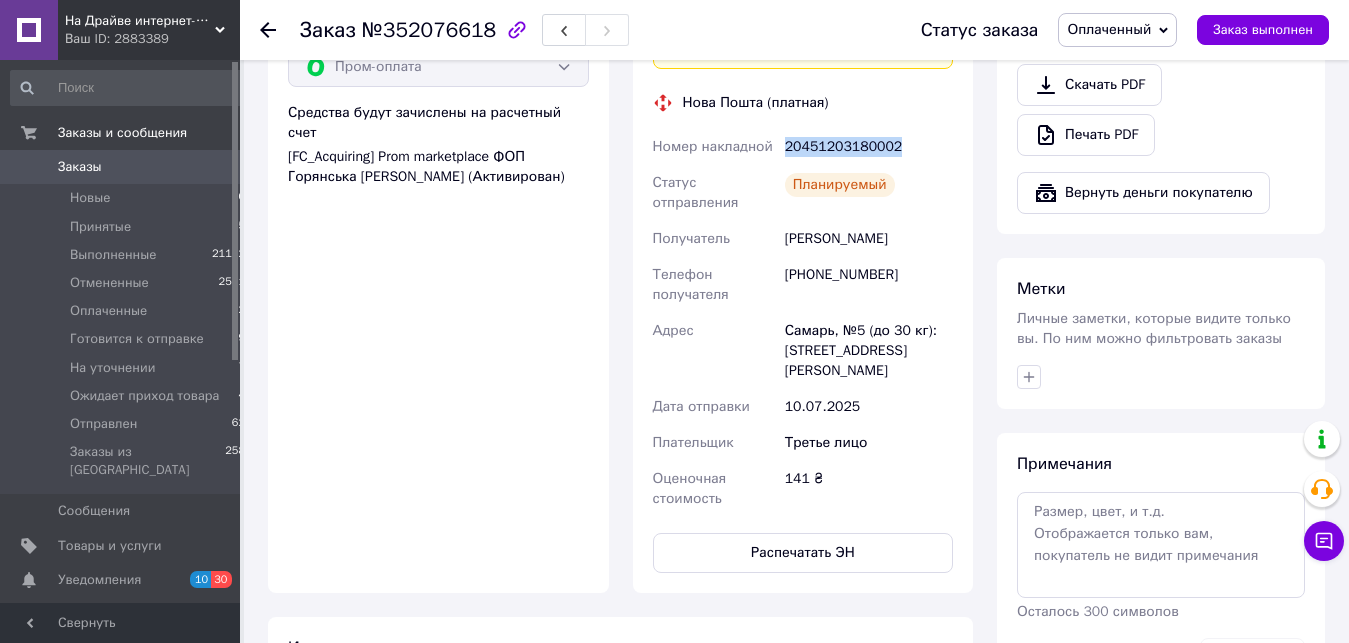 click on "20451203180002" at bounding box center [869, 147] 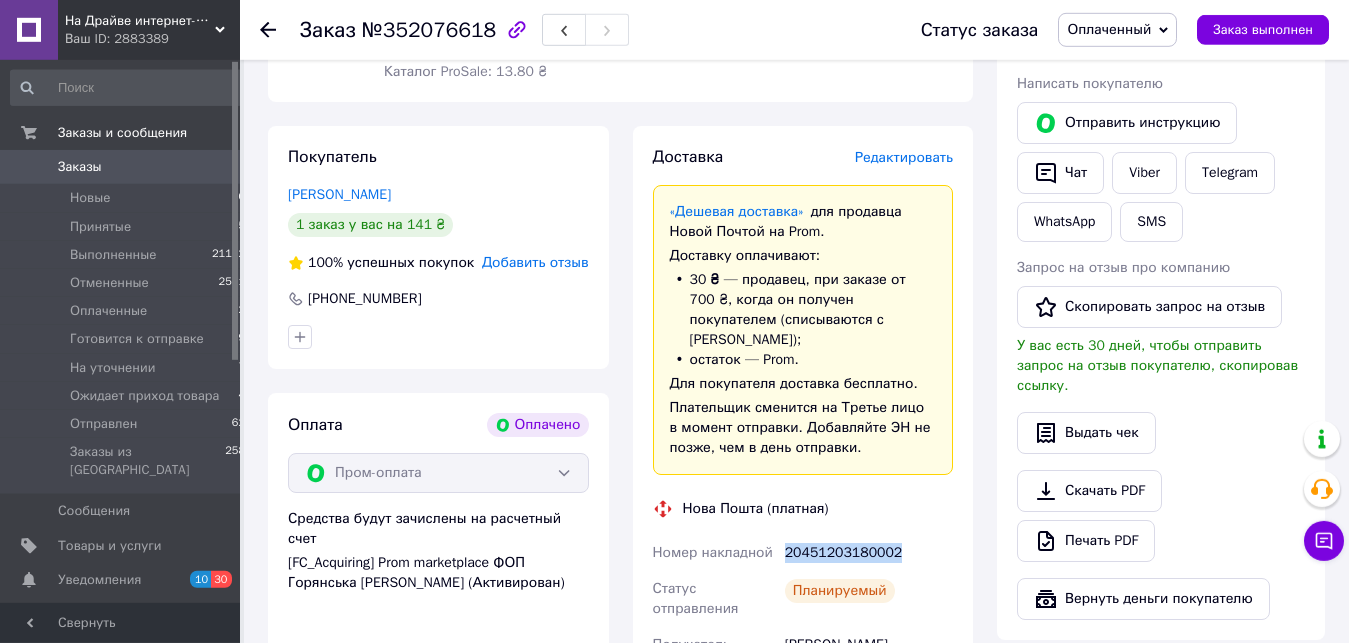 scroll, scrollTop: 271, scrollLeft: 0, axis: vertical 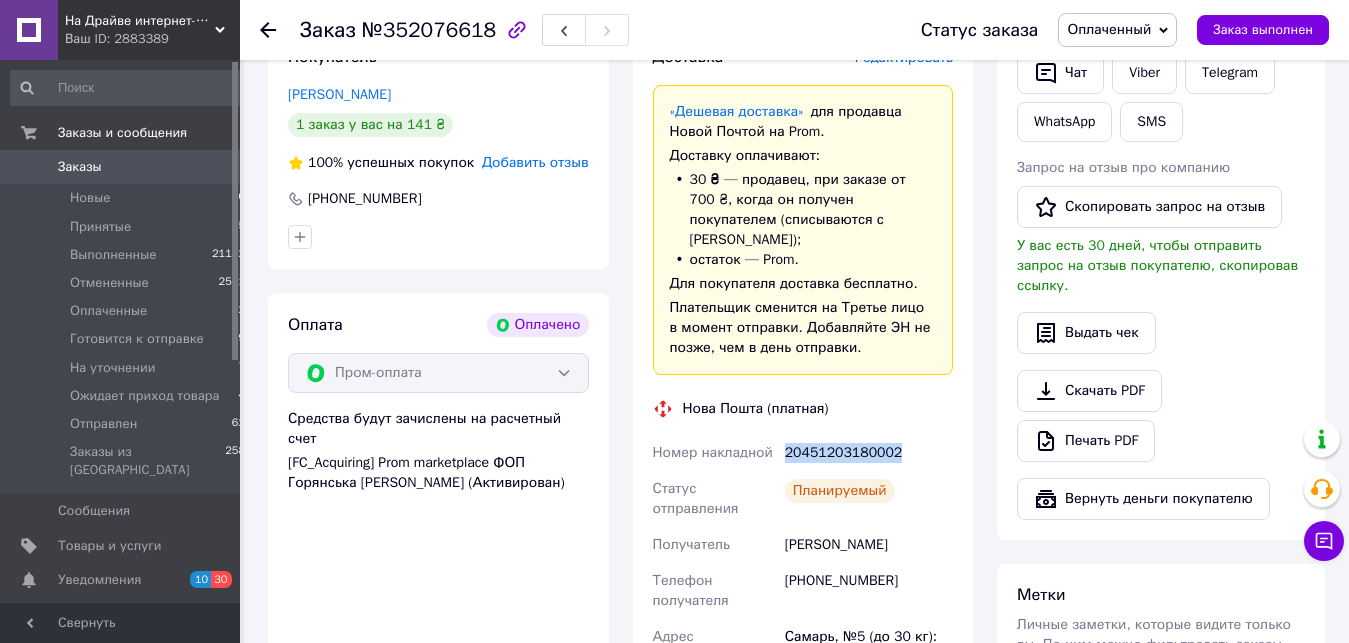 copy on "20451203180002" 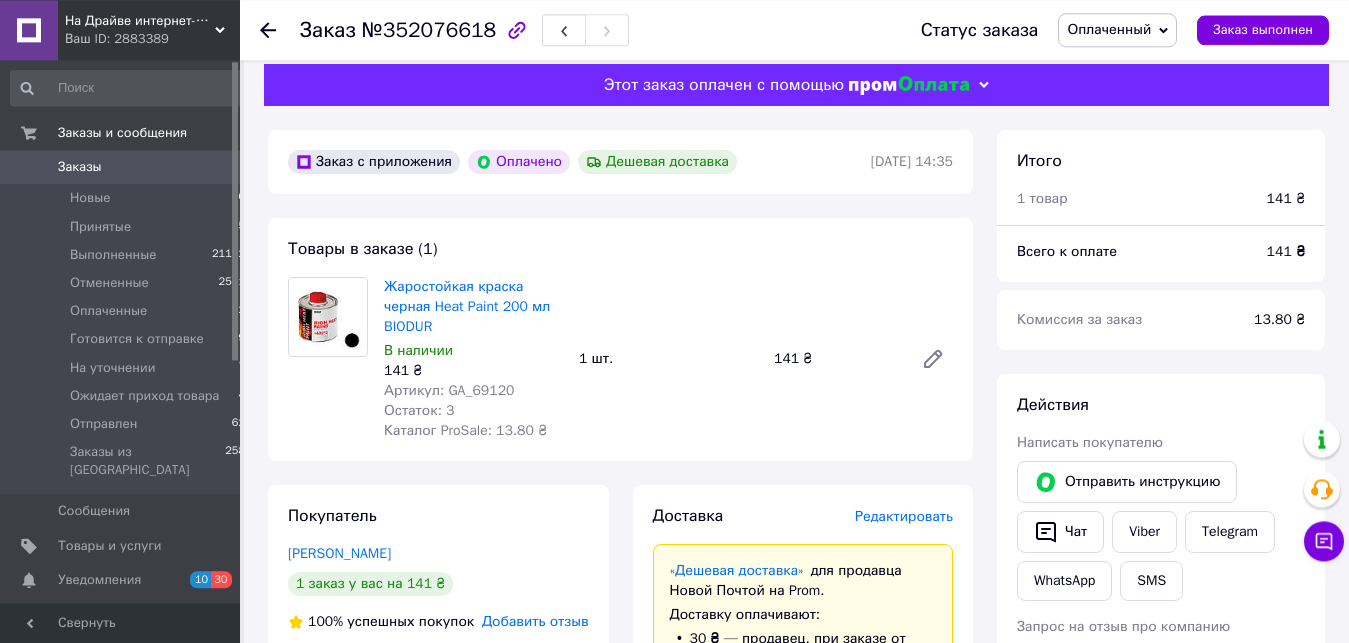 scroll, scrollTop: 0, scrollLeft: 0, axis: both 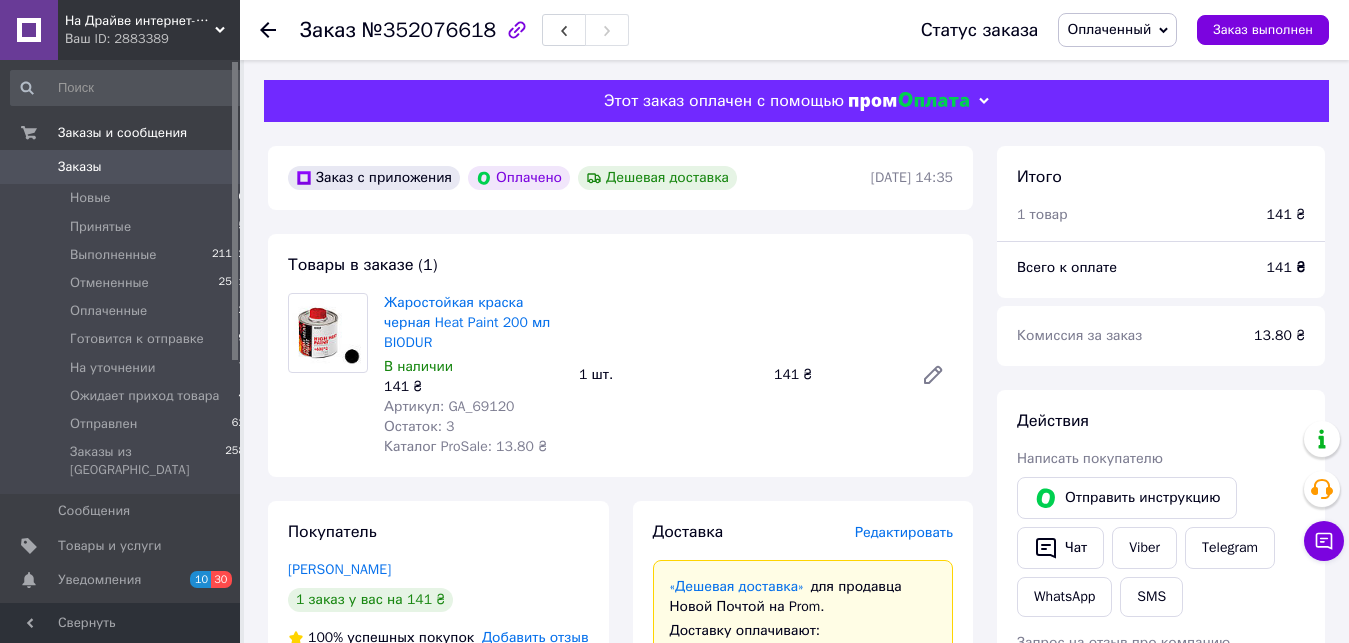 click on "Оплаченный" at bounding box center [1109, 29] 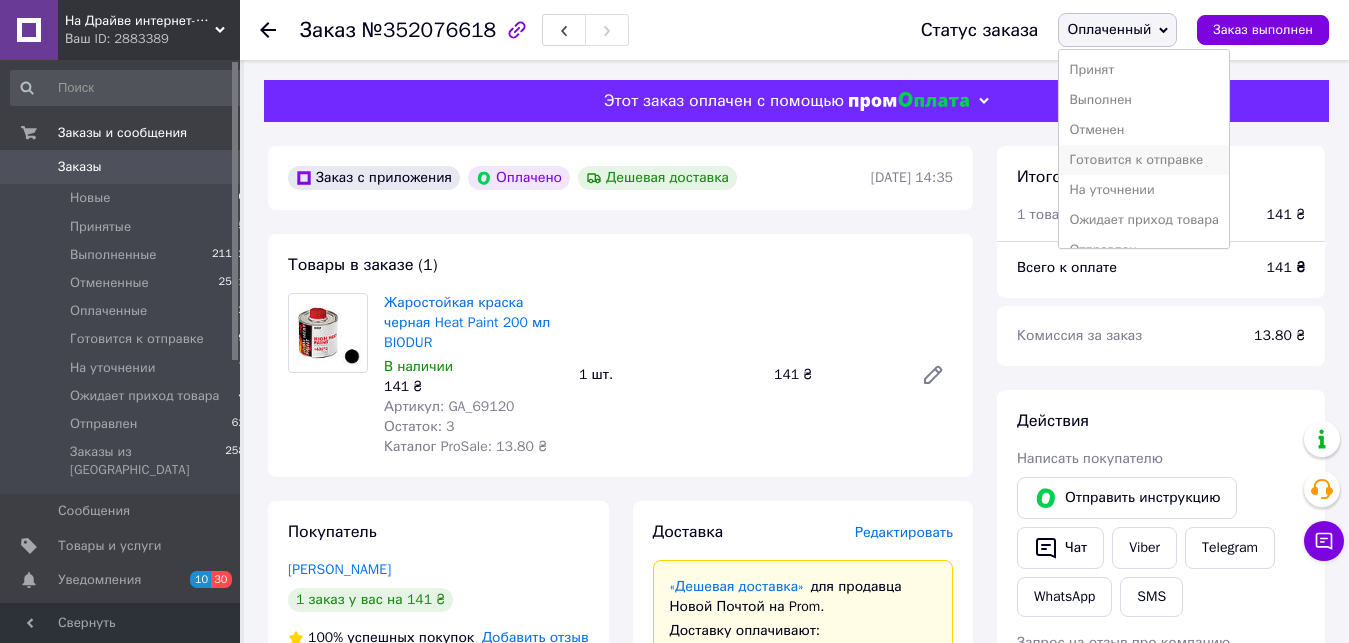 click on "Готовится к отправке" at bounding box center (1144, 160) 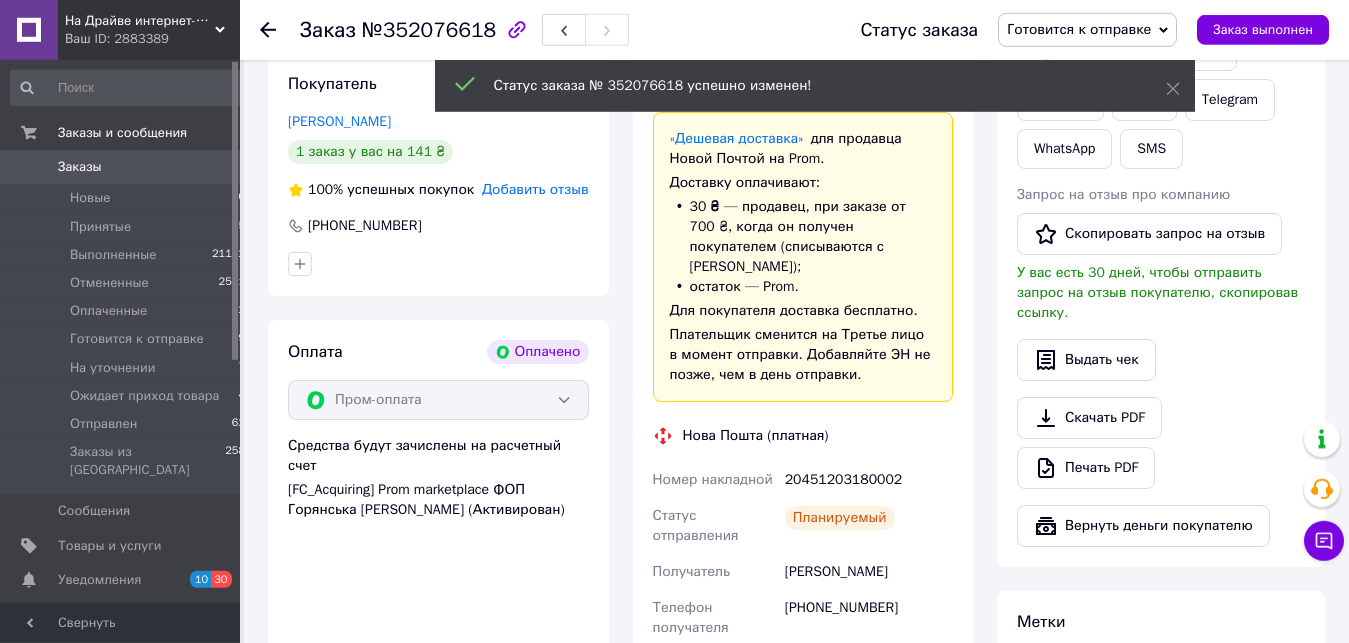 scroll, scrollTop: 510, scrollLeft: 0, axis: vertical 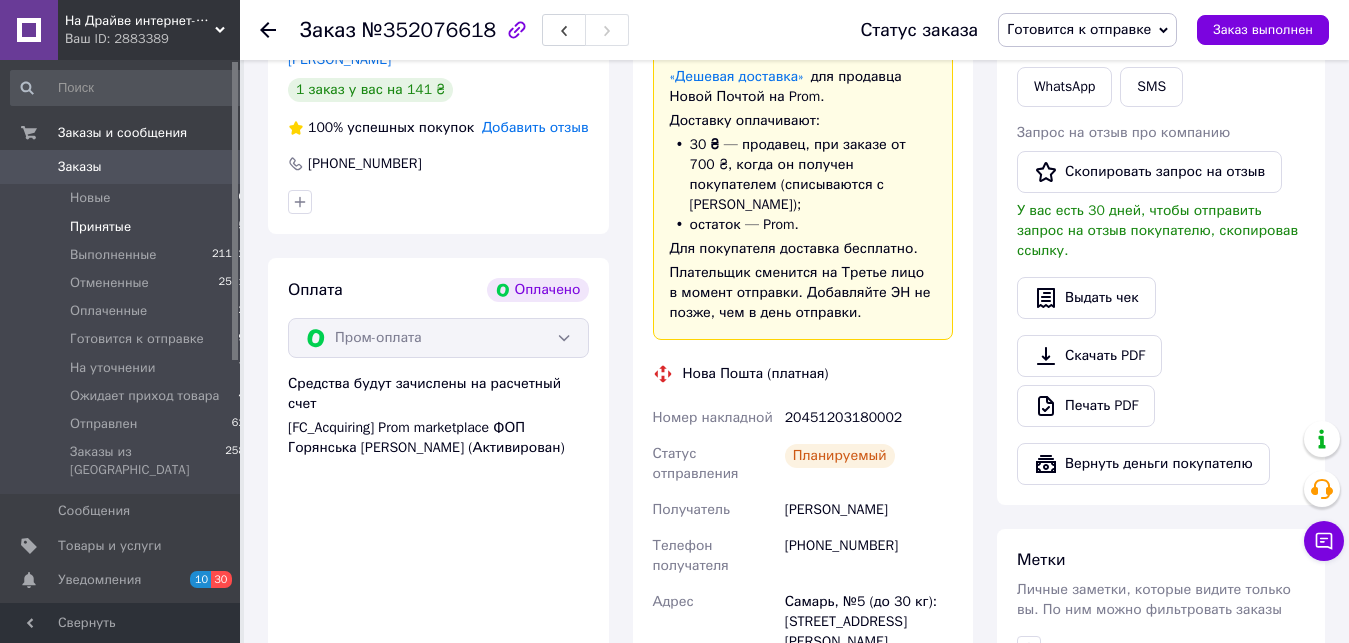 click on "Принятые" at bounding box center (100, 227) 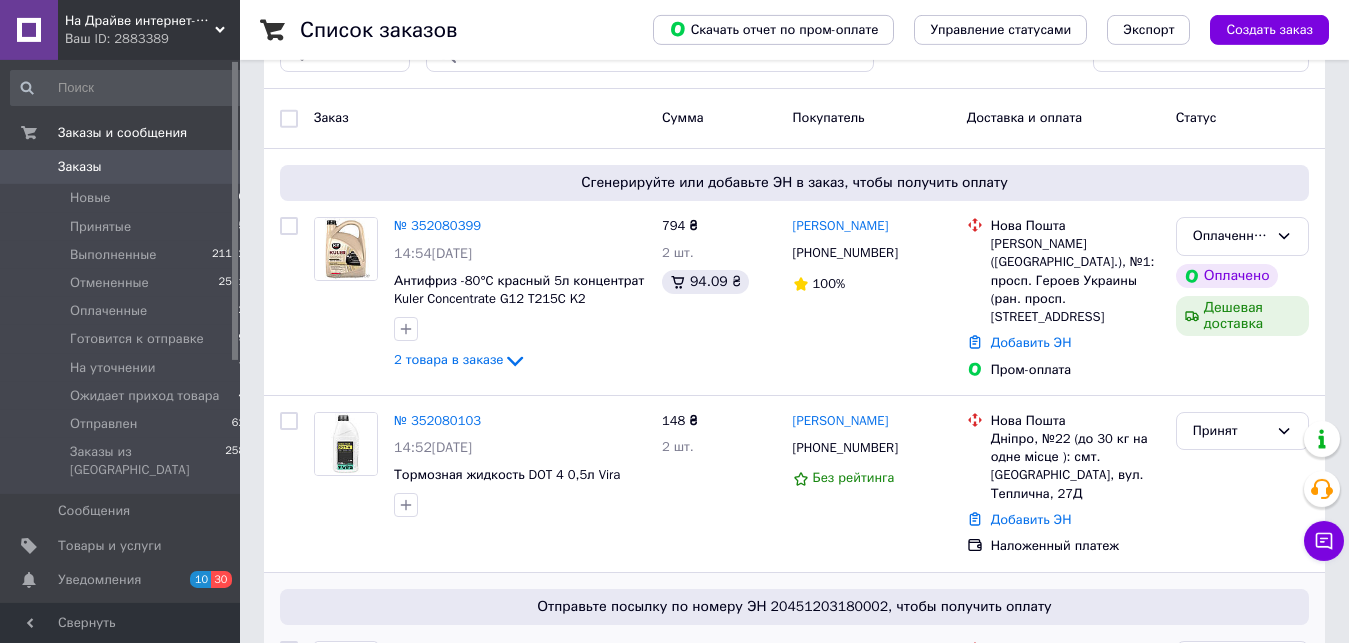 scroll, scrollTop: 204, scrollLeft: 0, axis: vertical 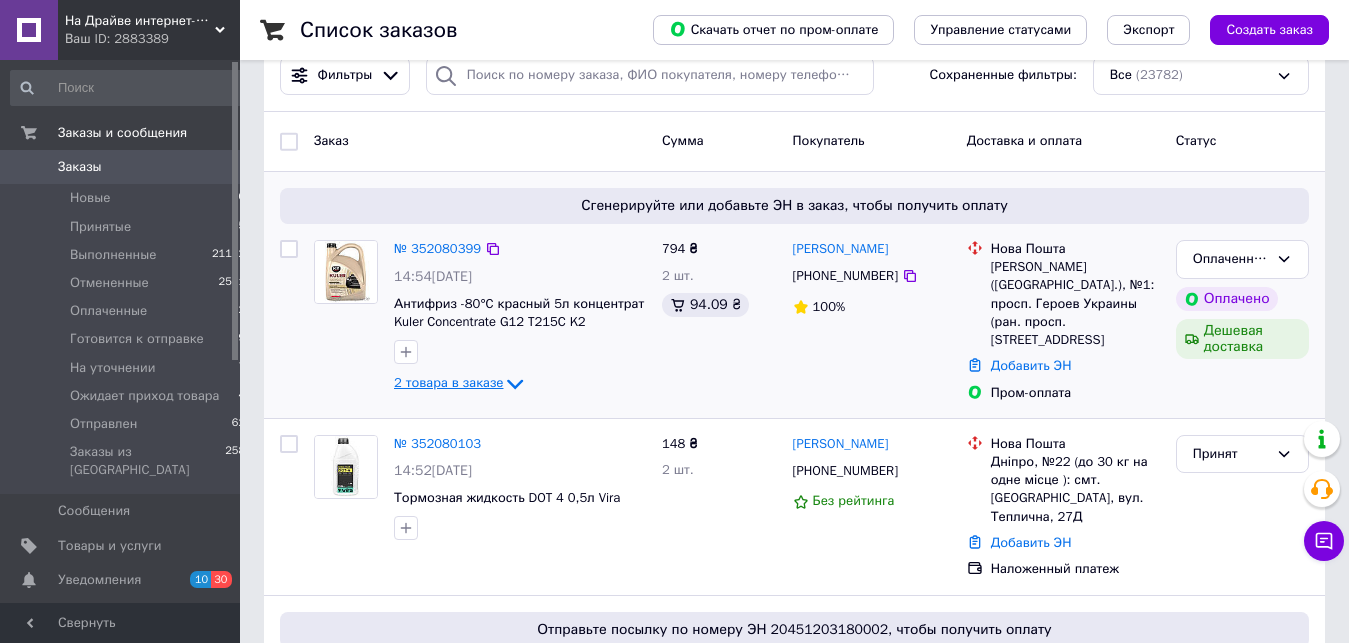 click 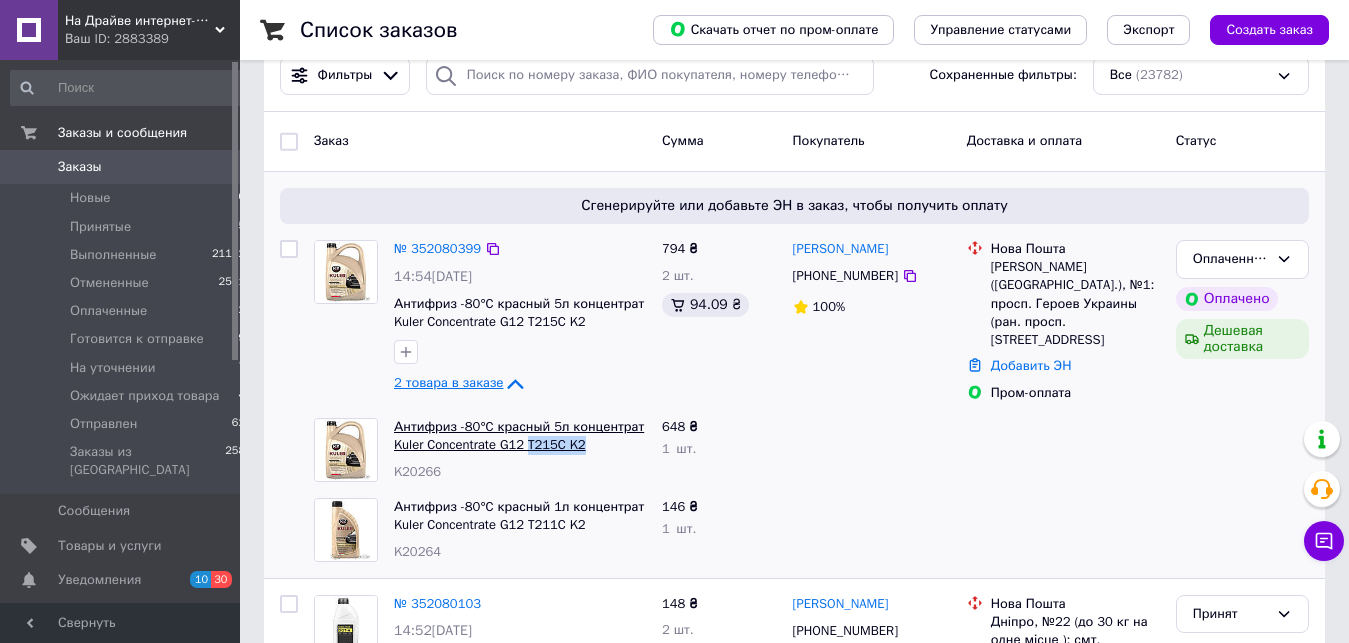 drag, startPoint x: 591, startPoint y: 443, endPoint x: 550, endPoint y: 440, distance: 41.109608 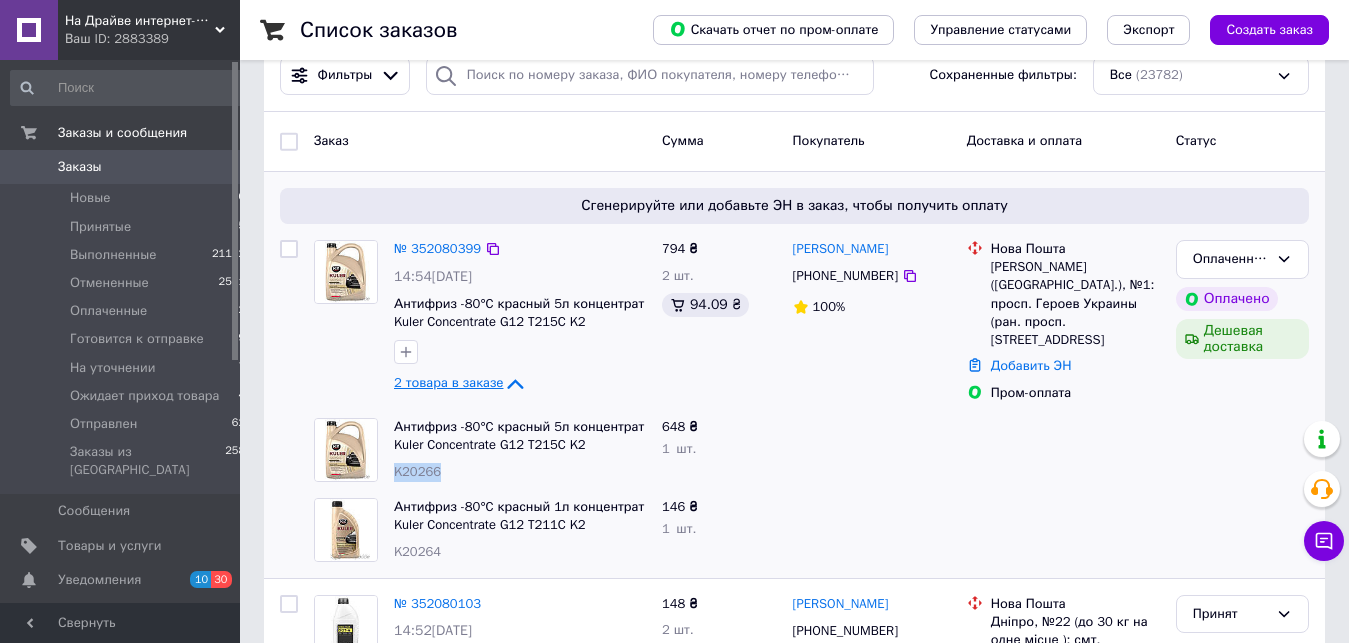 drag, startPoint x: 441, startPoint y: 465, endPoint x: 390, endPoint y: 467, distance: 51.0392 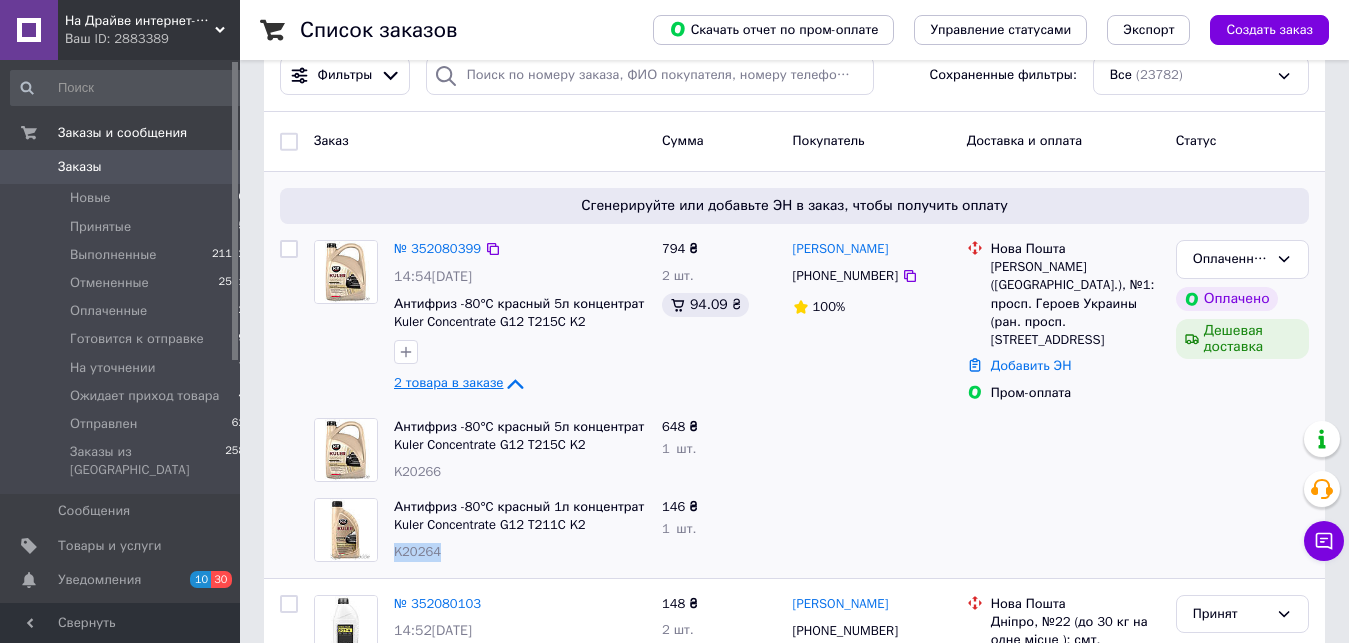 drag, startPoint x: 430, startPoint y: 552, endPoint x: 391, endPoint y: 551, distance: 39.012817 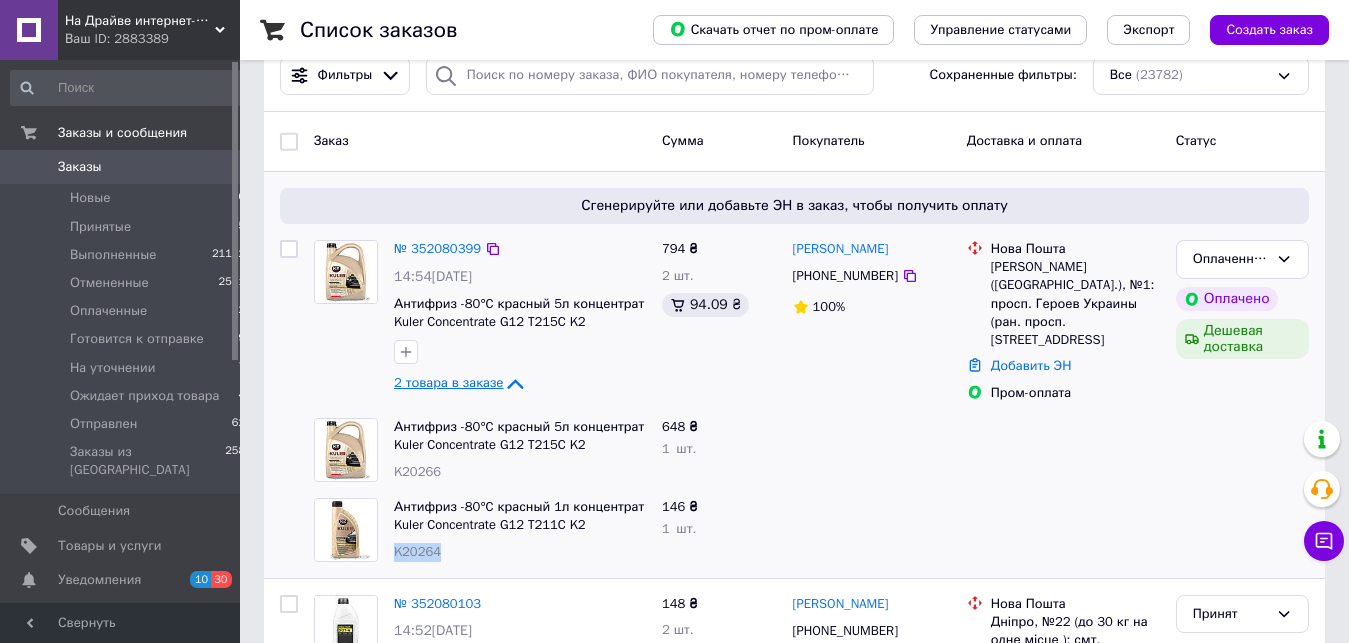 copy on "K20264" 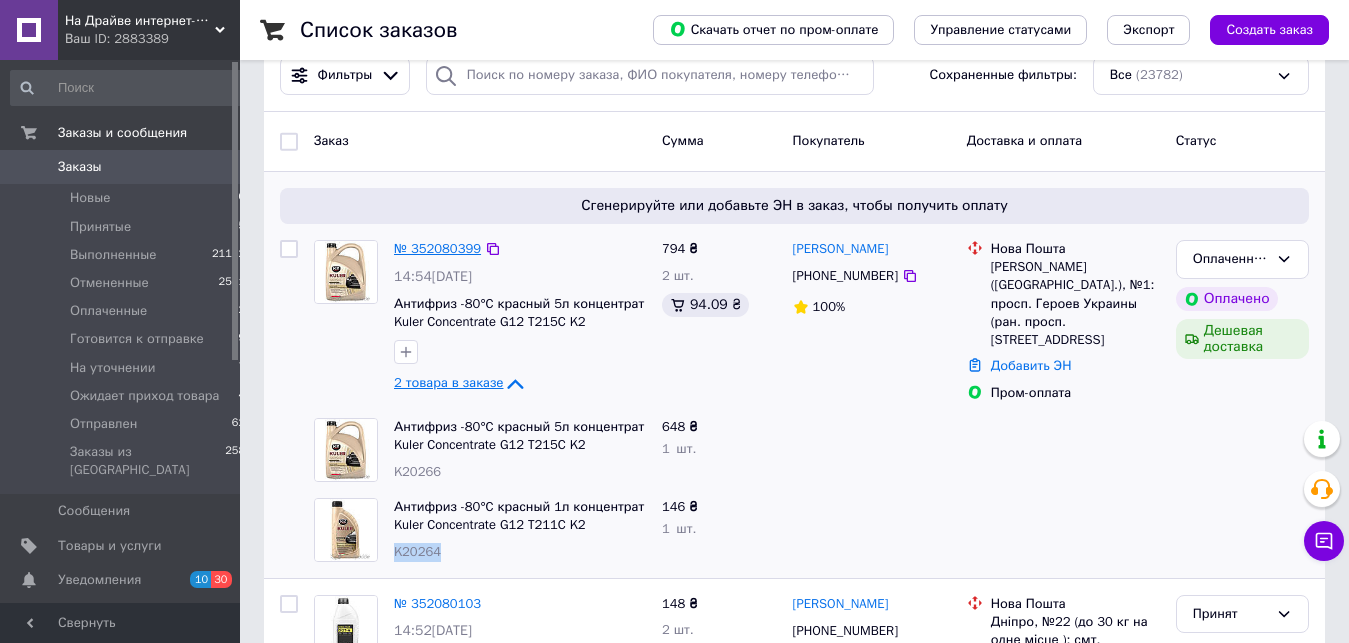 click on "№ 352080399" at bounding box center [437, 248] 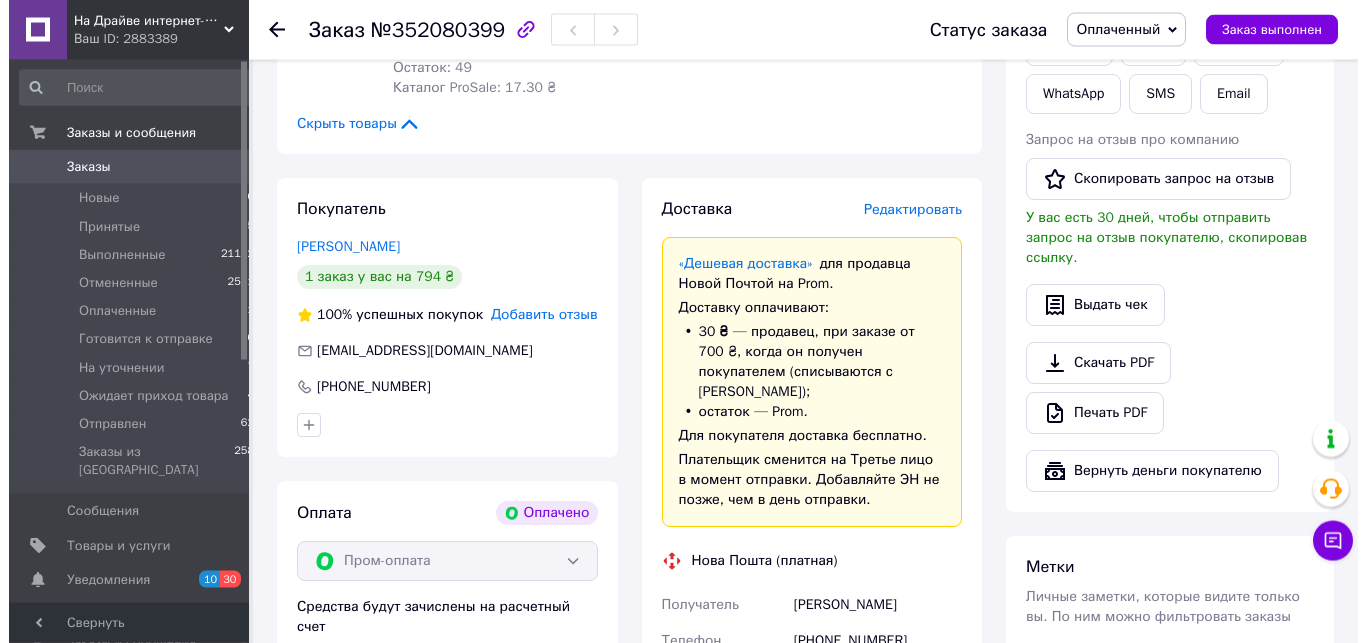 scroll, scrollTop: 510, scrollLeft: 0, axis: vertical 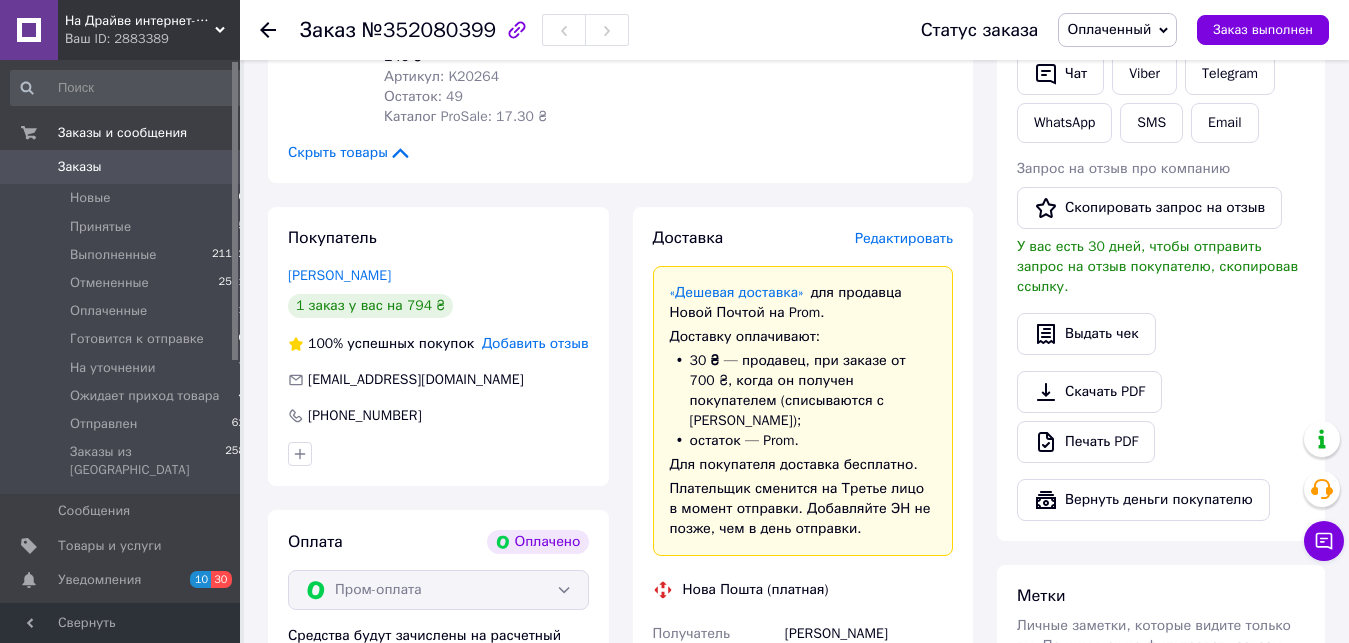 click on "Редактировать" at bounding box center [904, 238] 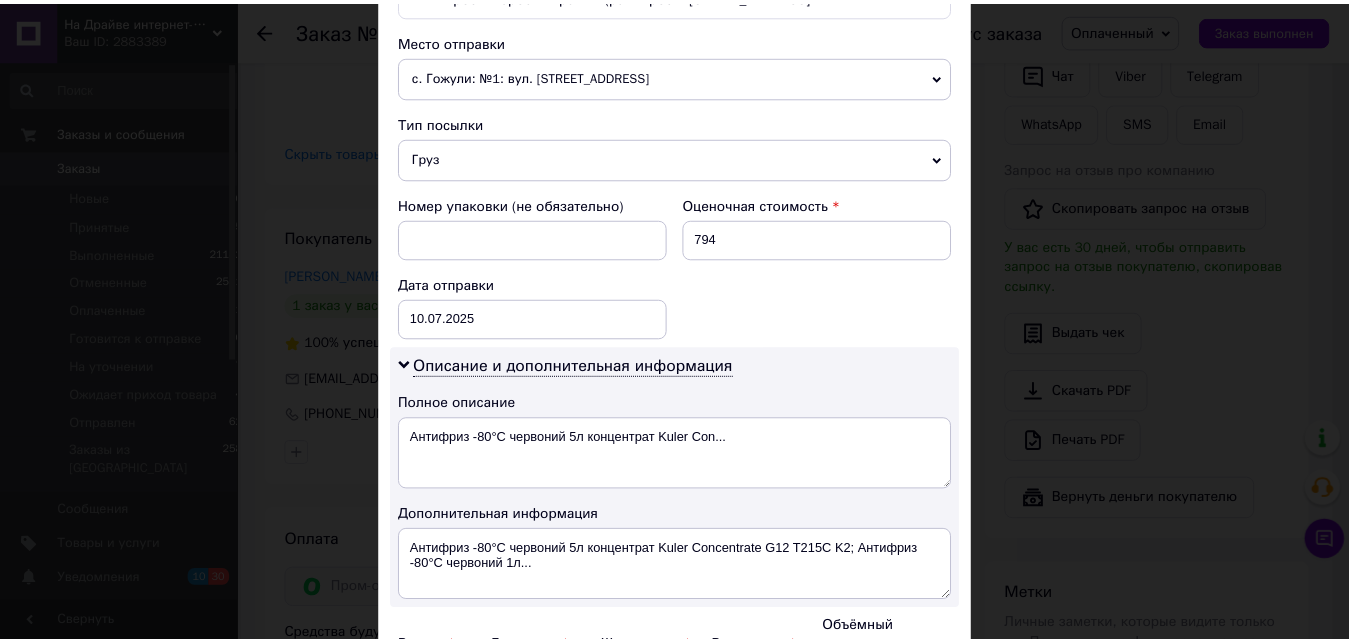 scroll, scrollTop: 909, scrollLeft: 0, axis: vertical 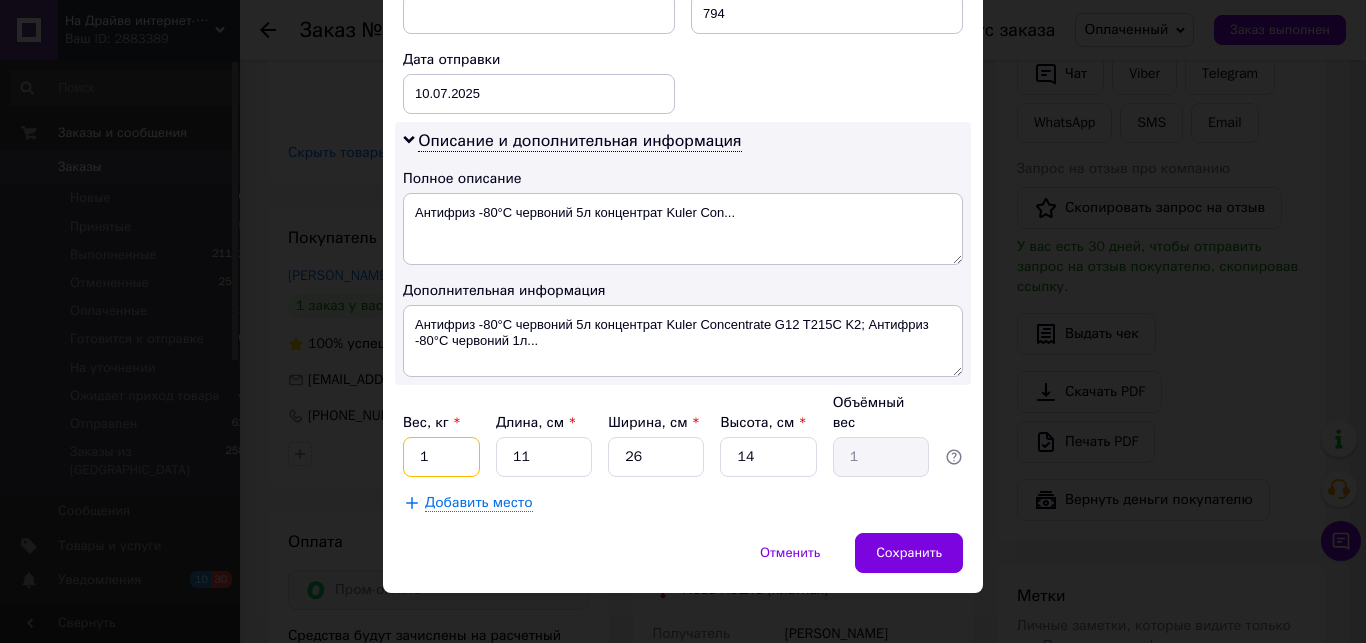 drag, startPoint x: 419, startPoint y: 434, endPoint x: 55, endPoint y: 320, distance: 381.43414 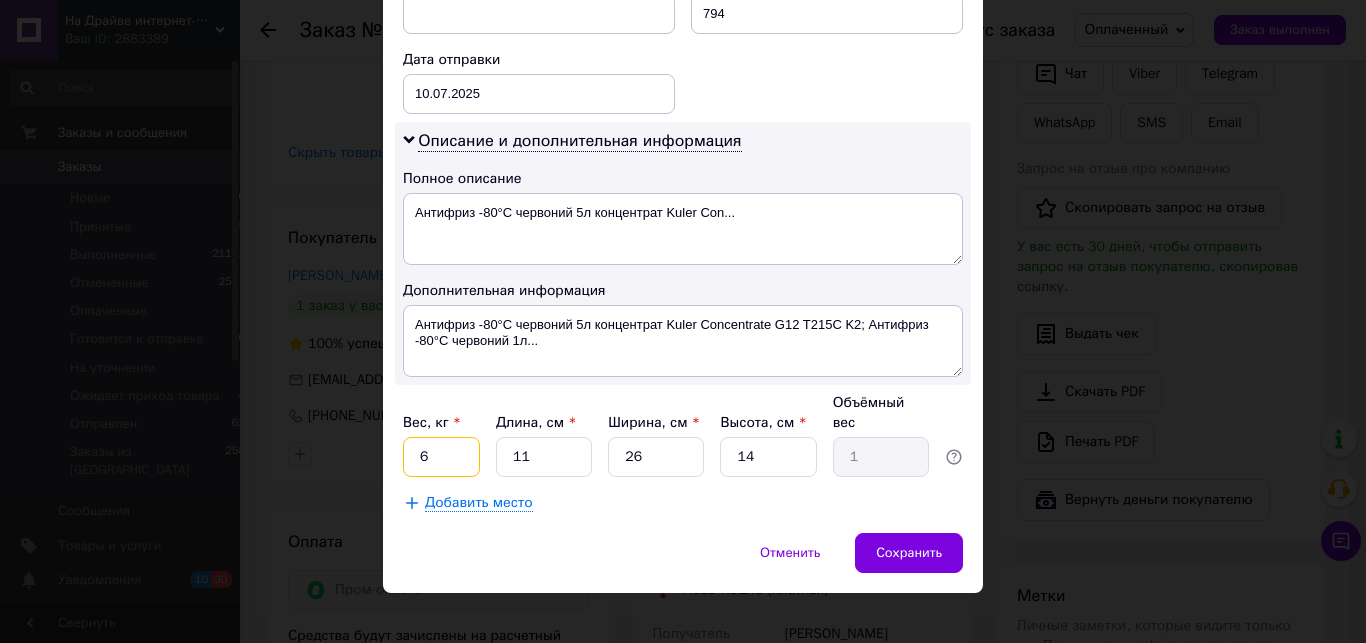 type on "6" 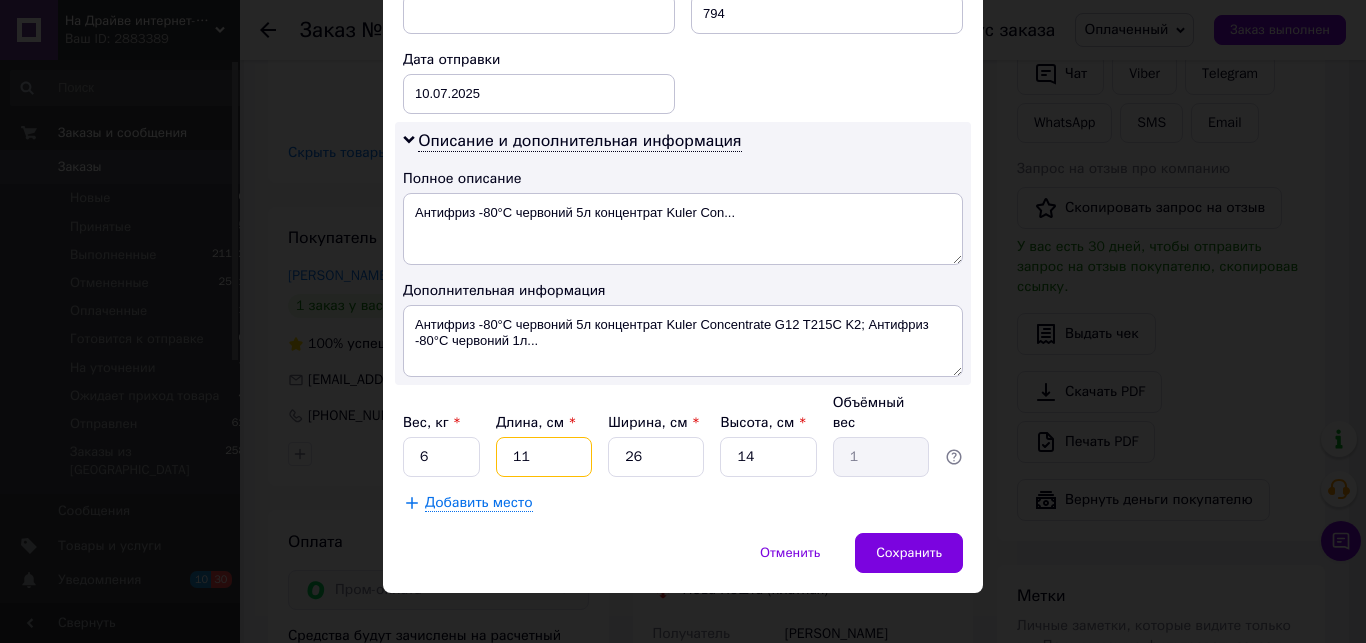 drag, startPoint x: 552, startPoint y: 440, endPoint x: 403, endPoint y: 426, distance: 149.65627 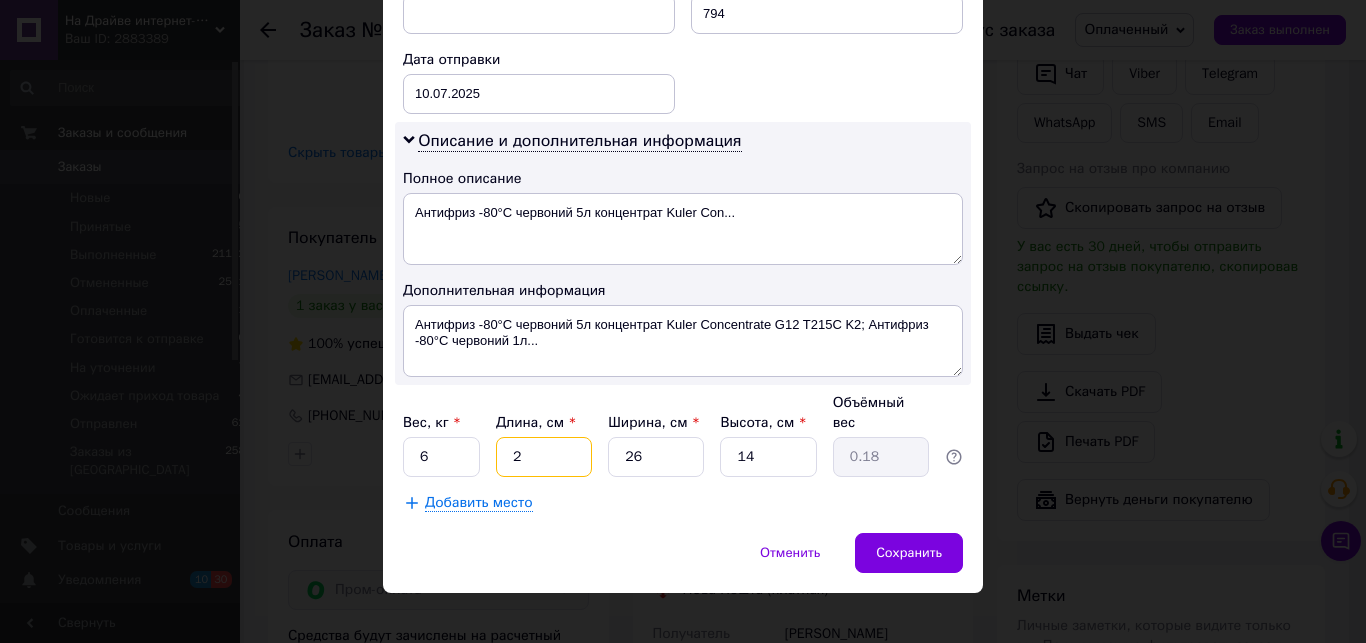 type on "20" 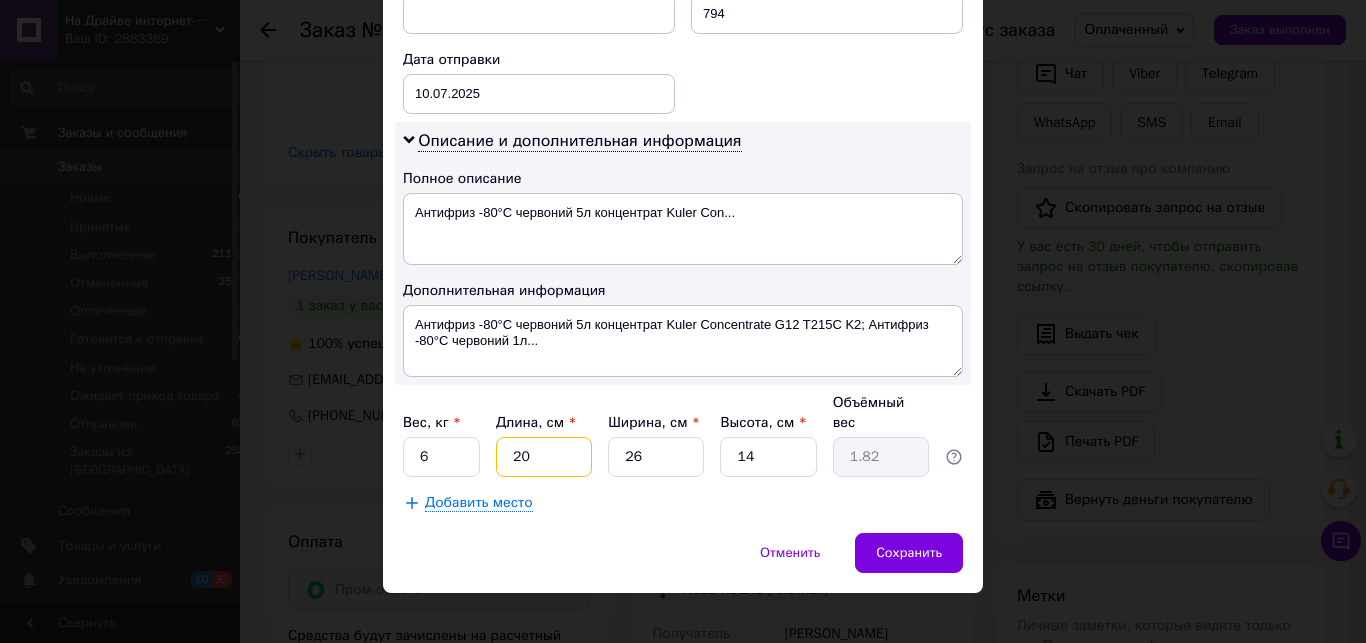 type on "20" 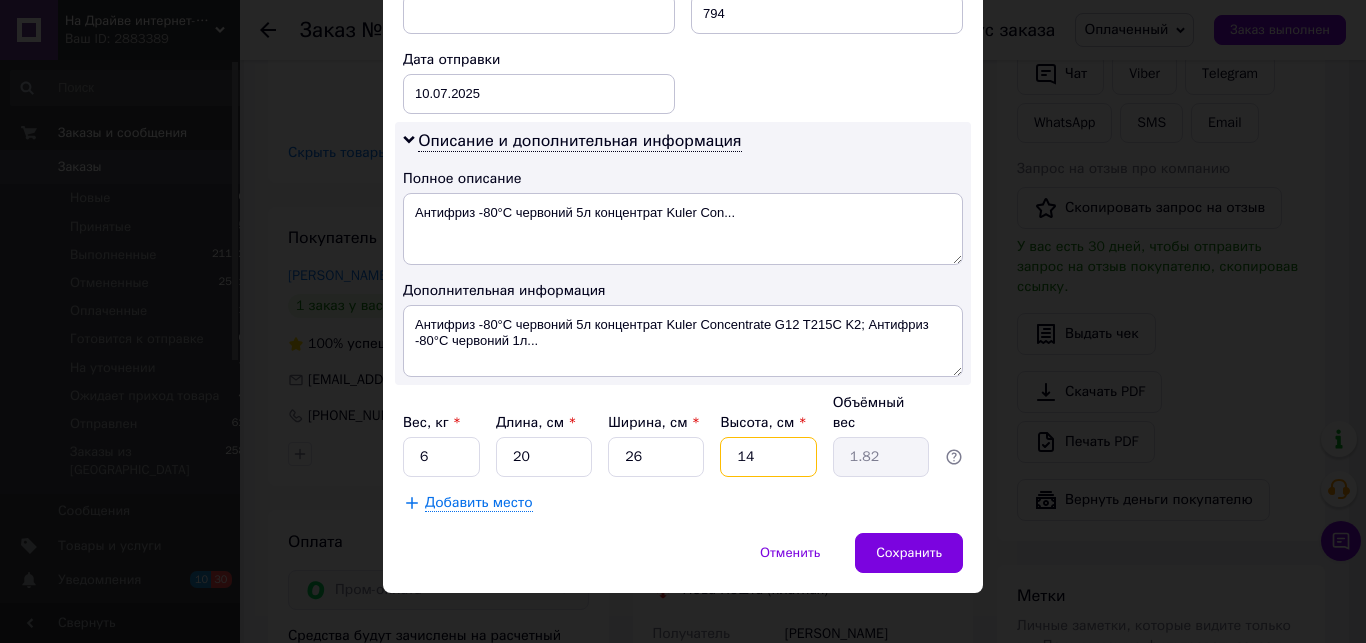 drag, startPoint x: 685, startPoint y: 430, endPoint x: 667, endPoint y: 422, distance: 19.697716 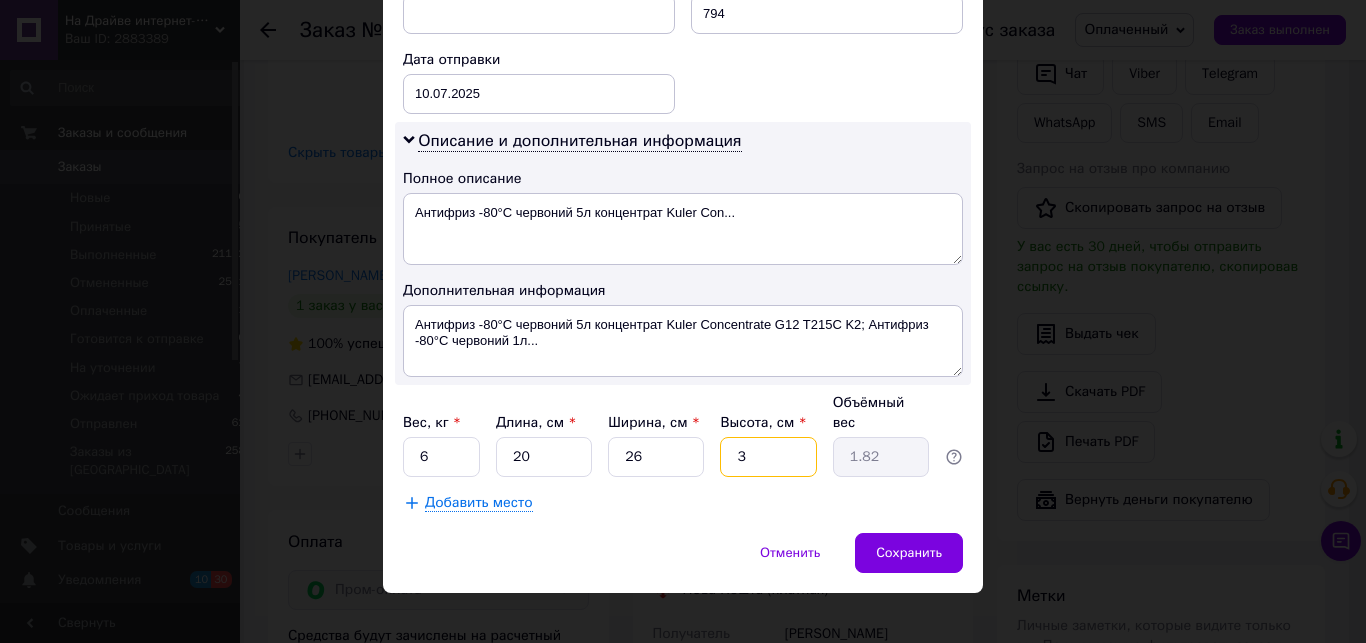 type on "0.39" 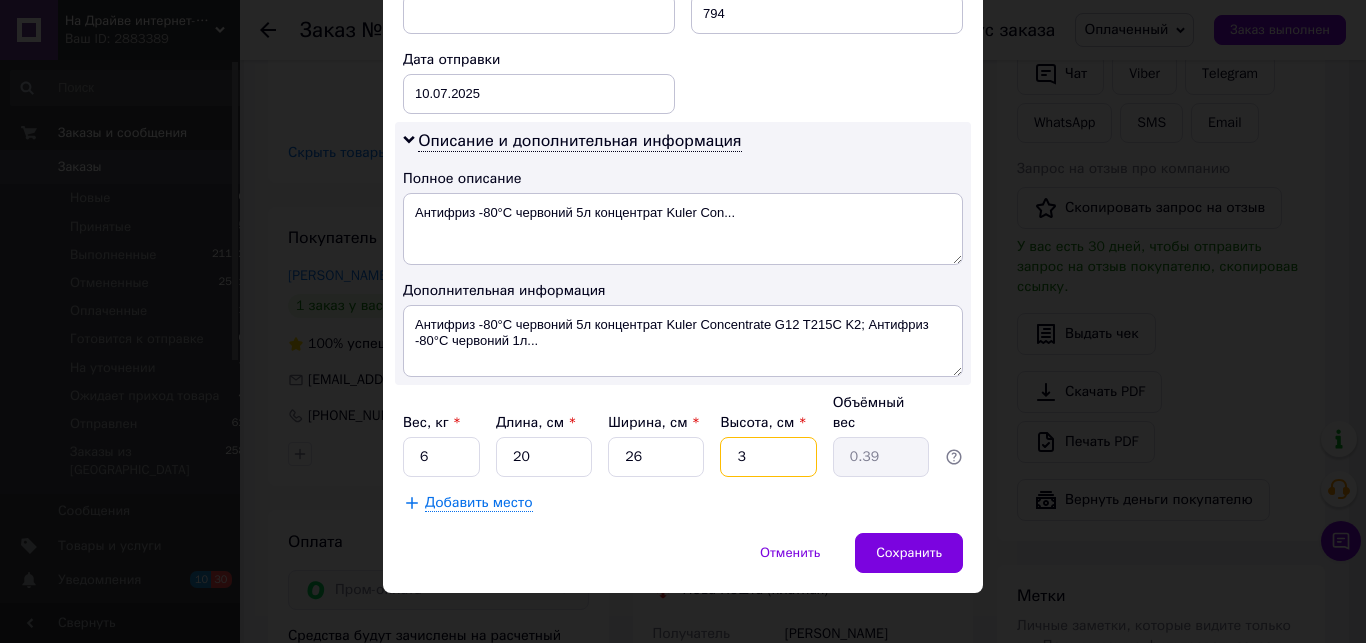 type on "30" 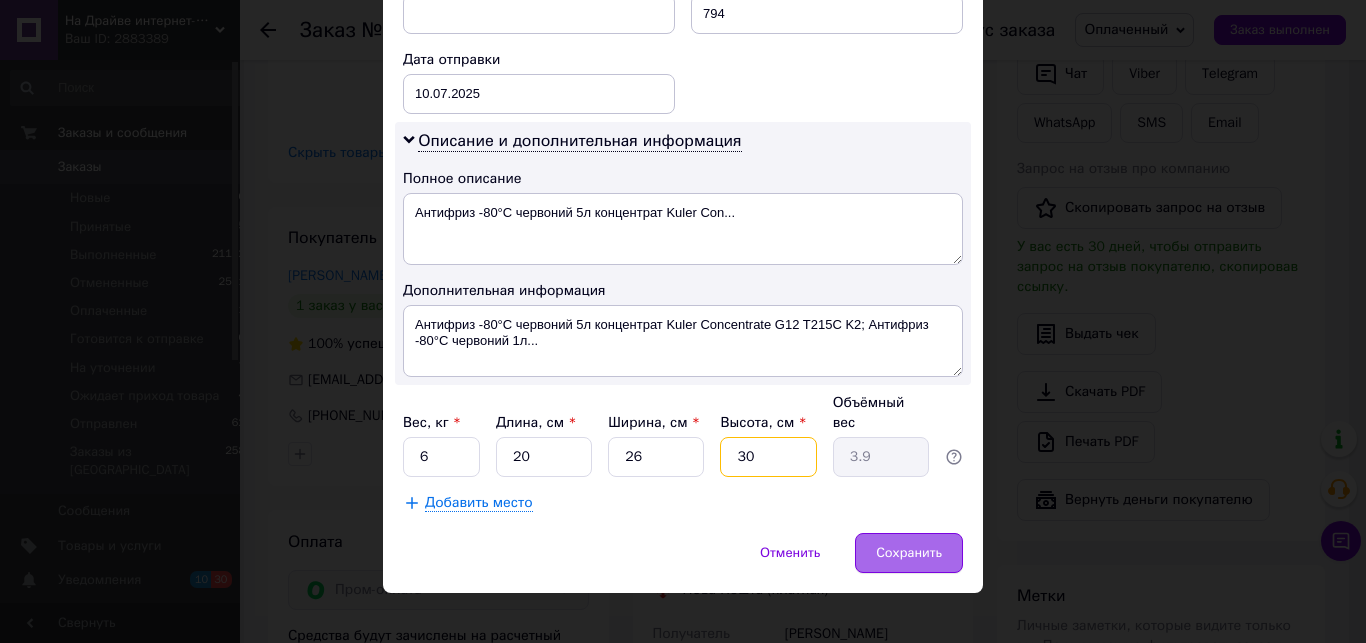 type on "30" 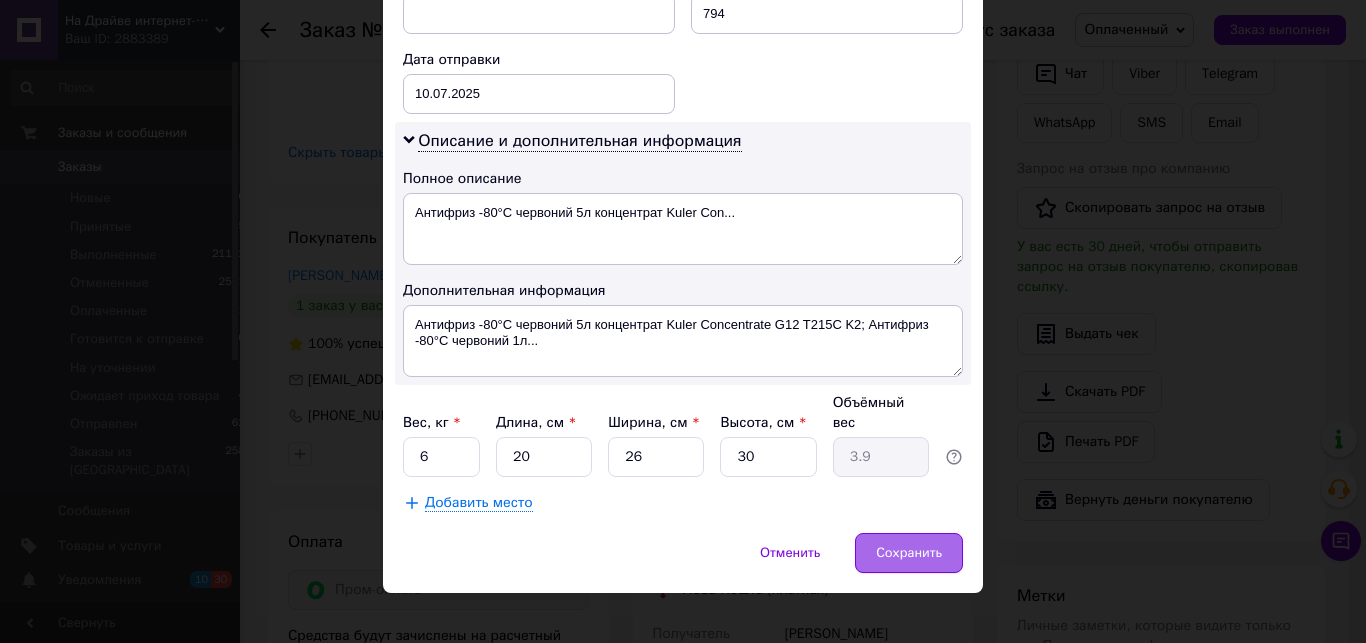 click on "Сохранить" at bounding box center [909, 553] 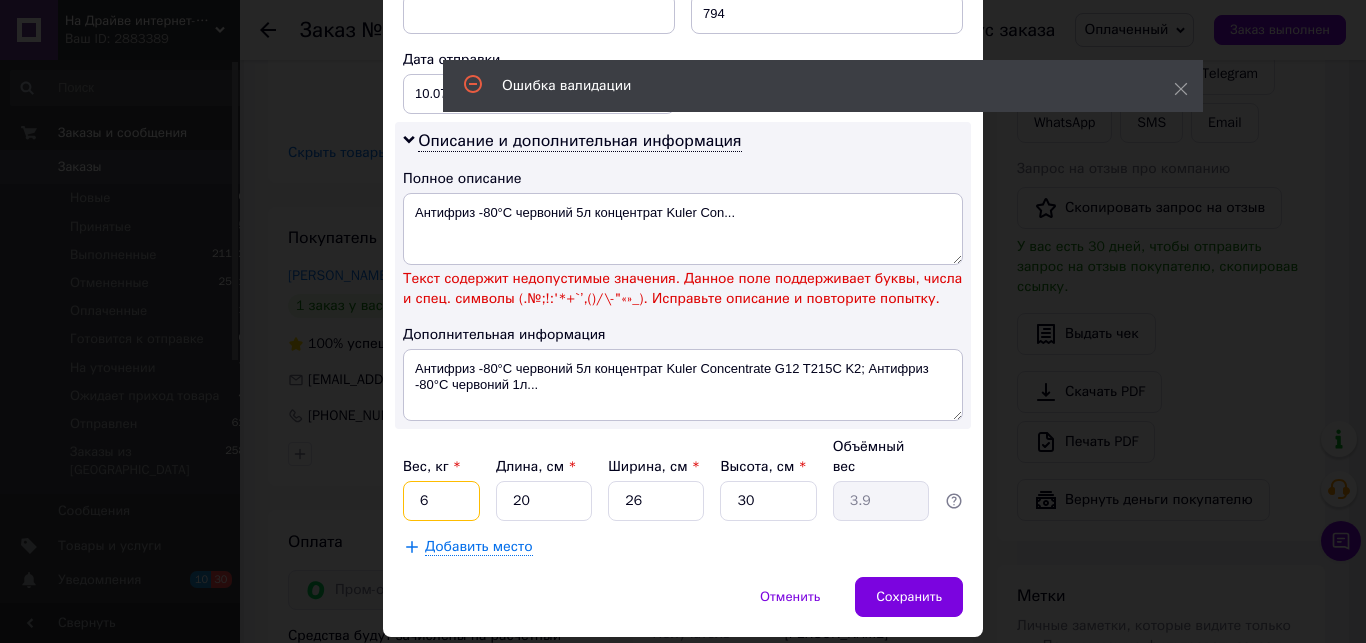 drag, startPoint x: 429, startPoint y: 482, endPoint x: 0, endPoint y: 419, distance: 433.6012 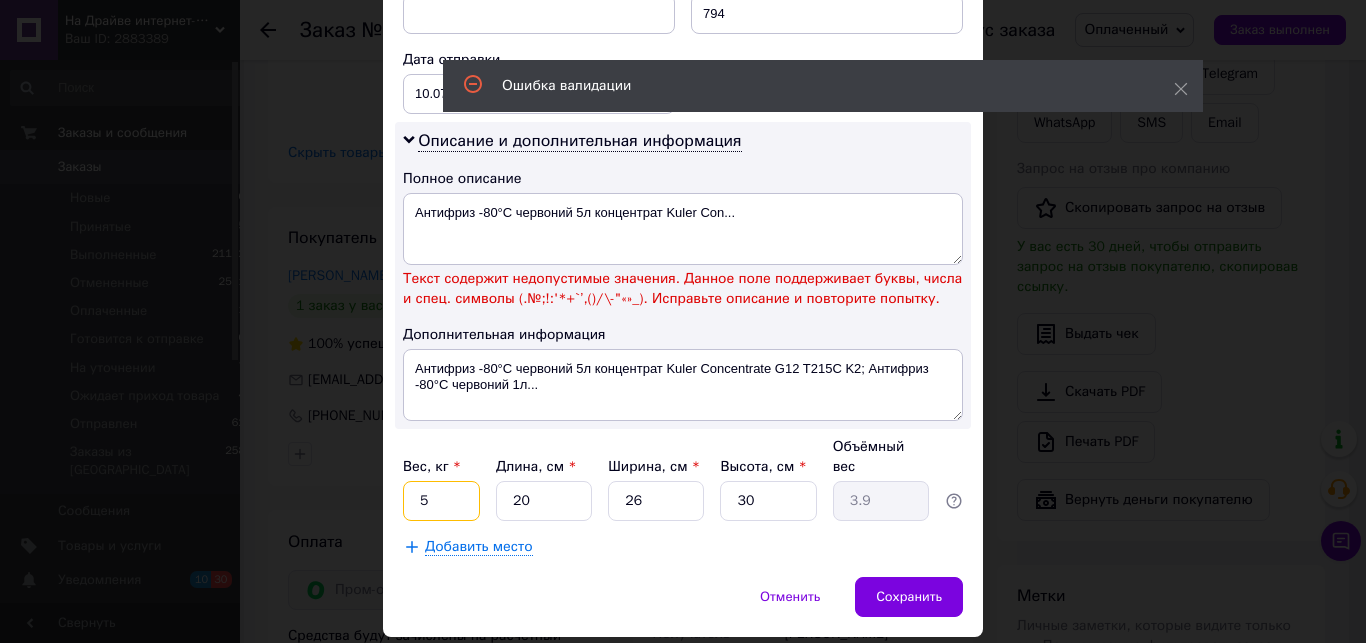 type on "5" 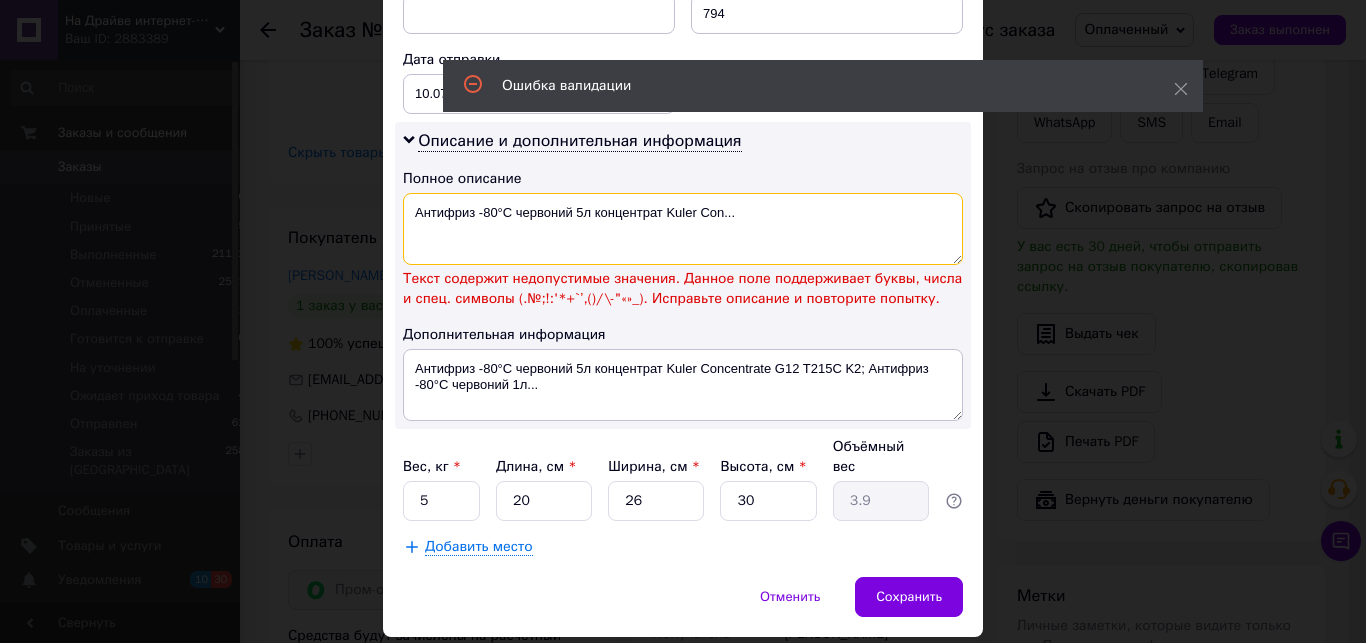 drag, startPoint x: 475, startPoint y: 211, endPoint x: 420, endPoint y: 364, distance: 162.58536 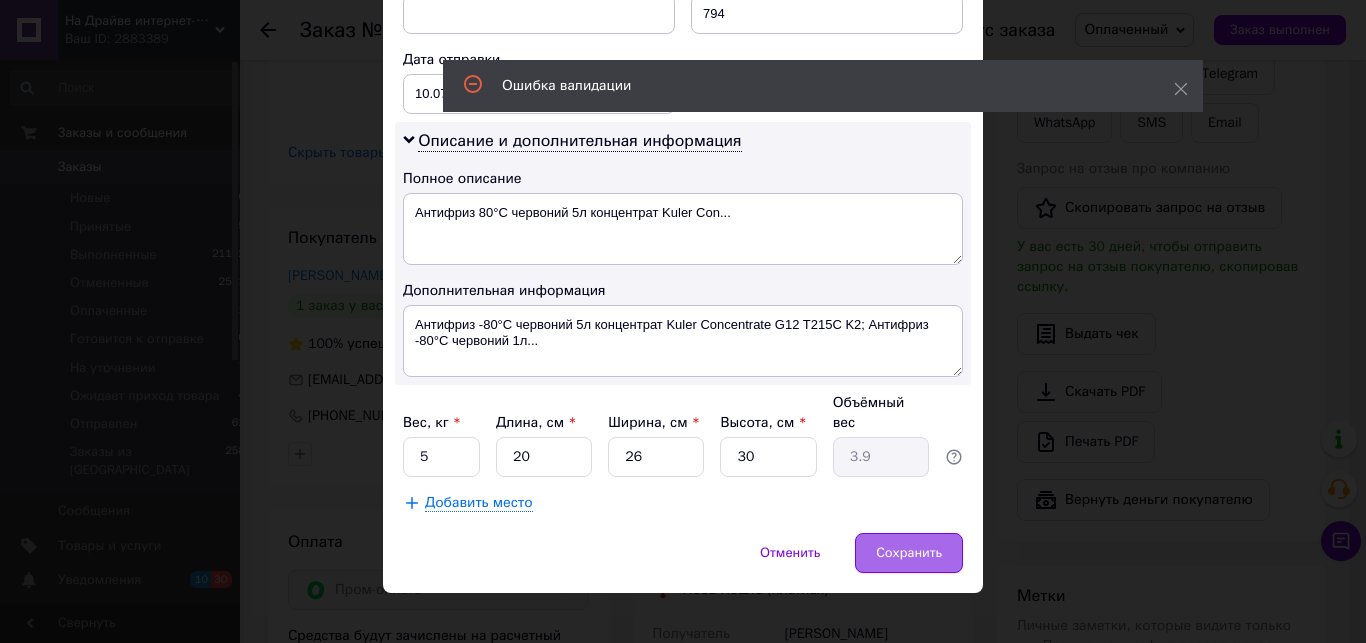 click on "Сохранить" at bounding box center [909, 553] 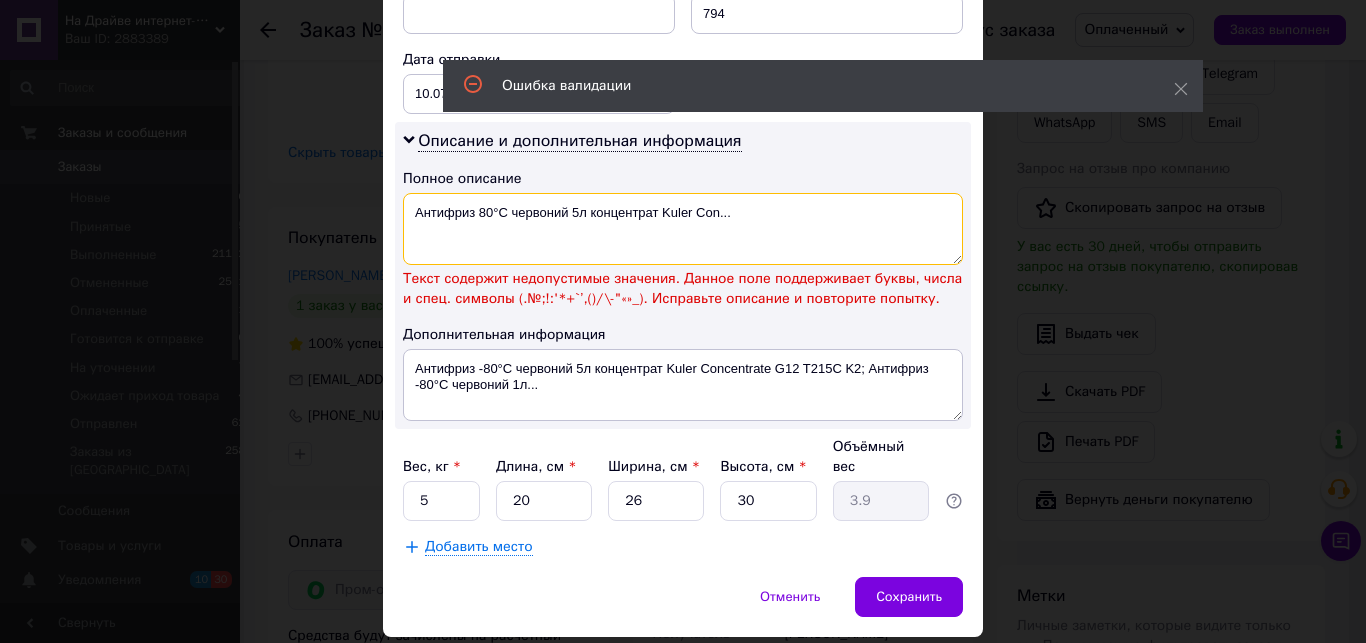 drag, startPoint x: 651, startPoint y: 211, endPoint x: 1076, endPoint y: 215, distance: 425.01883 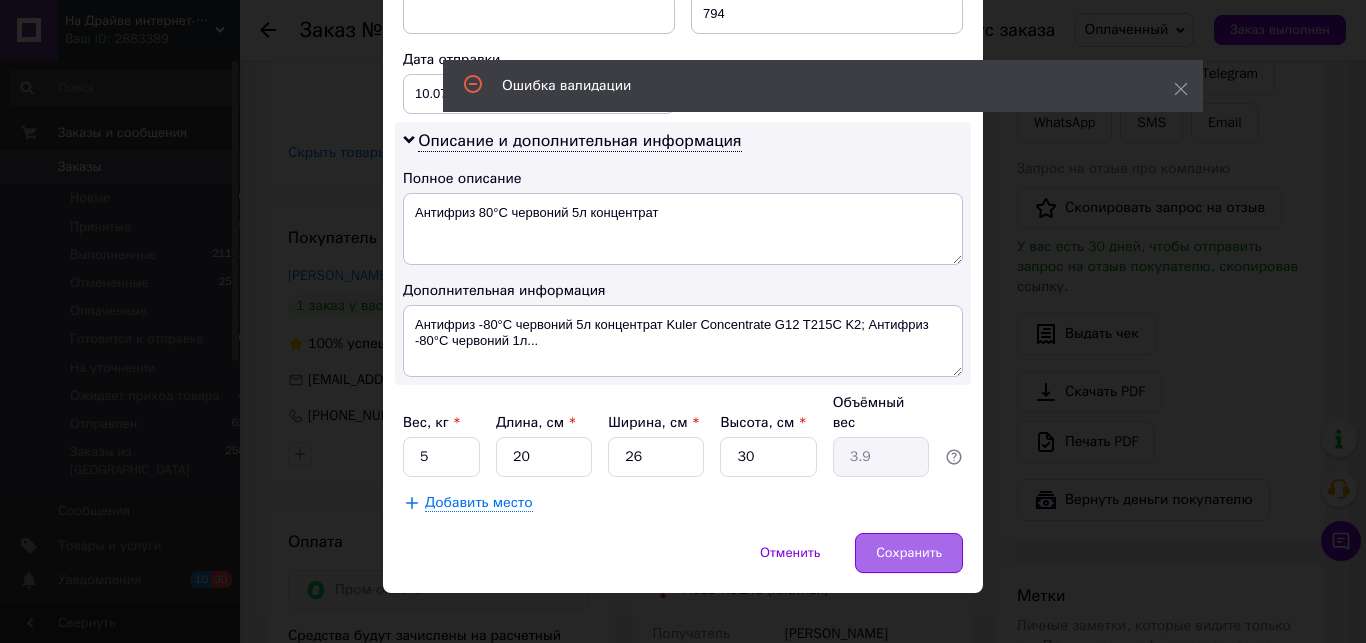 click on "Сохранить" at bounding box center (909, 553) 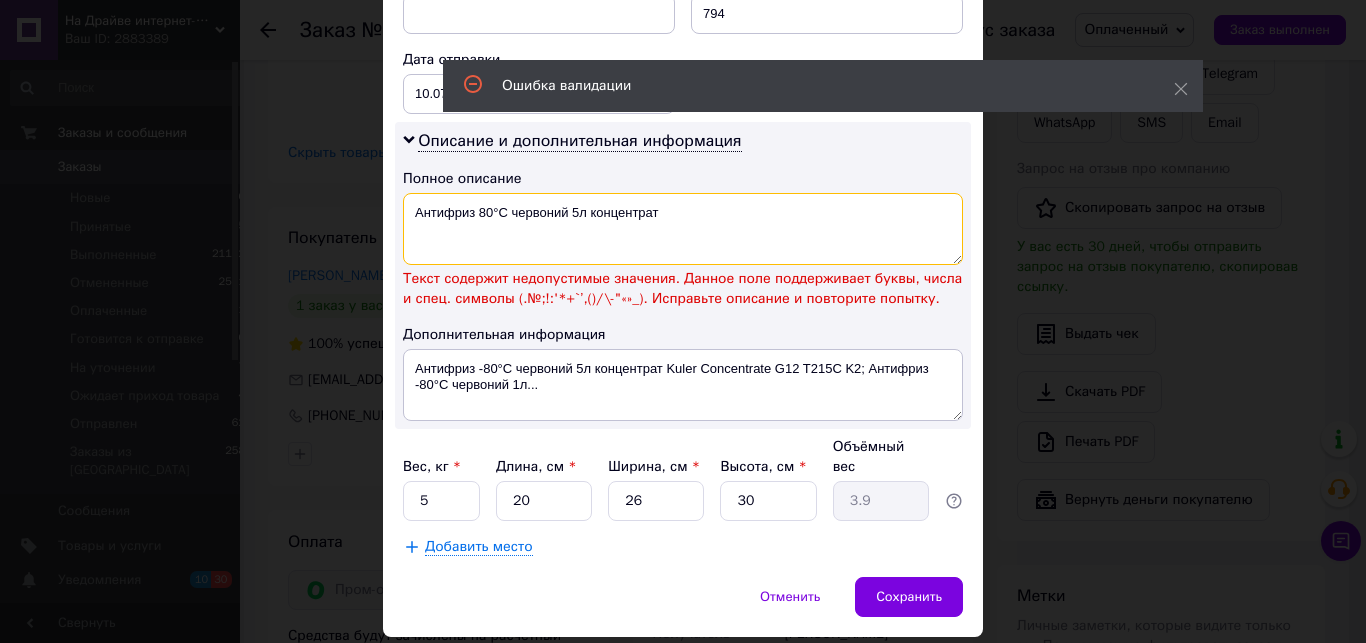 click on "Антифриз 80°C червоний 5л концентрат" at bounding box center [683, 229] 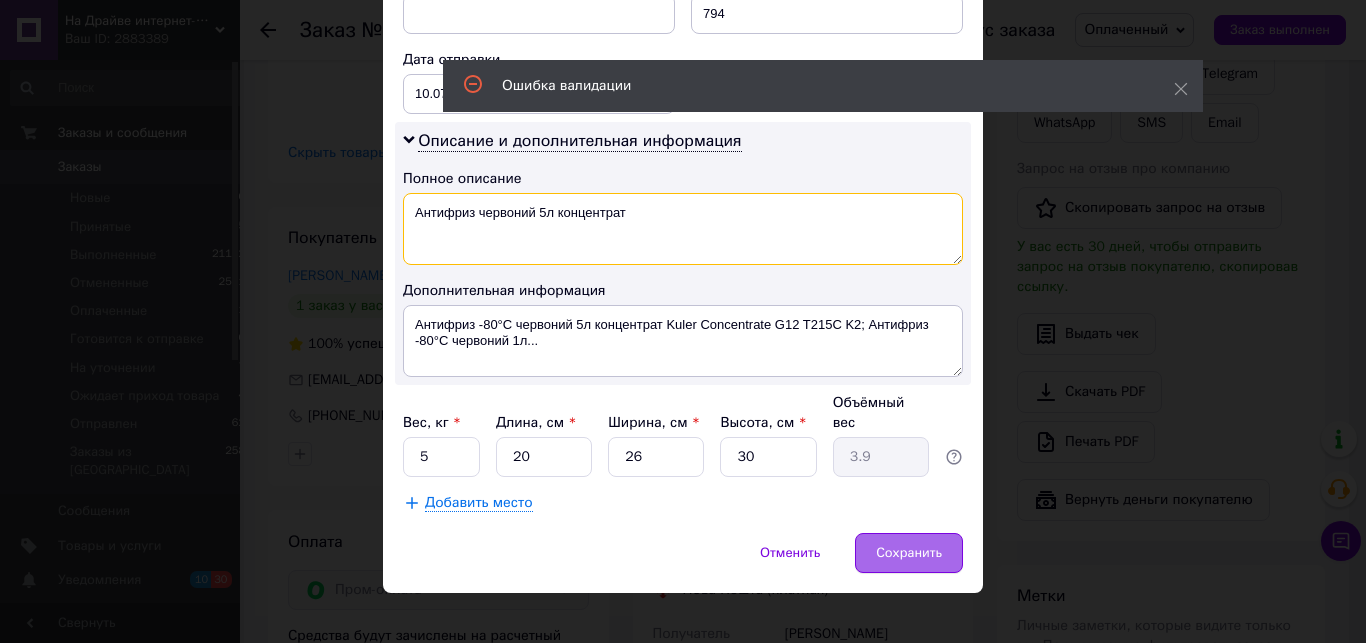 type on "Антифриз червоний 5л концентрат" 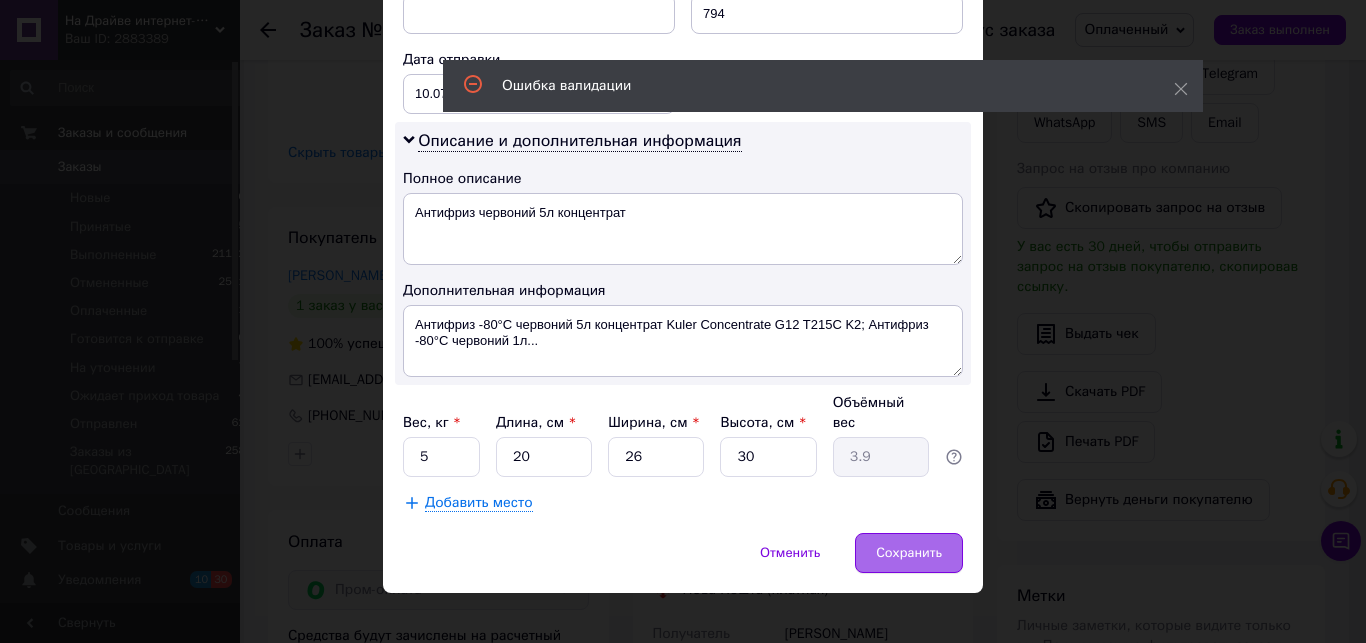 click on "Сохранить" at bounding box center (909, 553) 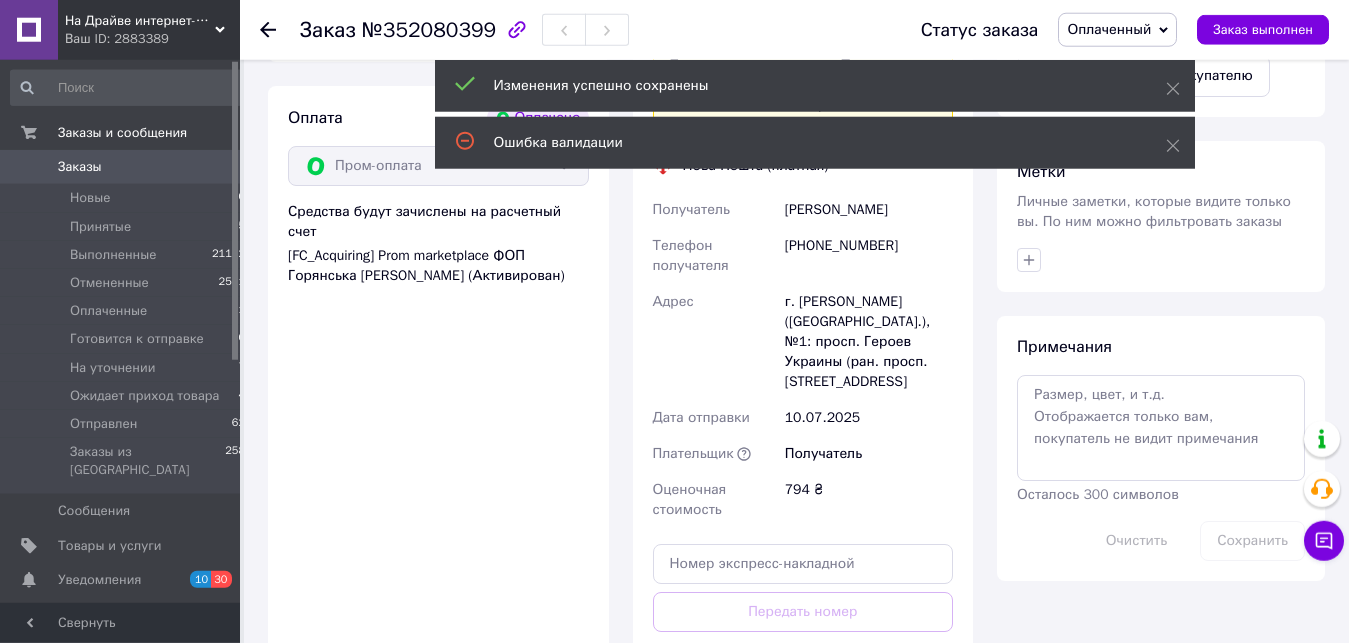 scroll, scrollTop: 1122, scrollLeft: 0, axis: vertical 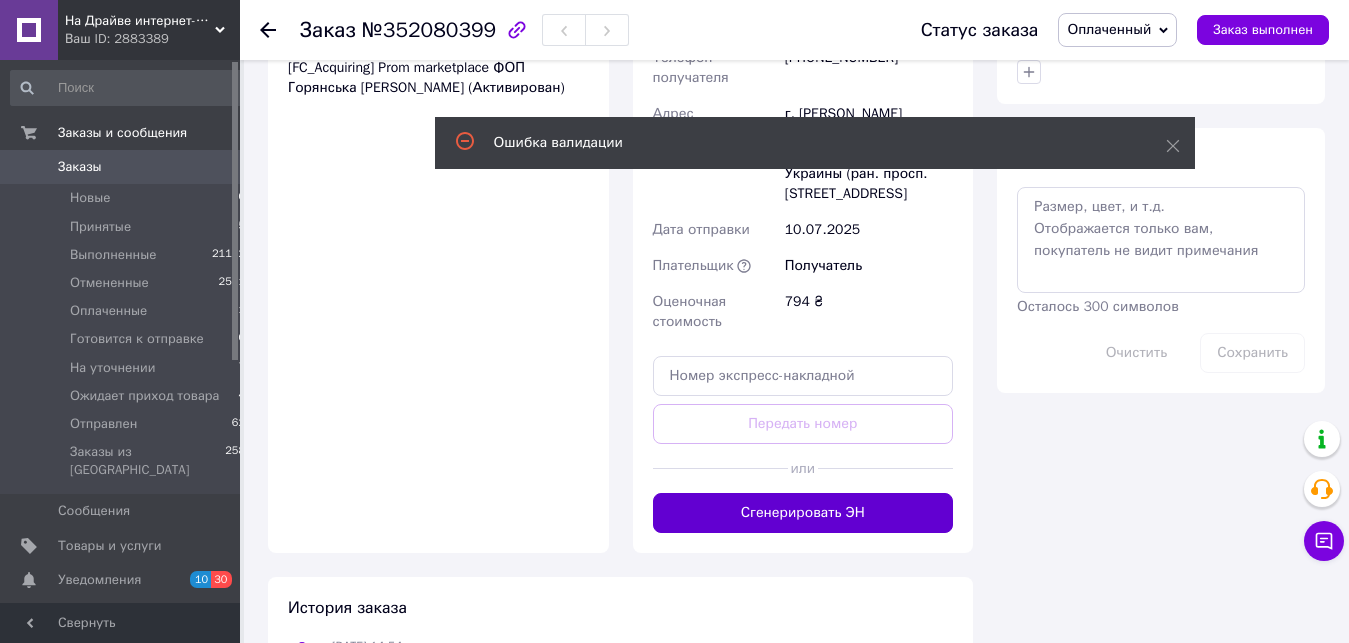 click on "Сгенерировать ЭН" at bounding box center (803, 513) 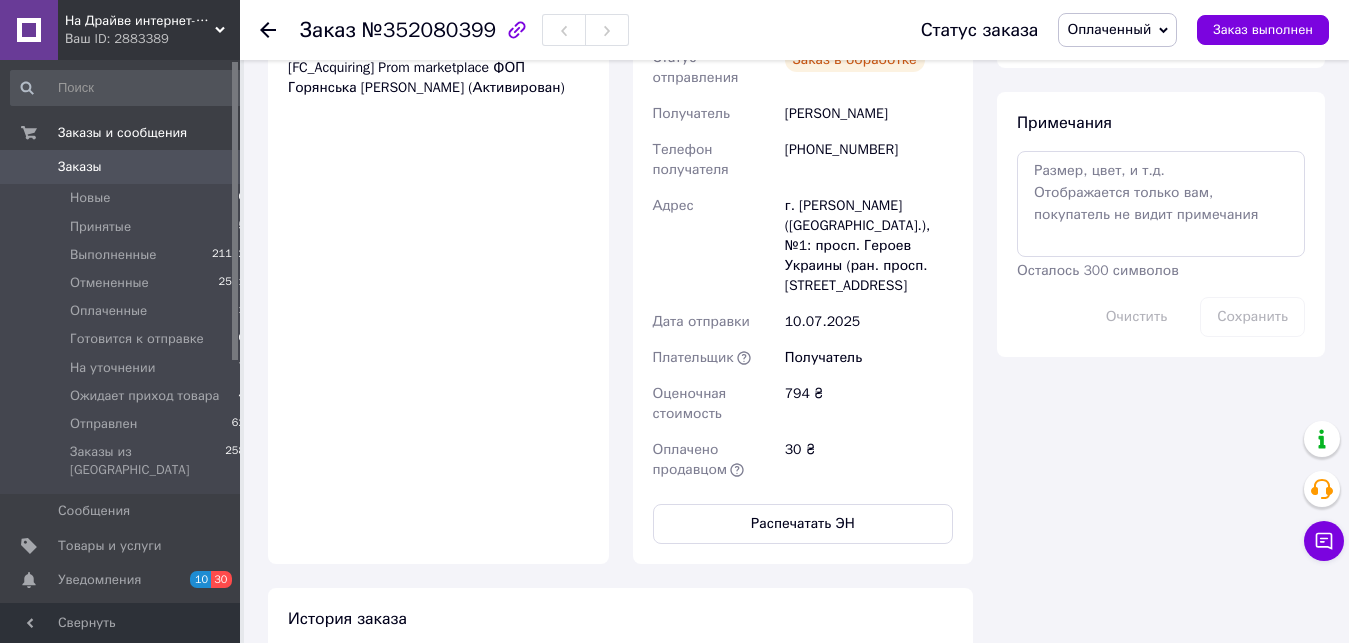scroll, scrollTop: 816, scrollLeft: 0, axis: vertical 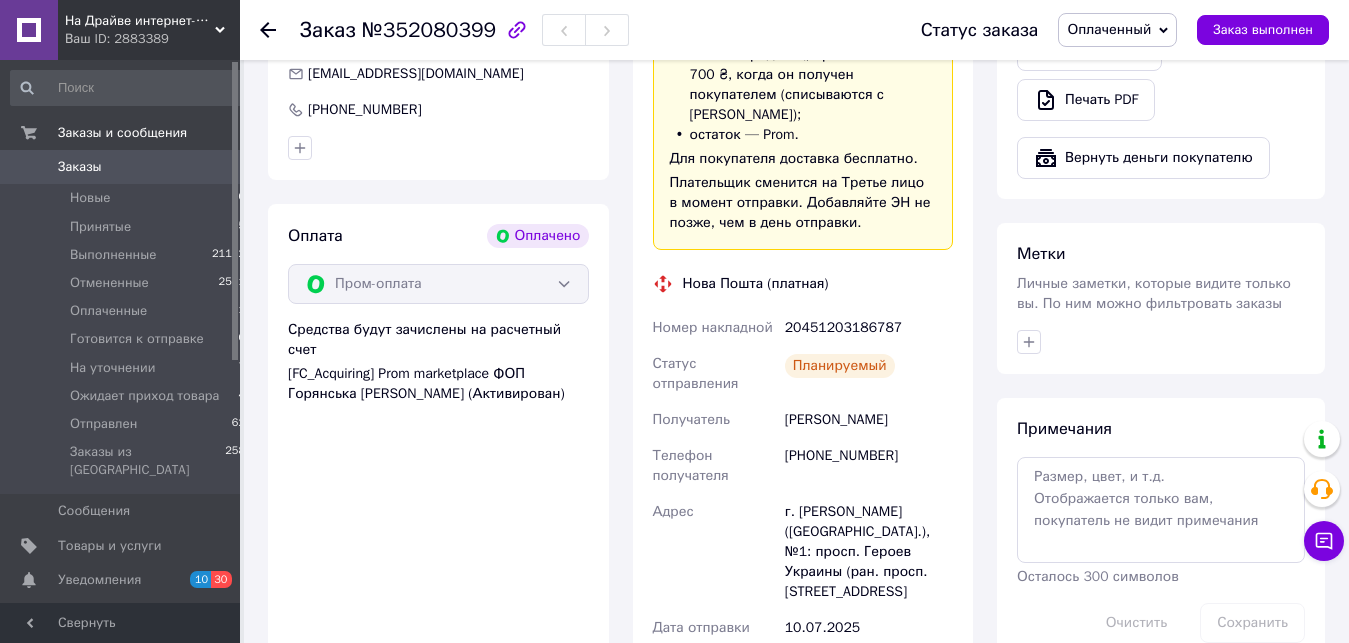 click on "20451203186787" at bounding box center [869, 328] 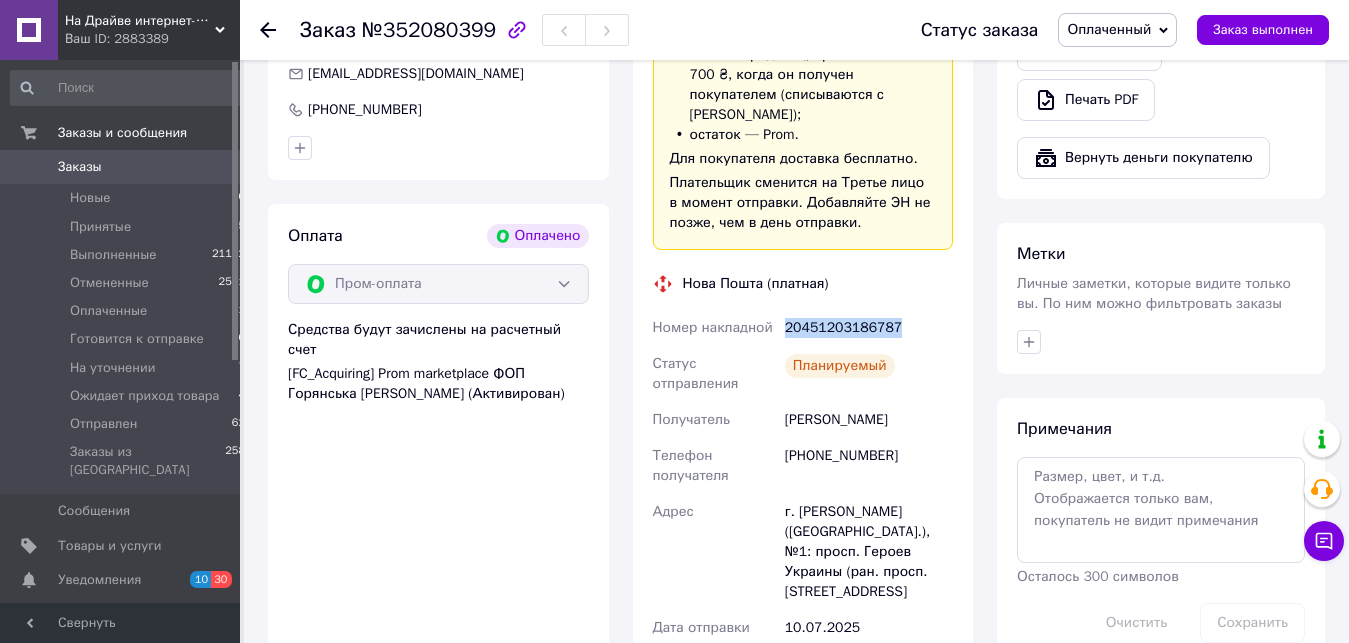 click on "20451203186787" at bounding box center (869, 328) 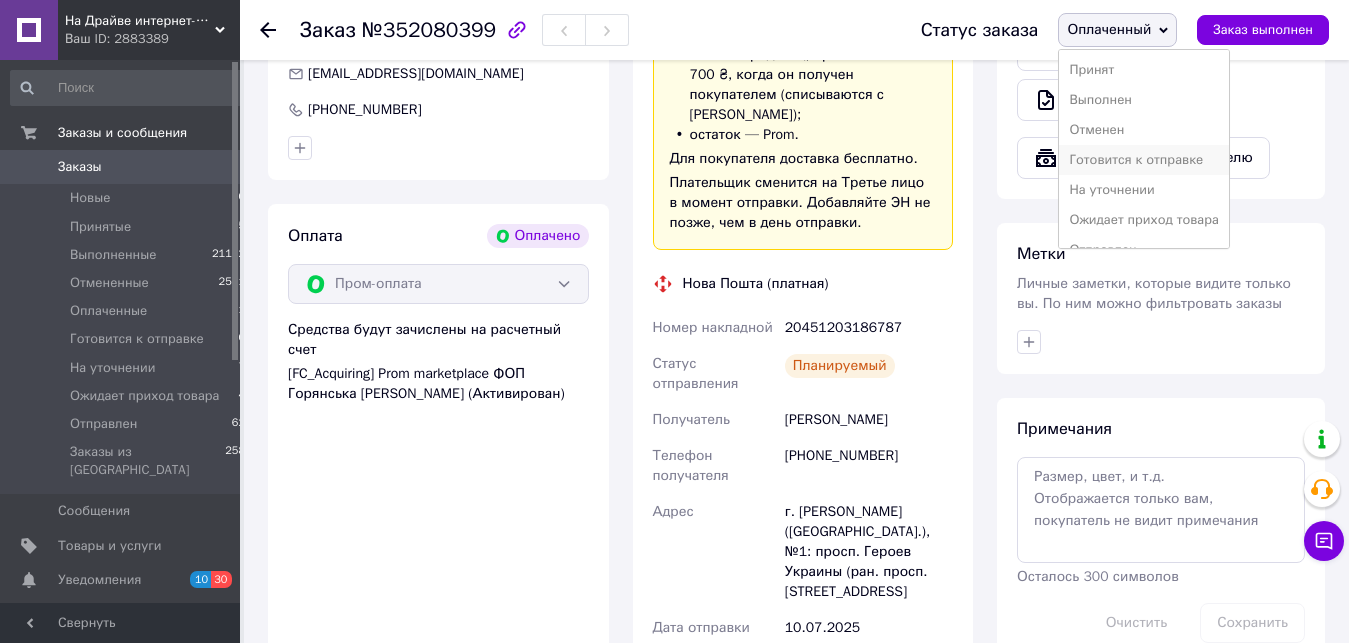 click on "Готовится к отправке" at bounding box center (1144, 160) 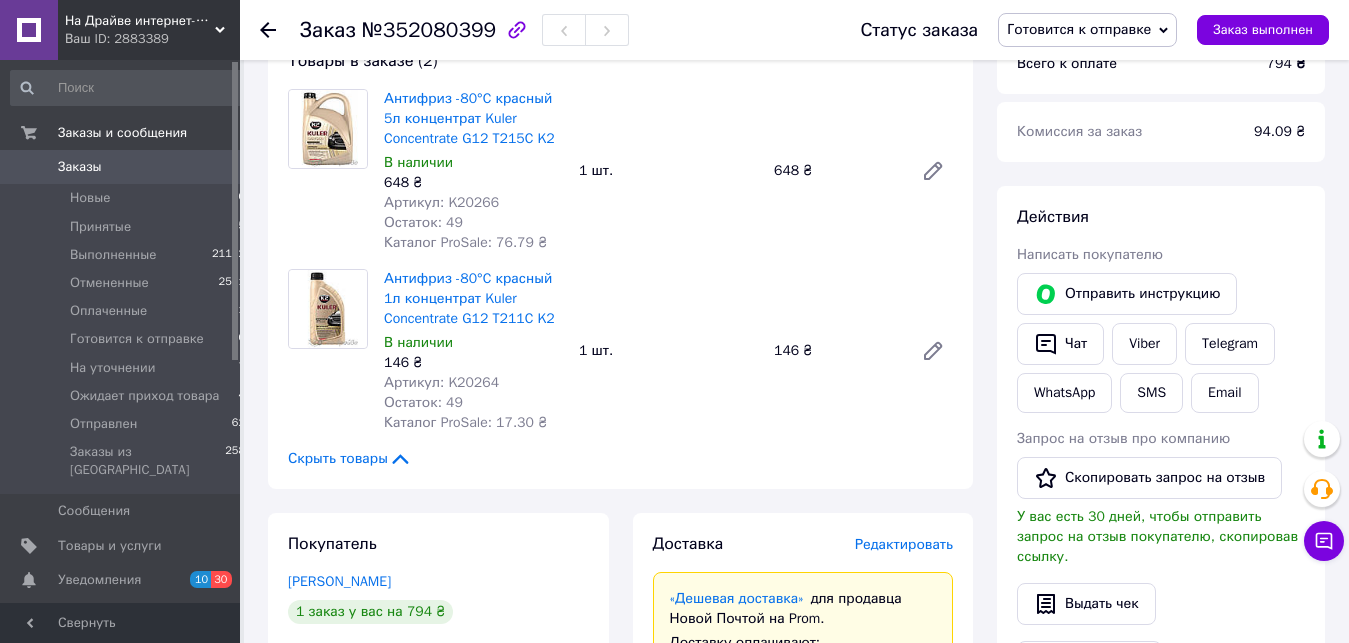 scroll, scrollTop: 612, scrollLeft: 0, axis: vertical 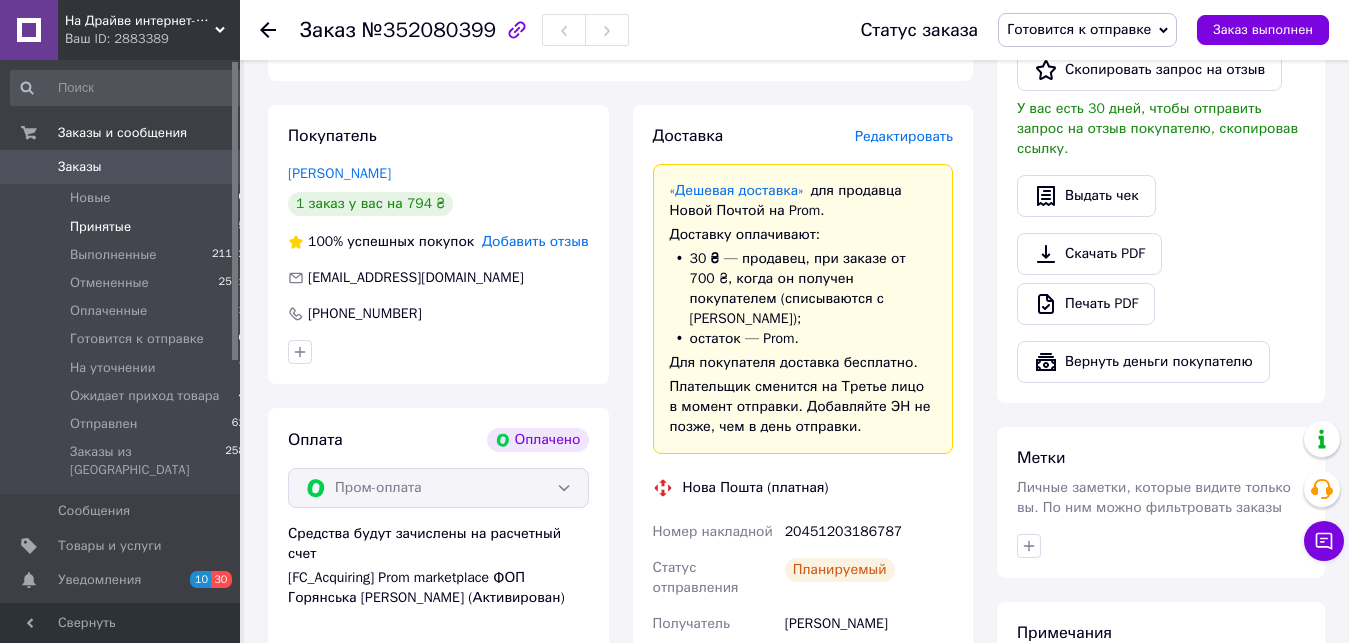 click on "Принятые" at bounding box center [100, 227] 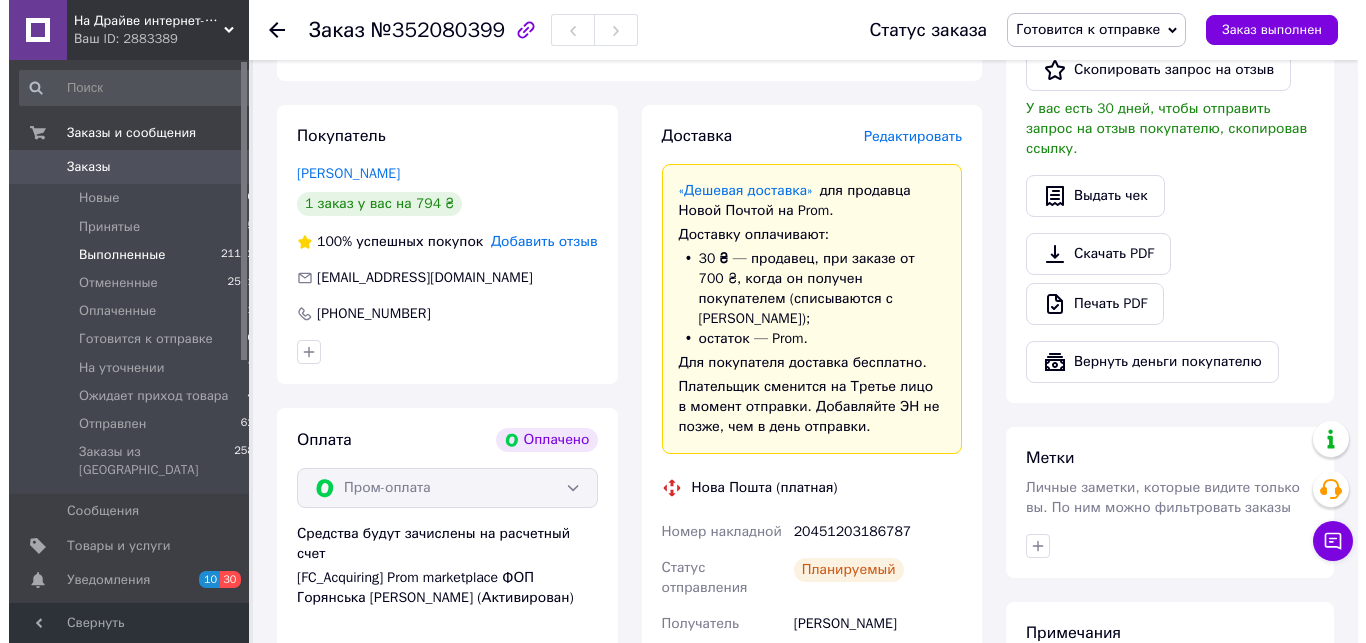 scroll, scrollTop: 0, scrollLeft: 0, axis: both 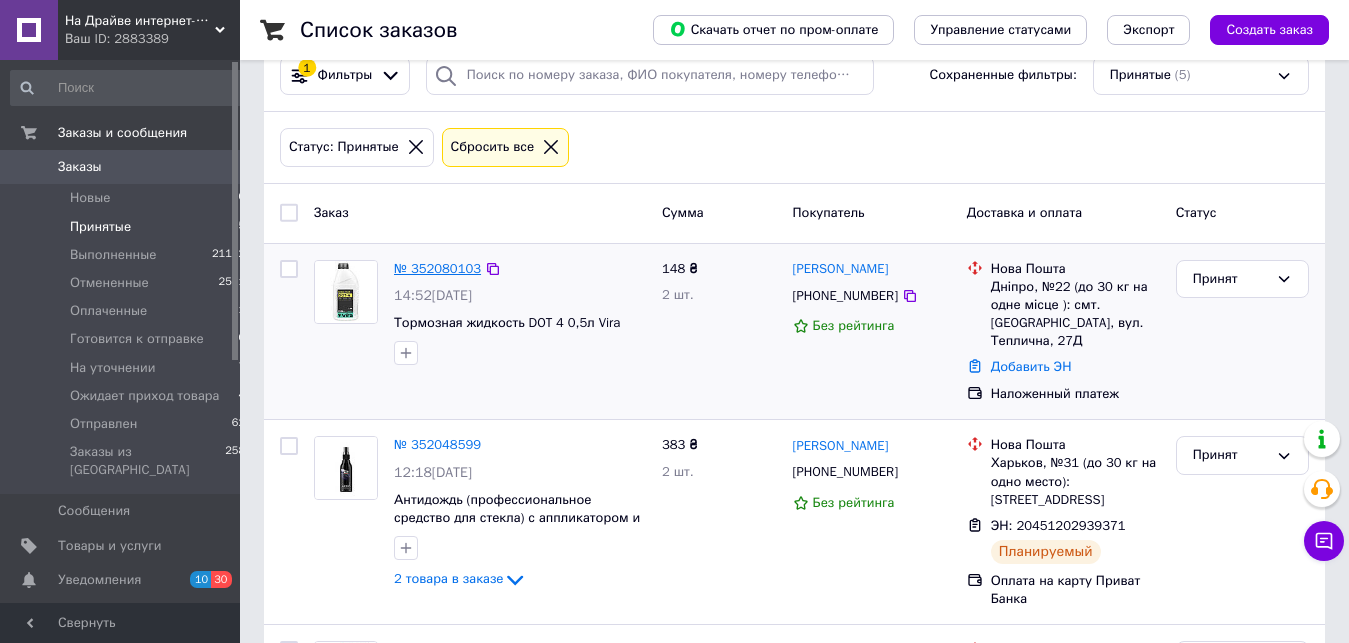 click on "№ 352080103" at bounding box center (437, 268) 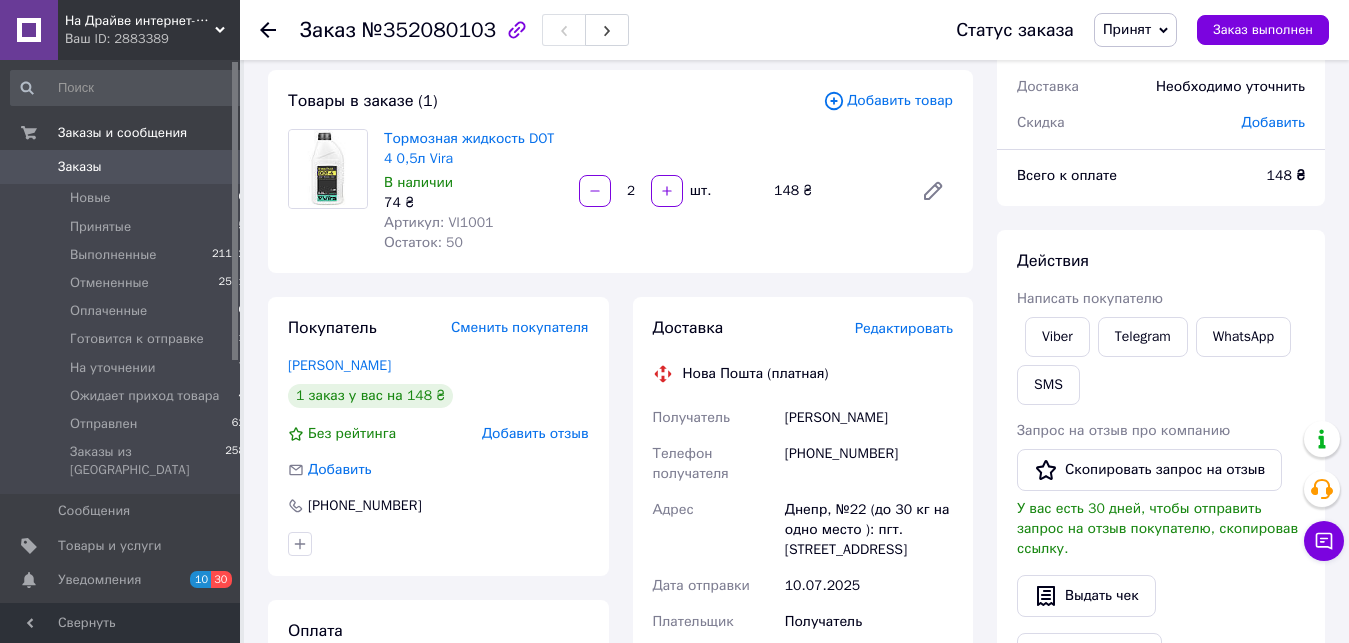 scroll, scrollTop: 0, scrollLeft: 0, axis: both 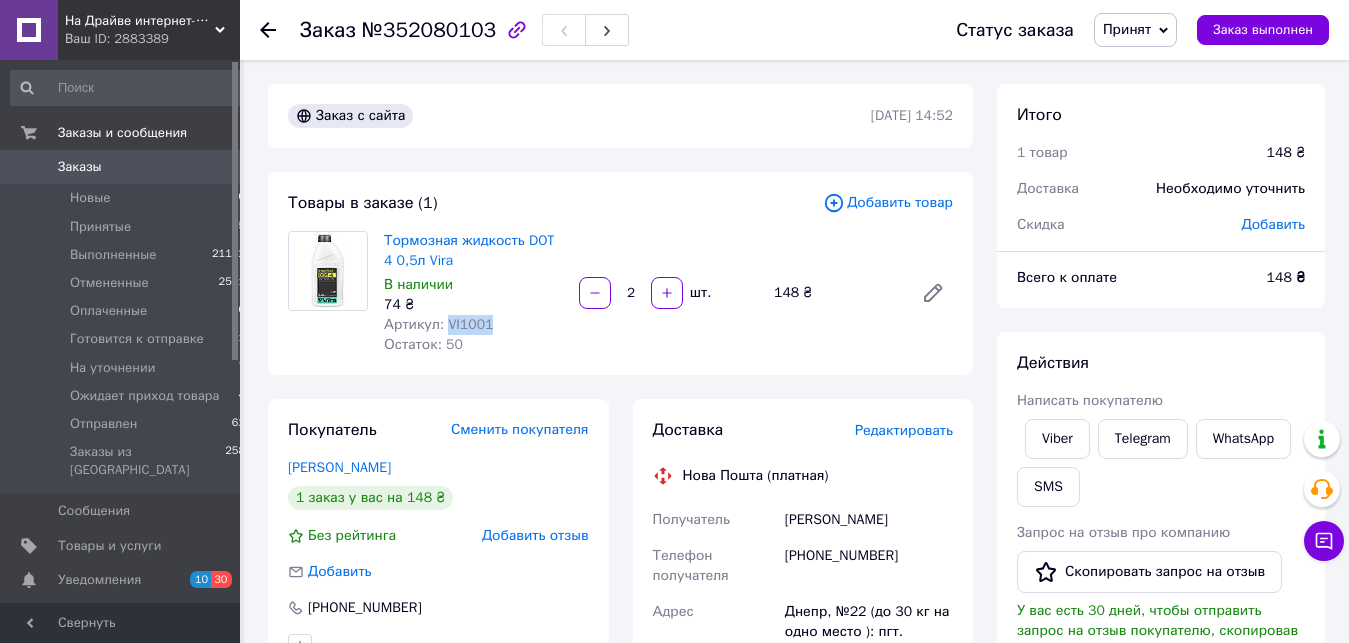 drag, startPoint x: 490, startPoint y: 327, endPoint x: 445, endPoint y: 327, distance: 45 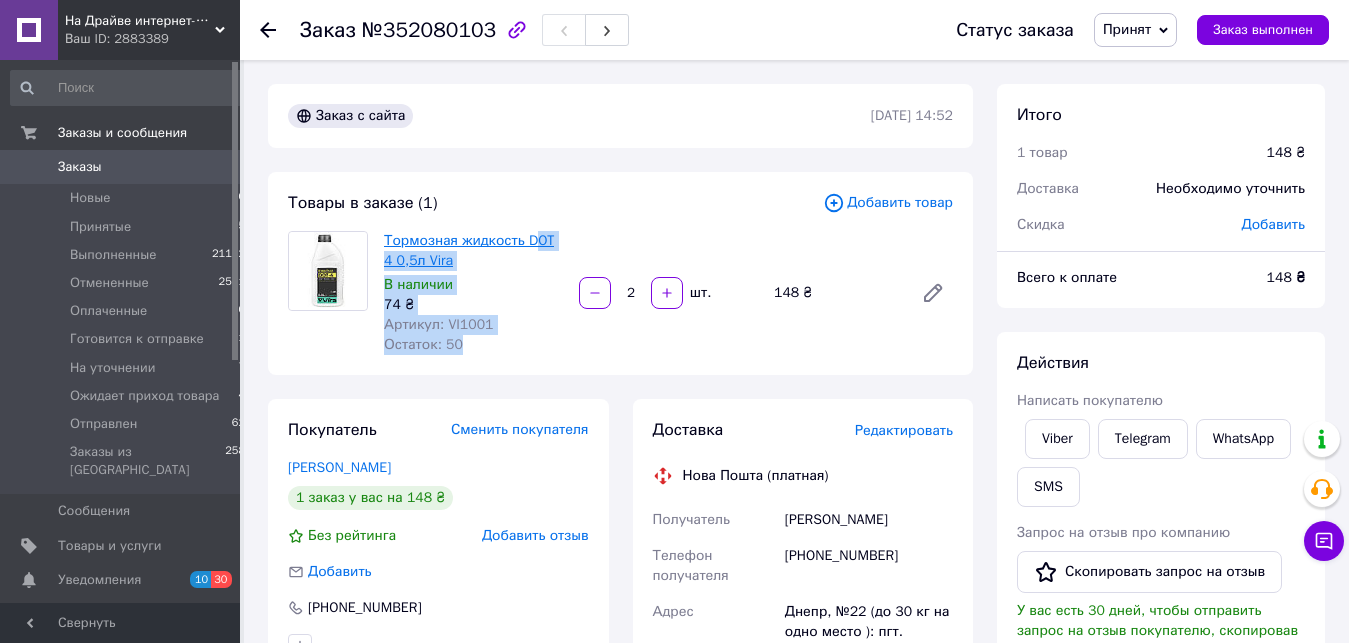 drag, startPoint x: 573, startPoint y: 243, endPoint x: 531, endPoint y: 240, distance: 42.107006 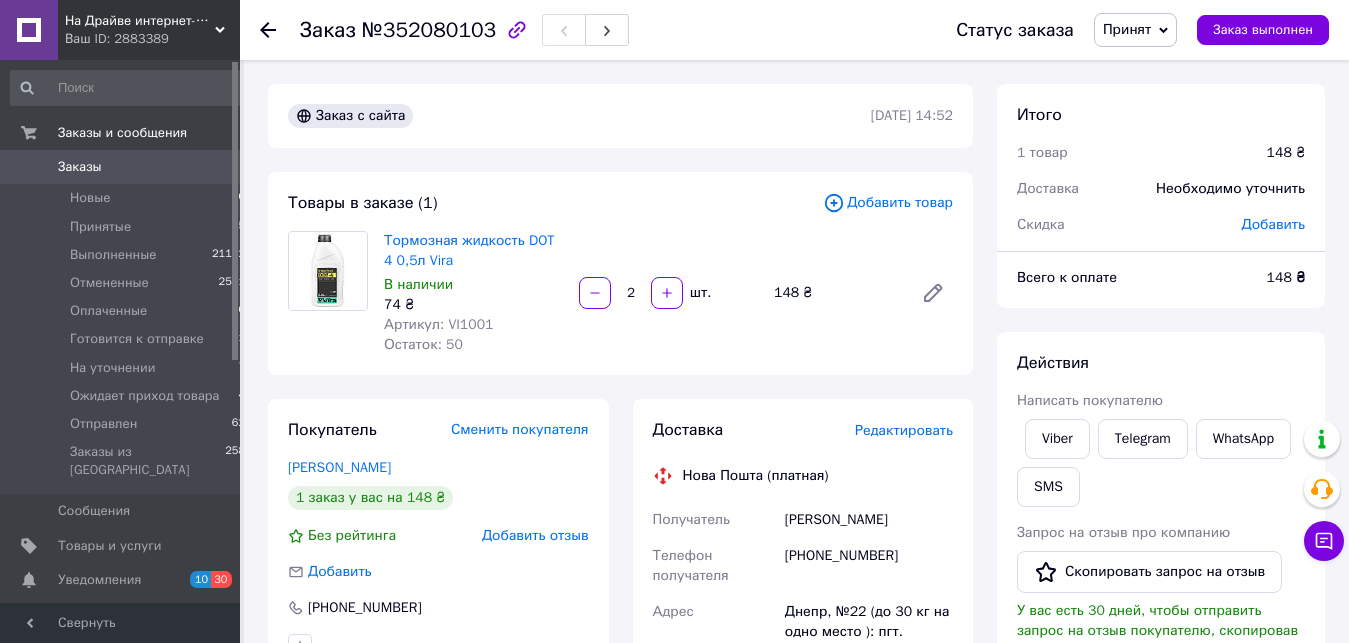 click on "Тормозная жидкость DOT 4 0,5л Vira В наличии 74 ₴ Артикул: VI1001 Остаток: 50 2   шт. 148 ₴" at bounding box center (668, 293) 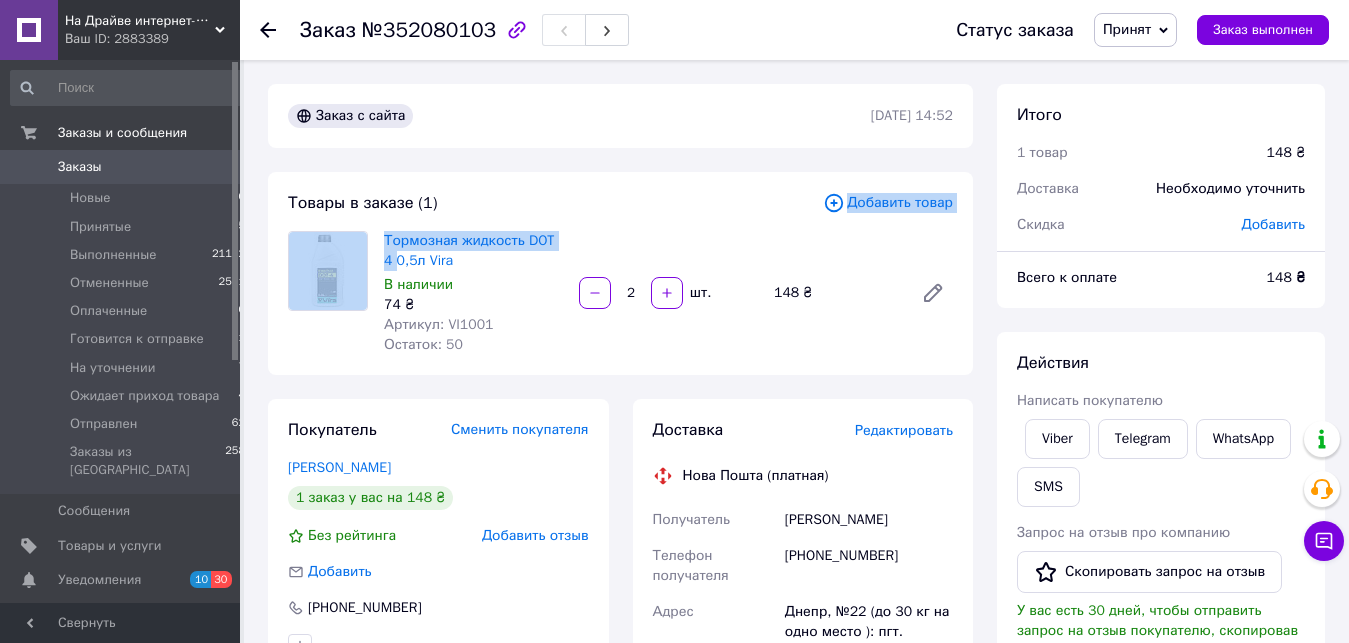 drag, startPoint x: 525, startPoint y: 221, endPoint x: 569, endPoint y: 236, distance: 46.486557 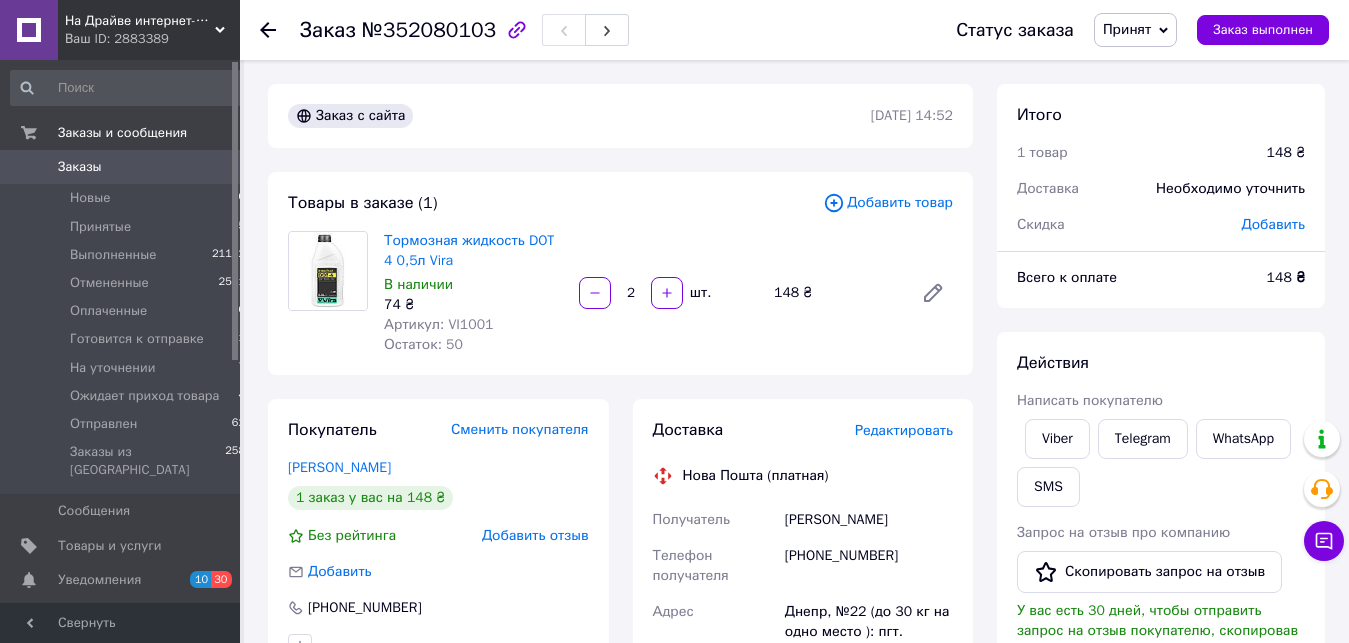 click on "Тормозная жидкость DOT 4 0,5л Vira В наличии 74 ₴ Артикул: VI1001 Остаток: 50 2   шт. 148 ₴" at bounding box center (668, 293) 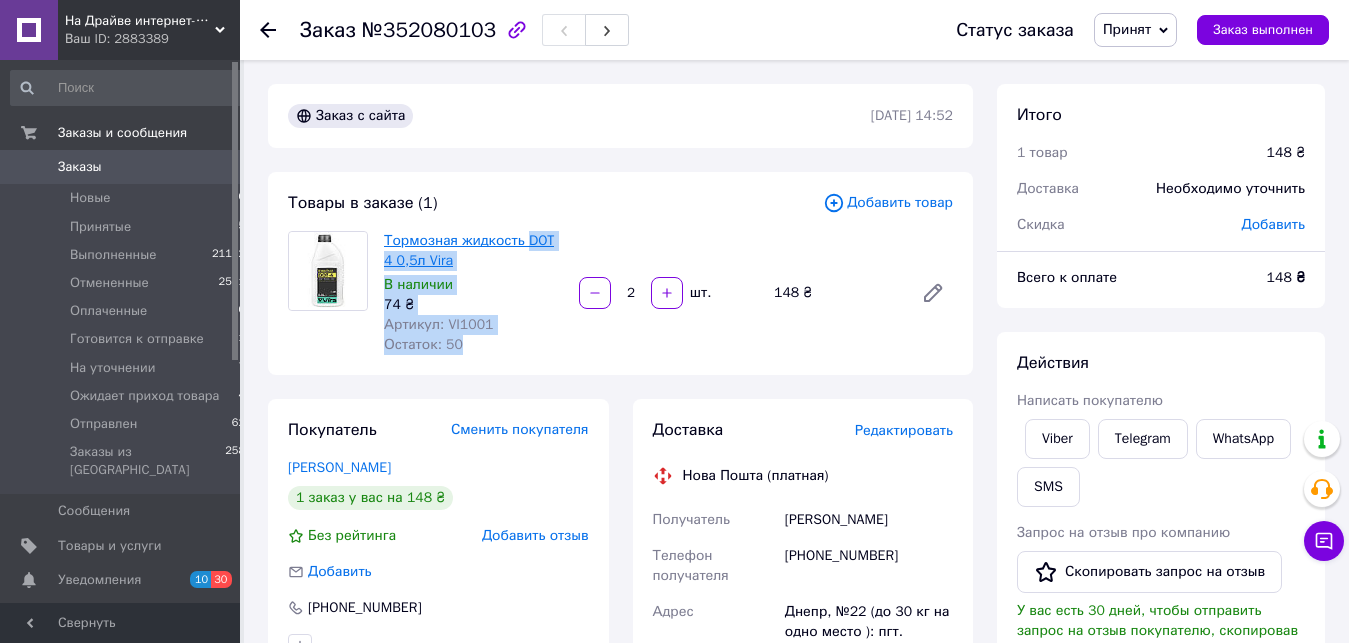 drag, startPoint x: 560, startPoint y: 242, endPoint x: 525, endPoint y: 241, distance: 35.014282 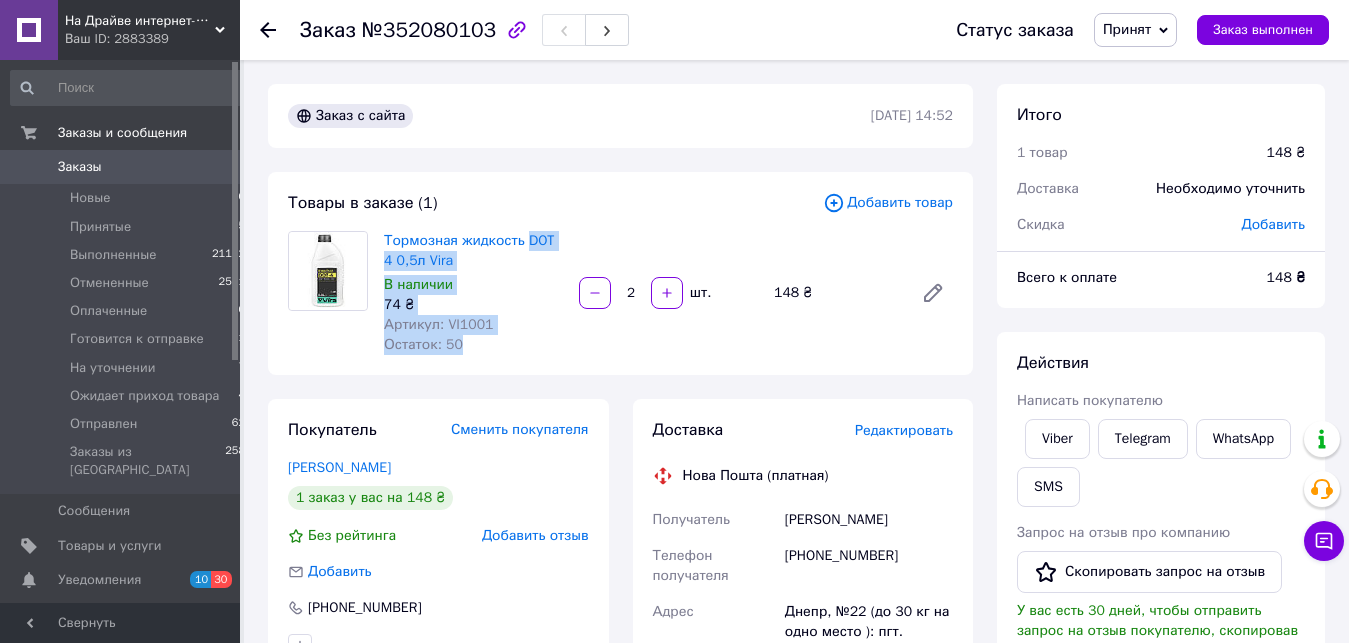 click on "Тормозная жидкость DOT 4 0,5л Vira" at bounding box center [473, 251] 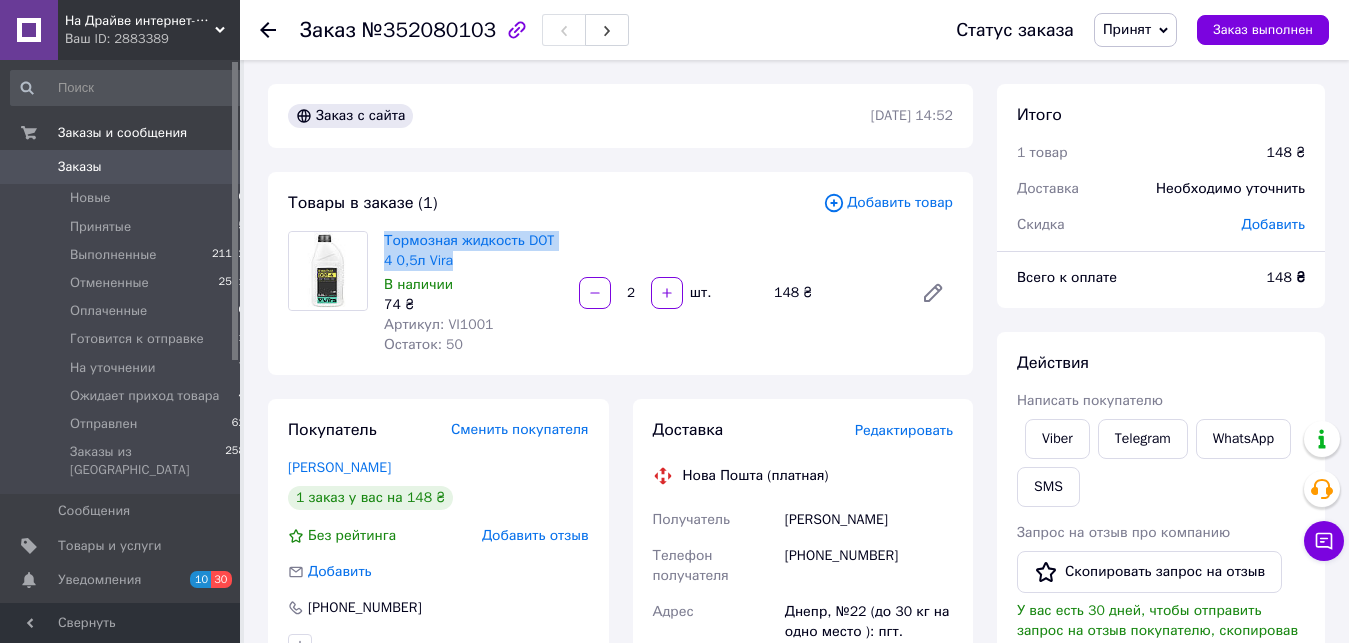 drag, startPoint x: 447, startPoint y: 264, endPoint x: 379, endPoint y: 238, distance: 72.8011 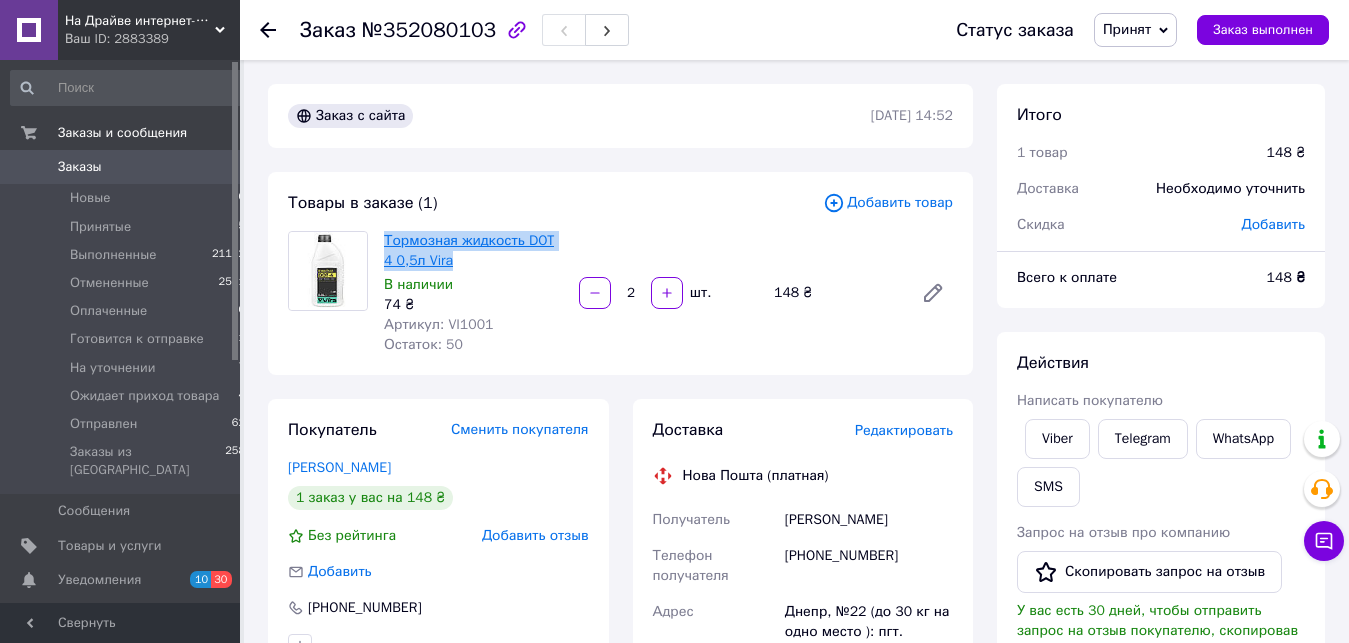 copy on "Тормозная жидкость DOT 4 0,5л Vira" 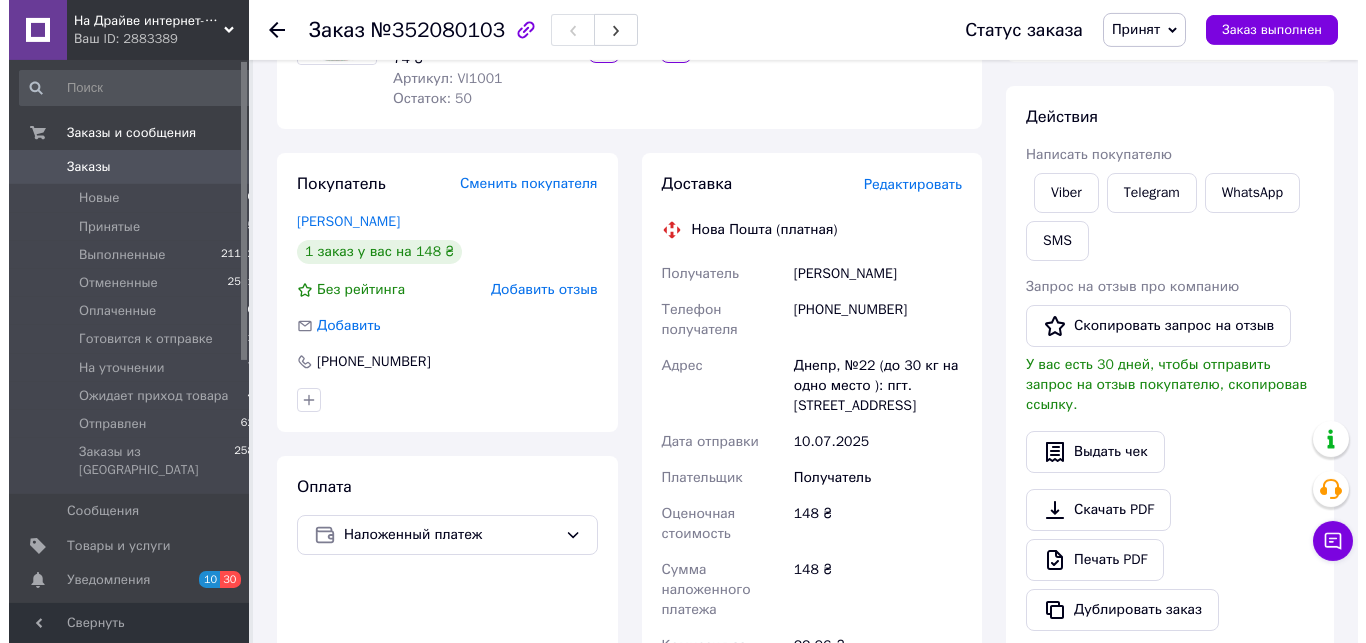 scroll, scrollTop: 204, scrollLeft: 0, axis: vertical 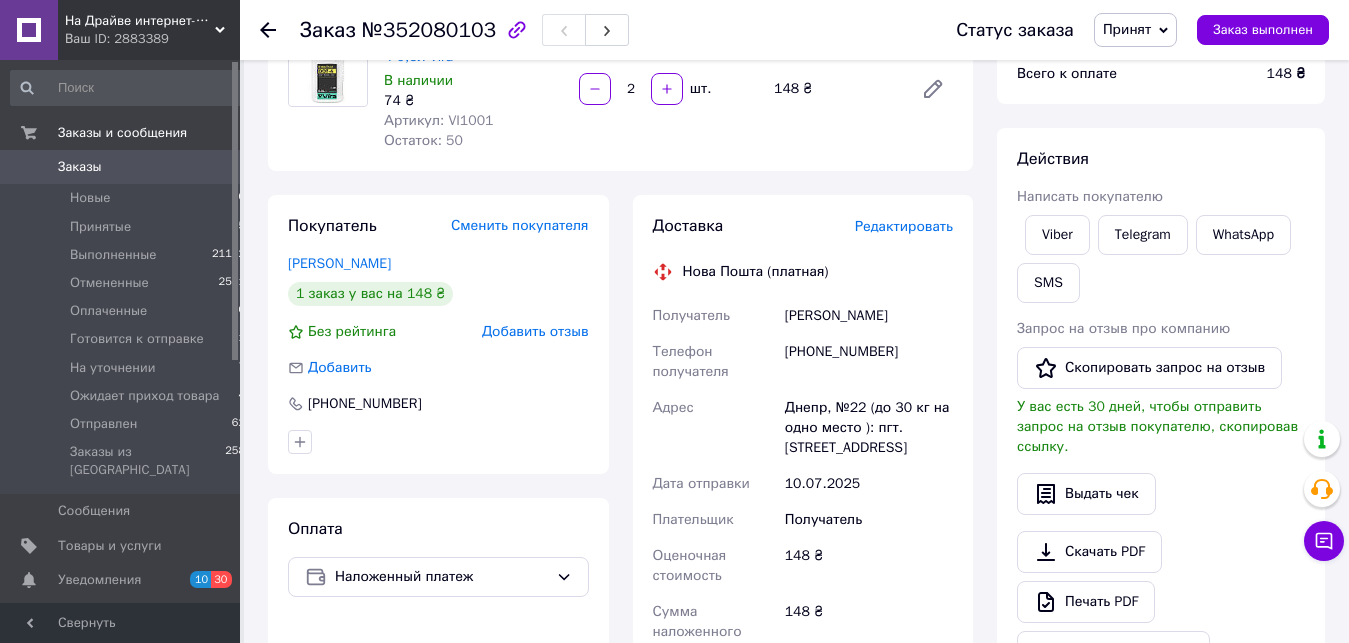 click on "Редактировать" at bounding box center [904, 226] 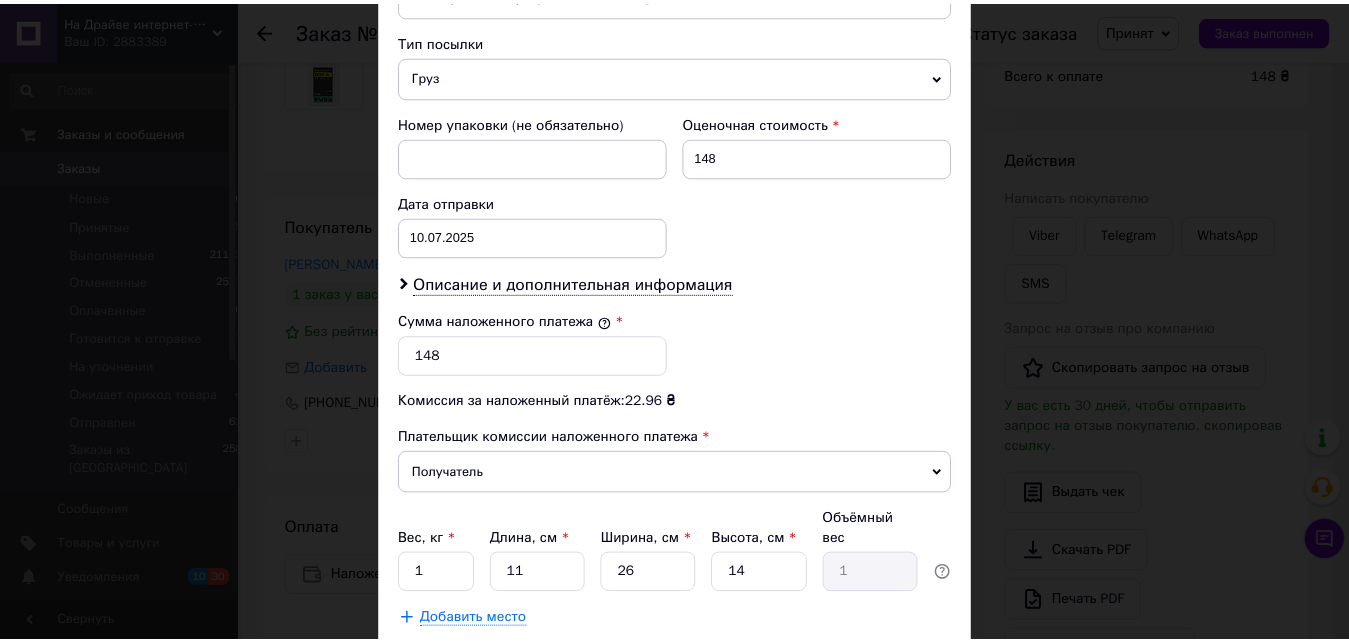 scroll, scrollTop: 883, scrollLeft: 0, axis: vertical 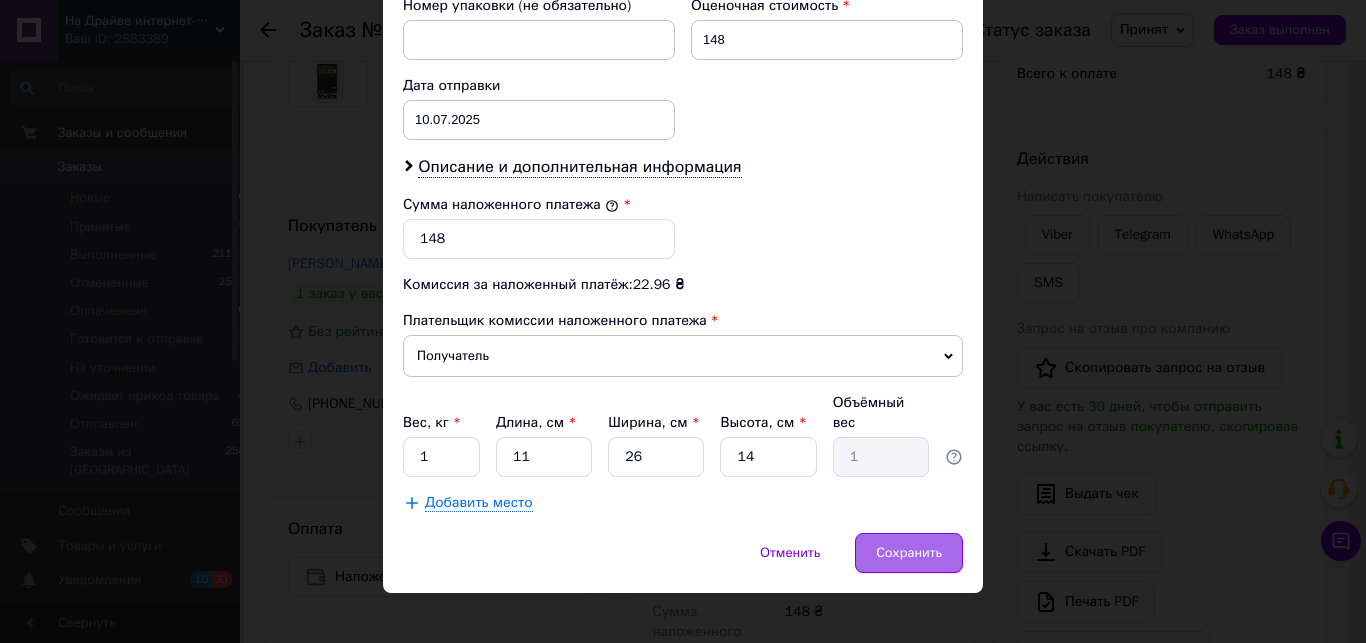 click on "Сохранить" at bounding box center (909, 553) 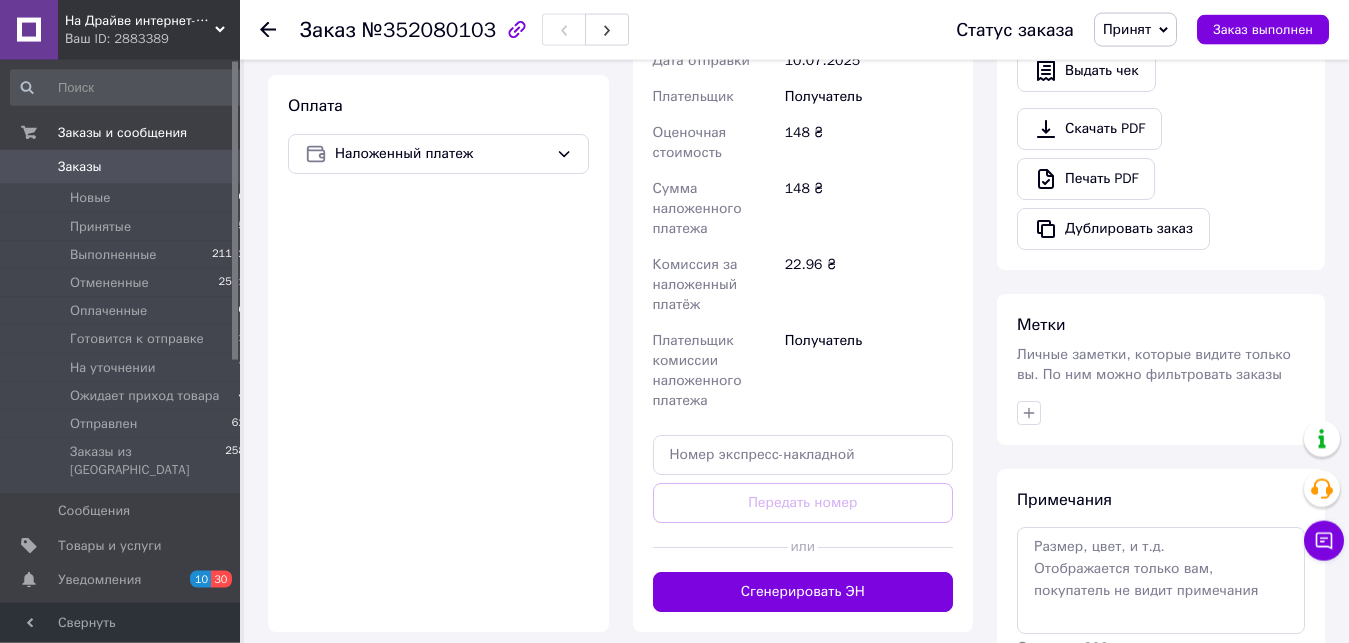 scroll, scrollTop: 714, scrollLeft: 0, axis: vertical 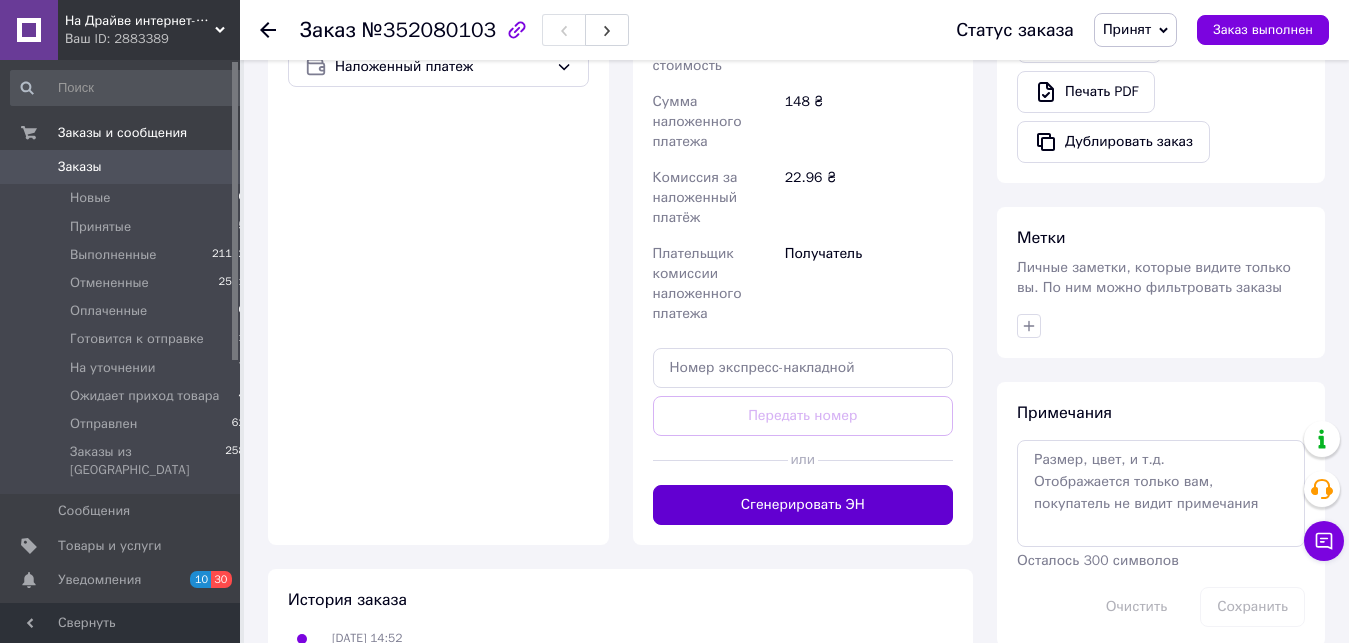 click on "Сгенерировать ЭН" at bounding box center (803, 505) 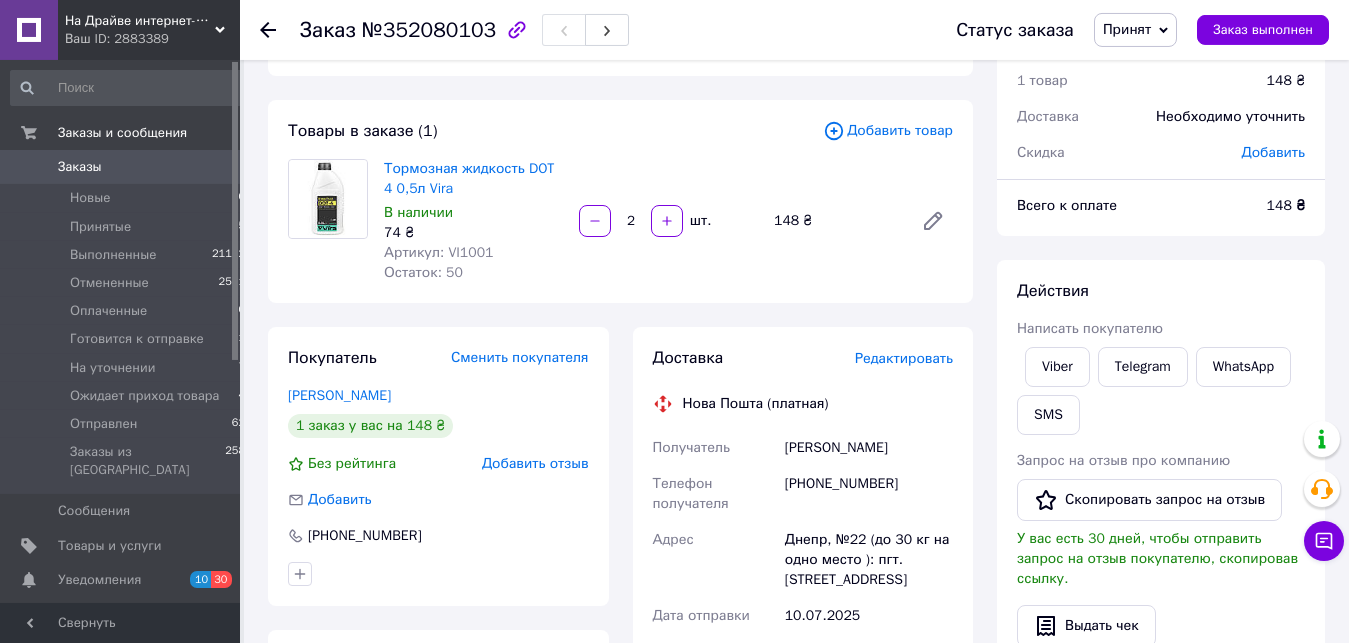 scroll, scrollTop: 0, scrollLeft: 0, axis: both 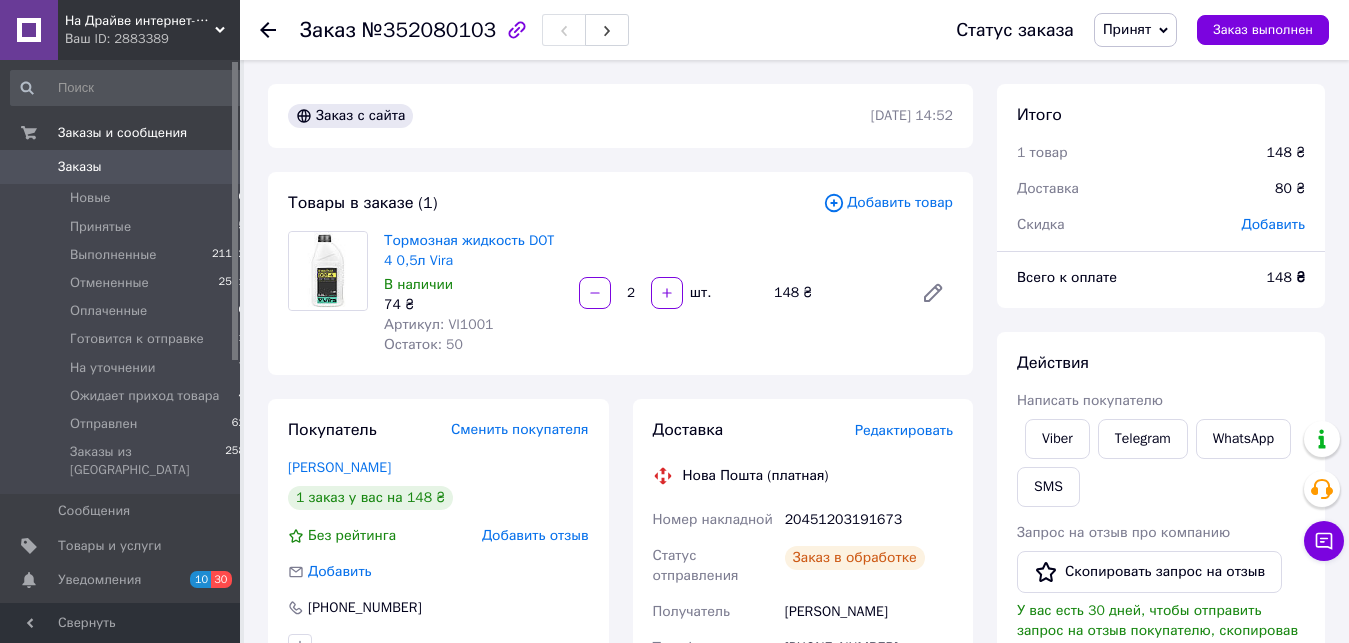 click on "Артикул: VI1001" at bounding box center [438, 324] 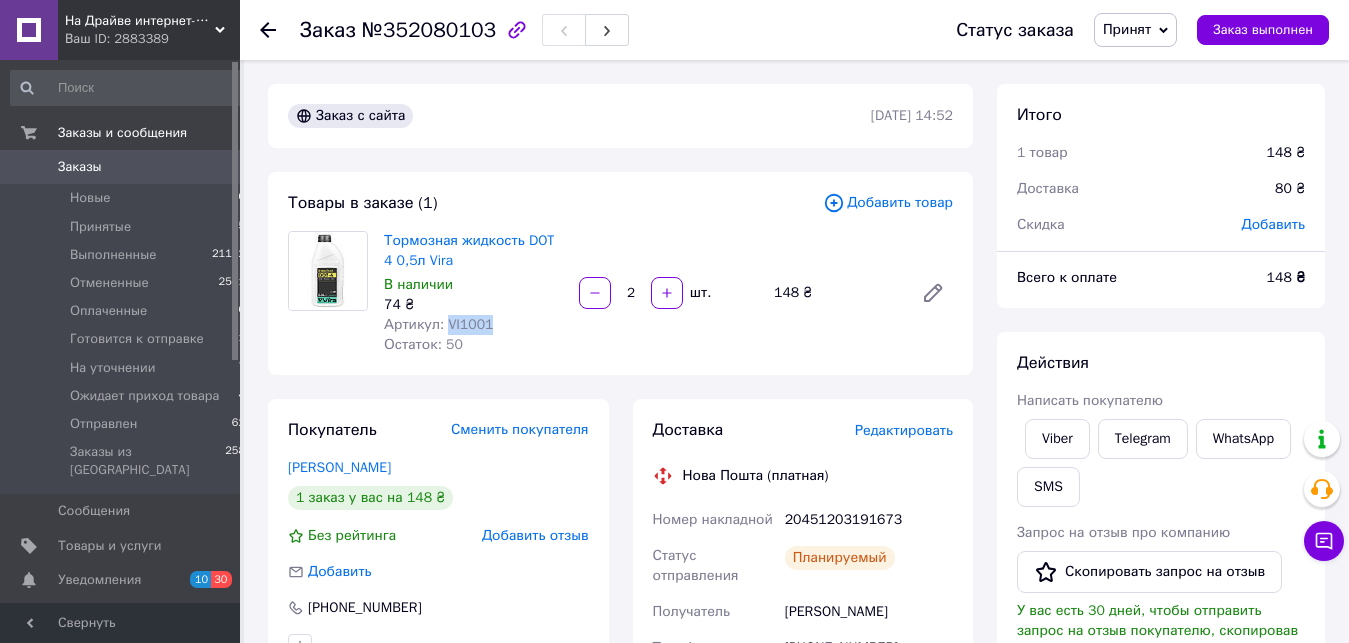 copy on "VI1001" 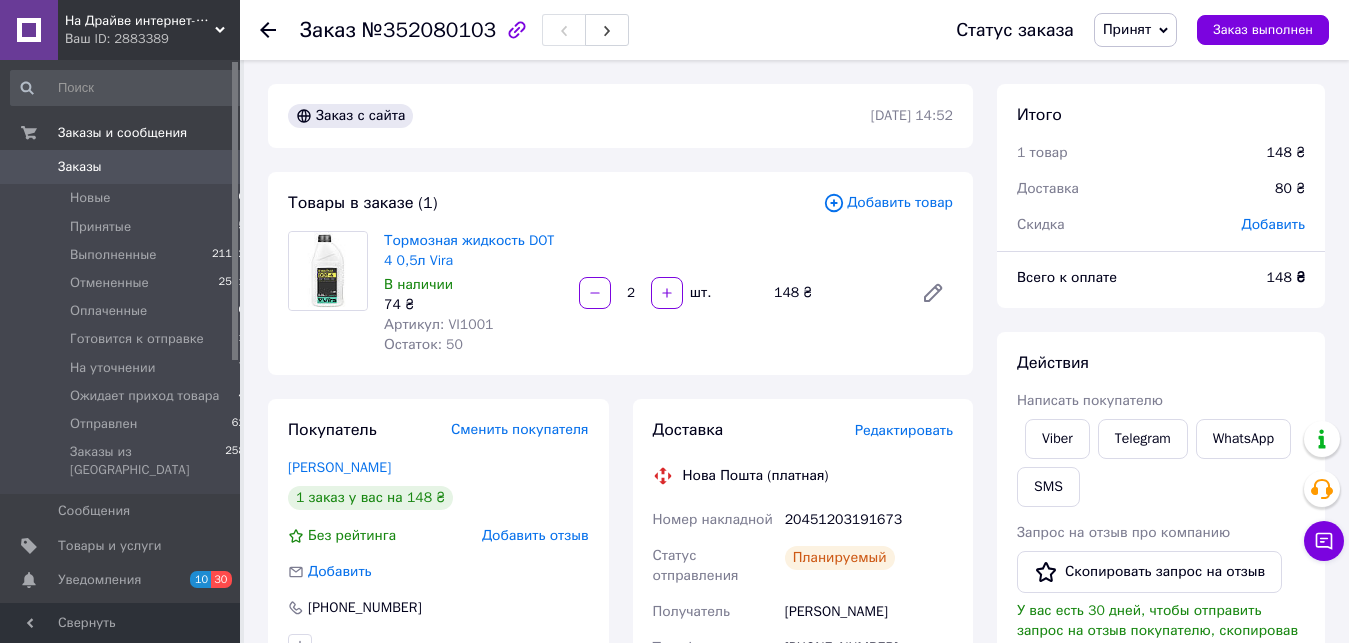 click on "20451203191673" at bounding box center [869, 520] 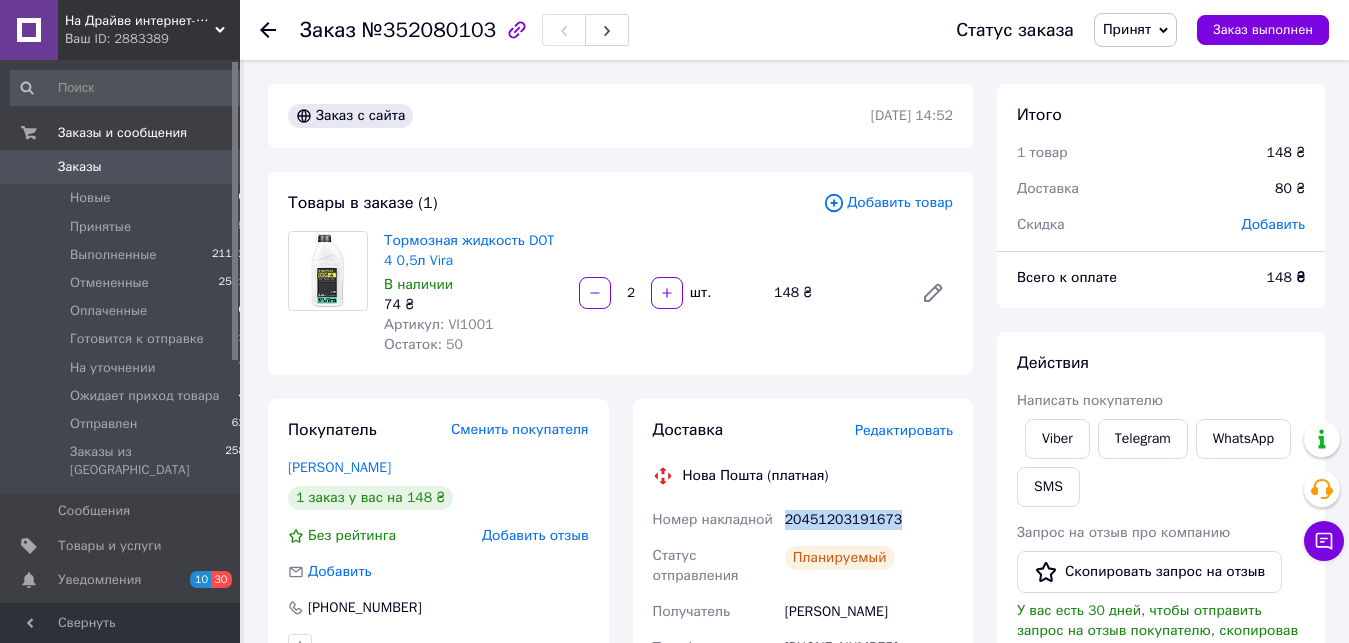 click on "20451203191673" at bounding box center [869, 520] 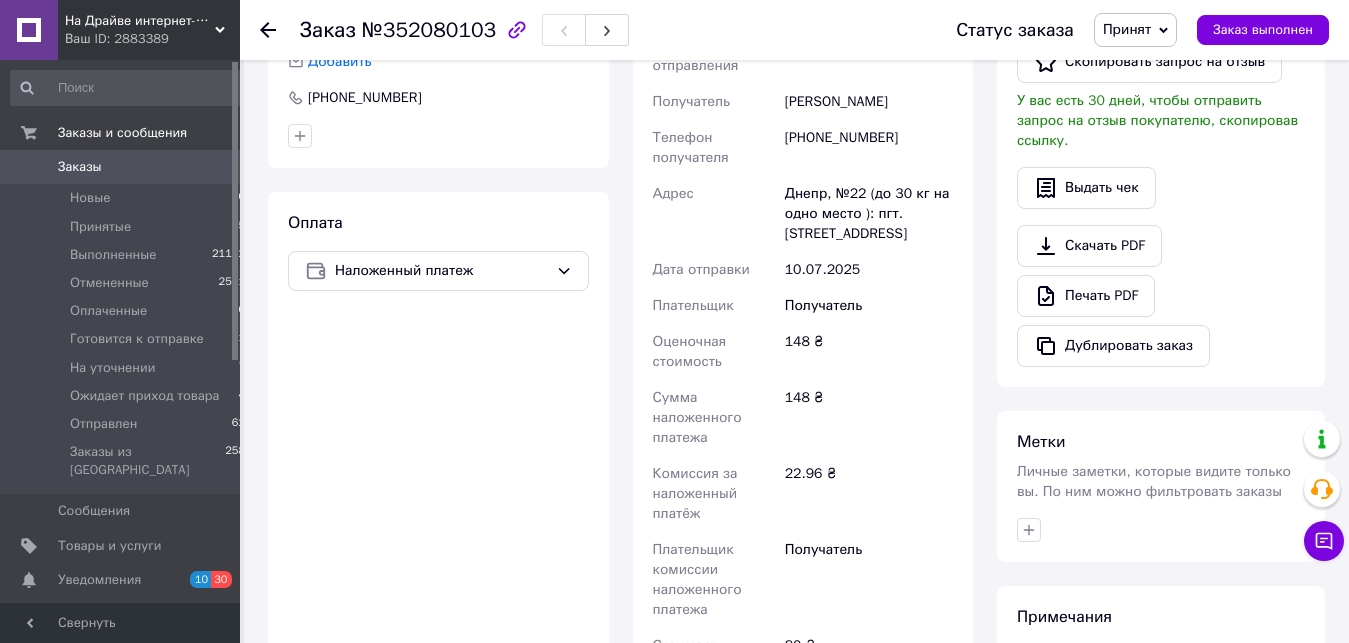 scroll, scrollTop: 612, scrollLeft: 0, axis: vertical 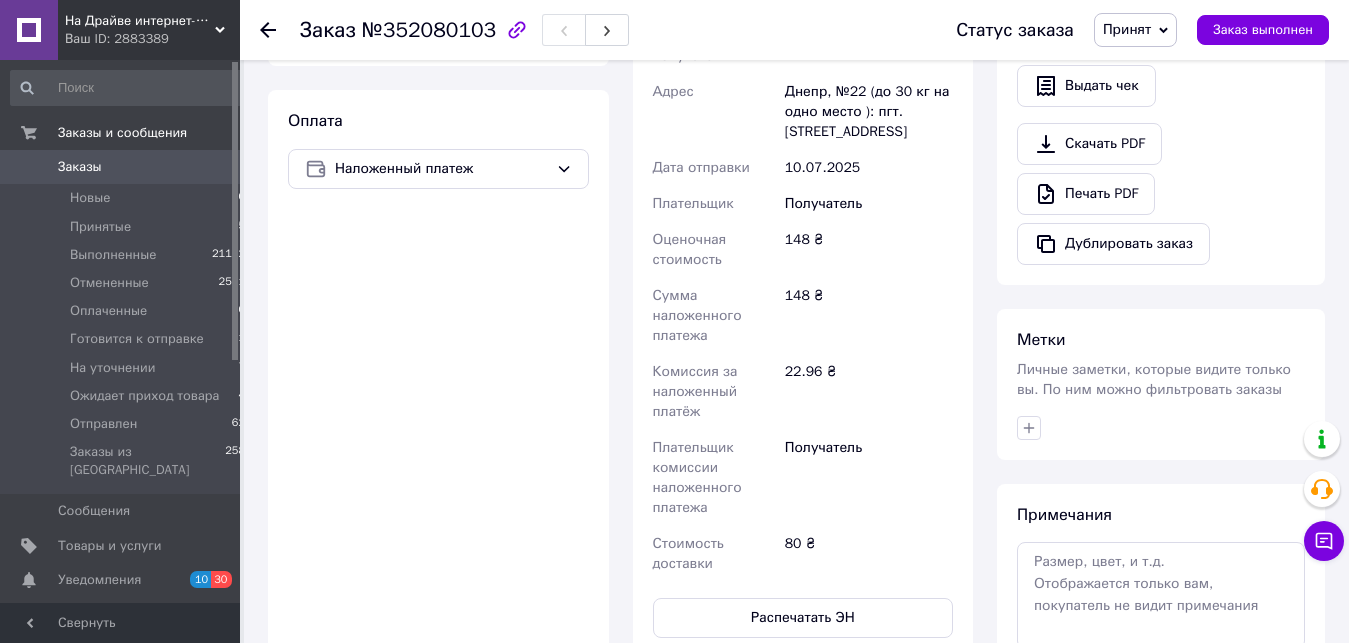 click on "Принят" at bounding box center (1127, 29) 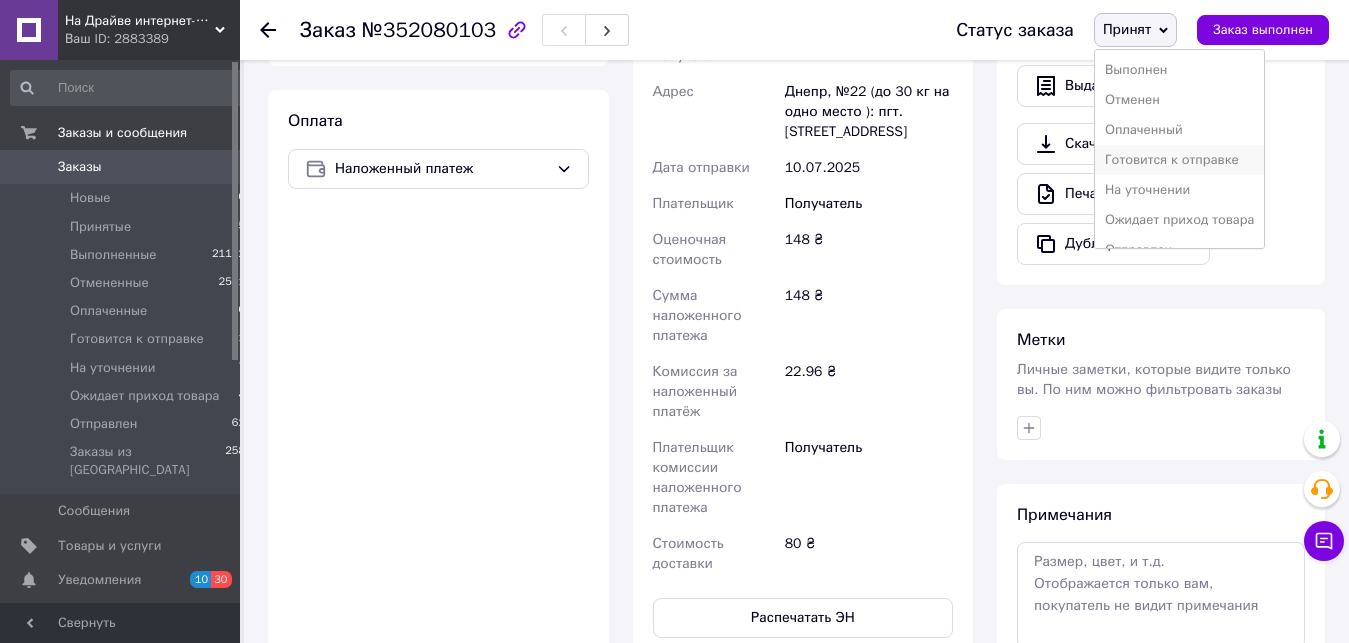 click on "Готовится к отправке" at bounding box center (1180, 160) 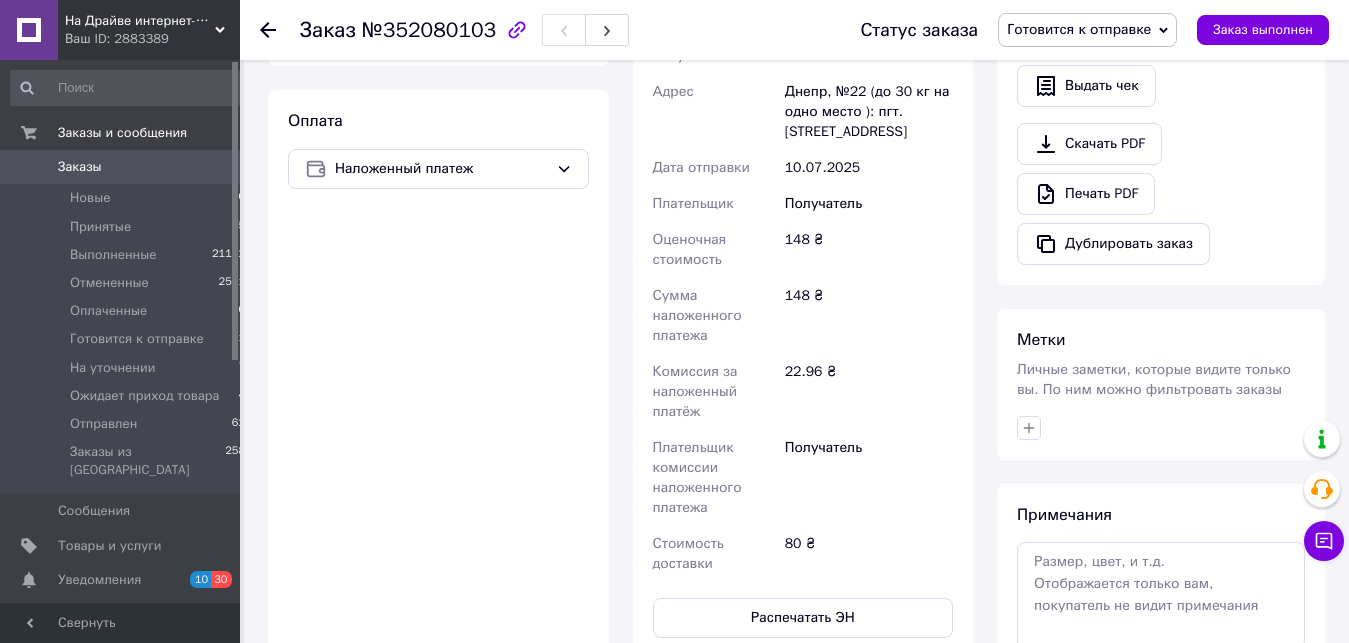 scroll, scrollTop: 0, scrollLeft: 0, axis: both 